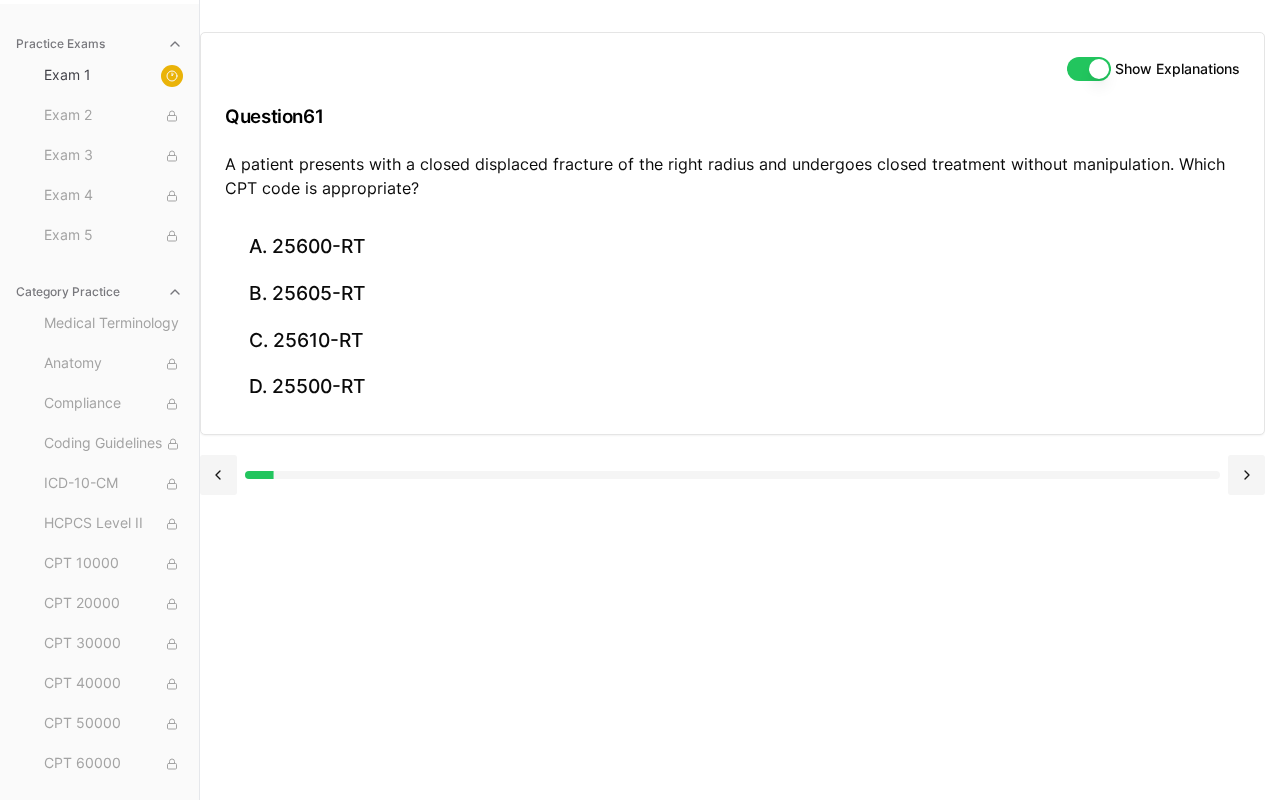 scroll, scrollTop: 0, scrollLeft: 0, axis: both 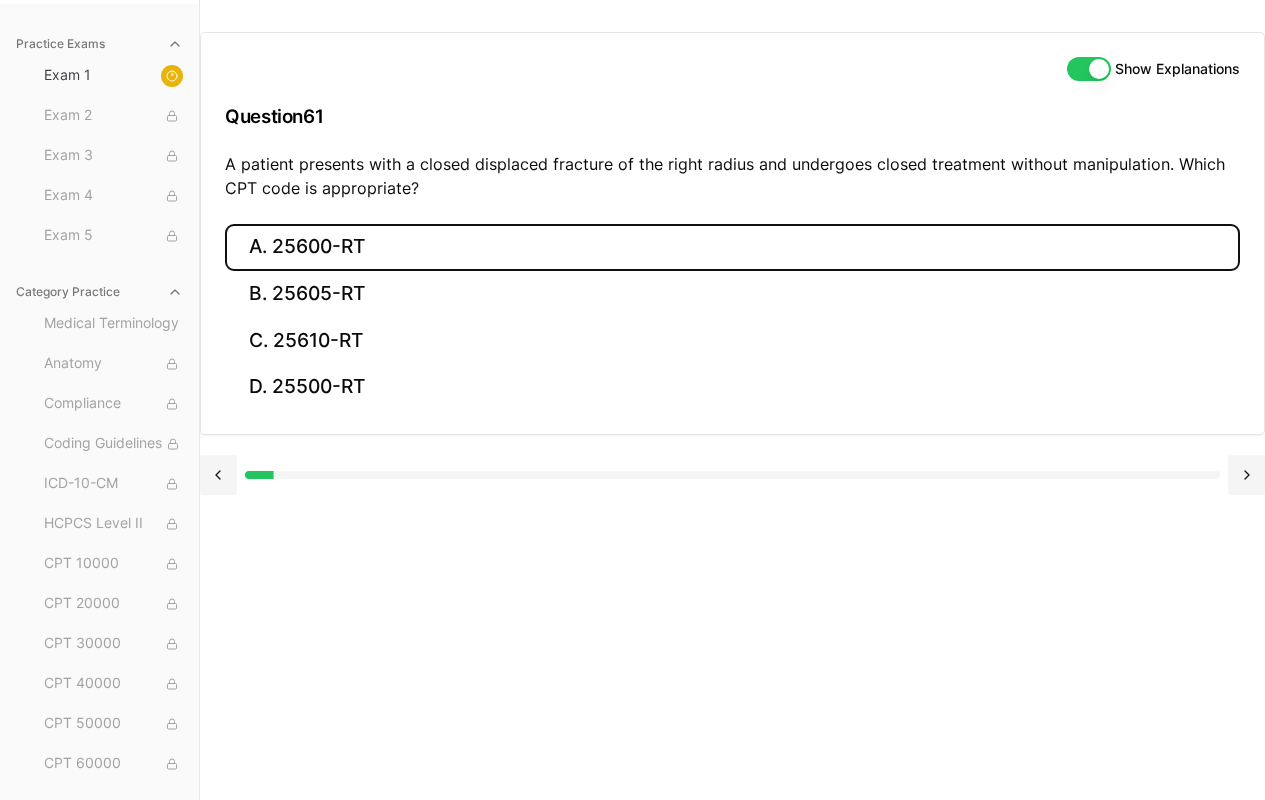 click on "A. 25600-RT" at bounding box center (732, 247) 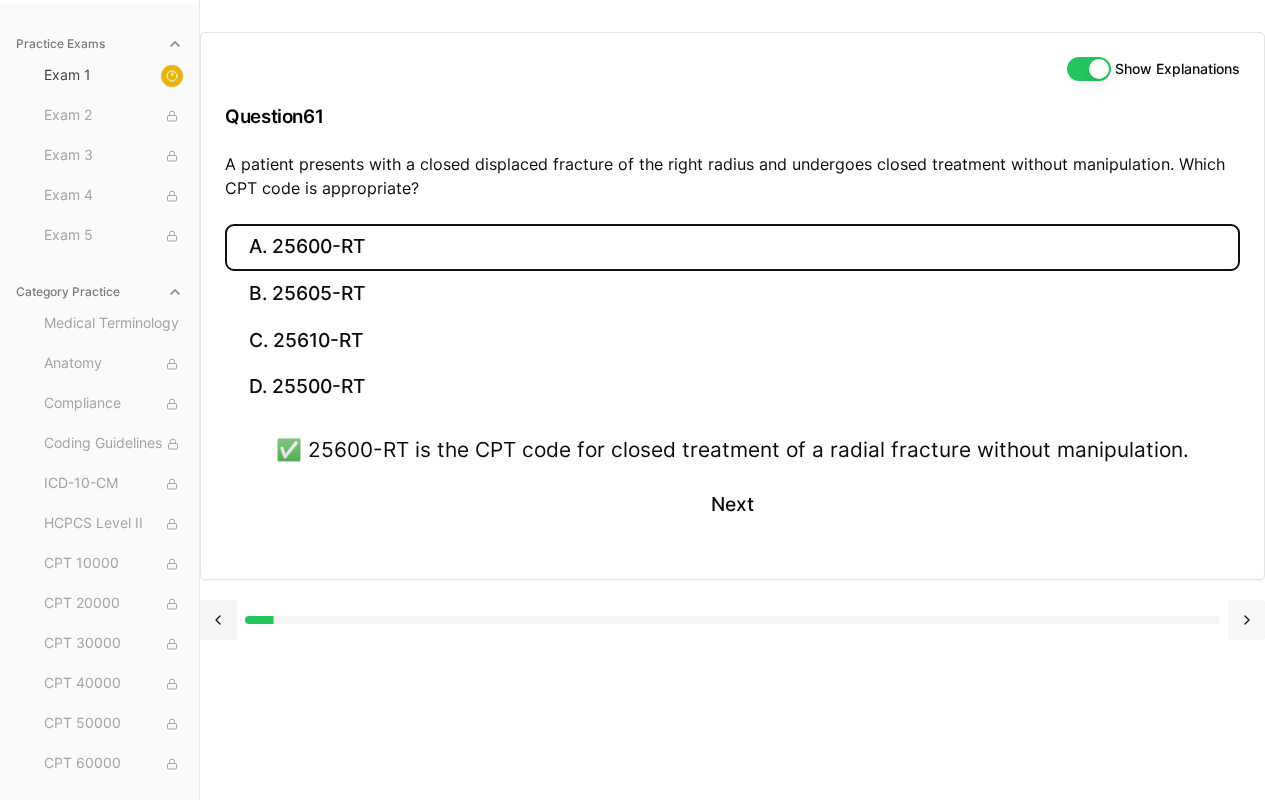 click at bounding box center (1246, 620) 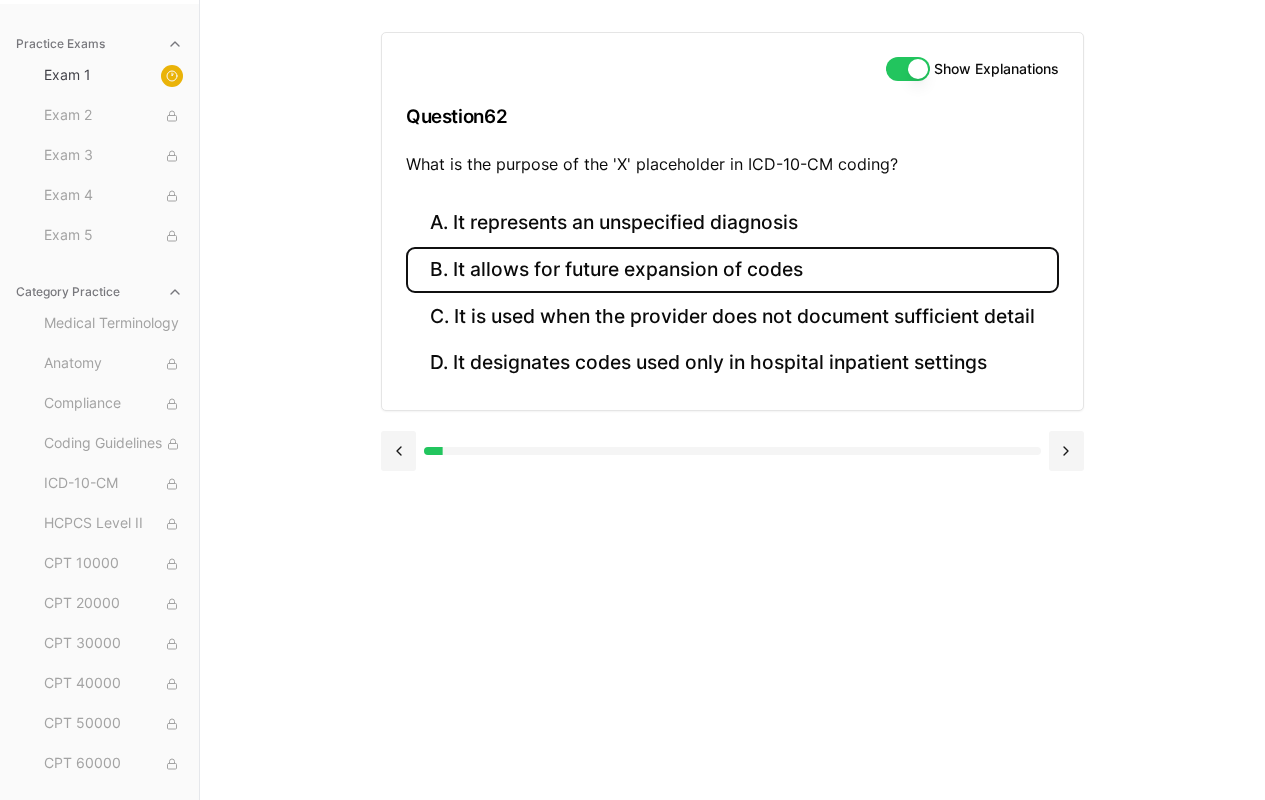 click on "B. It allows for future expansion of codes" at bounding box center [732, 270] 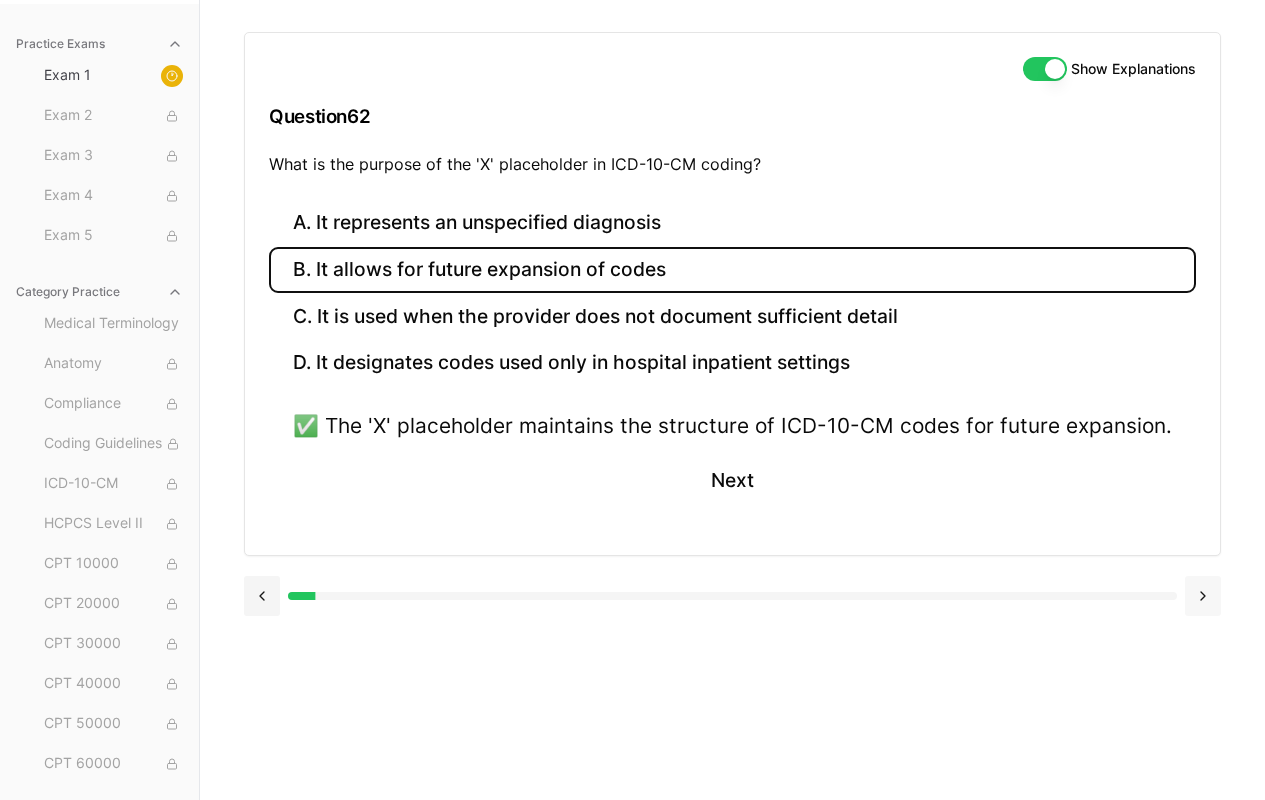 click at bounding box center (1203, 596) 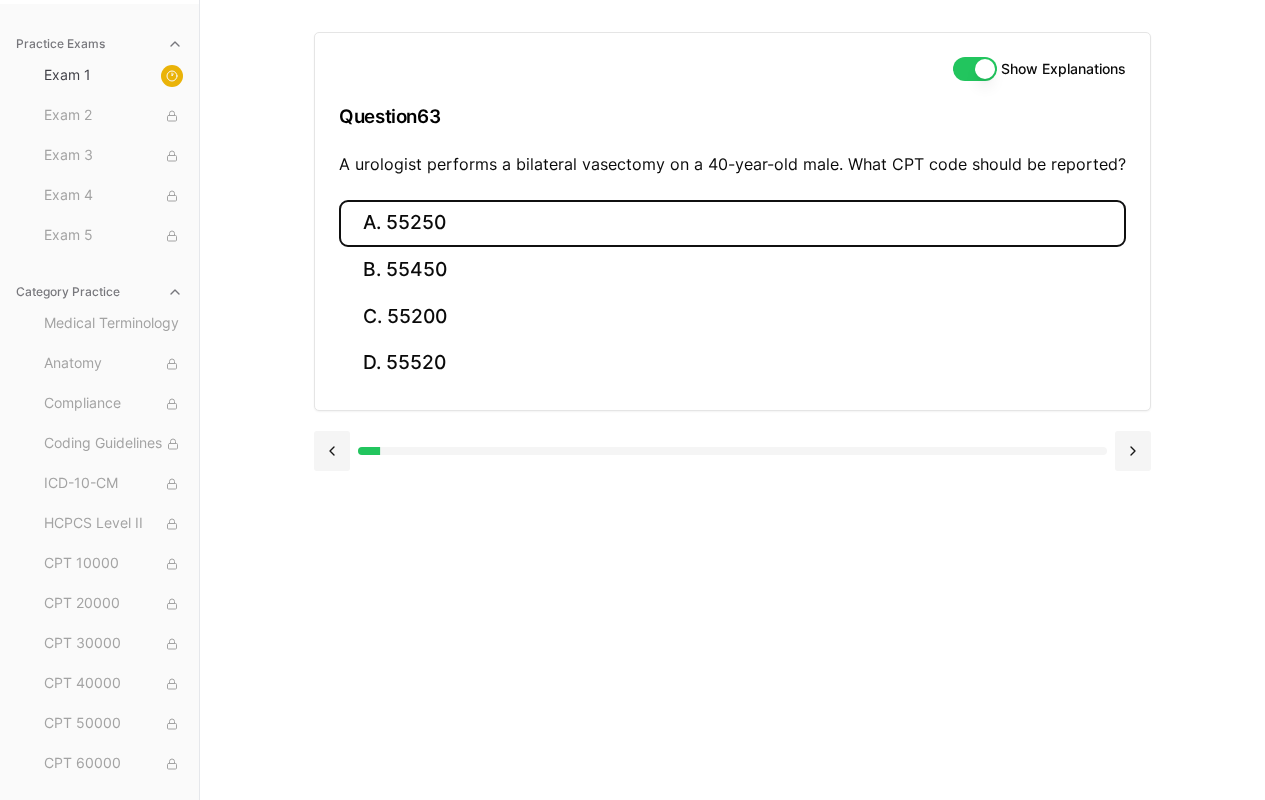 click on "A. 55250" at bounding box center [732, 223] 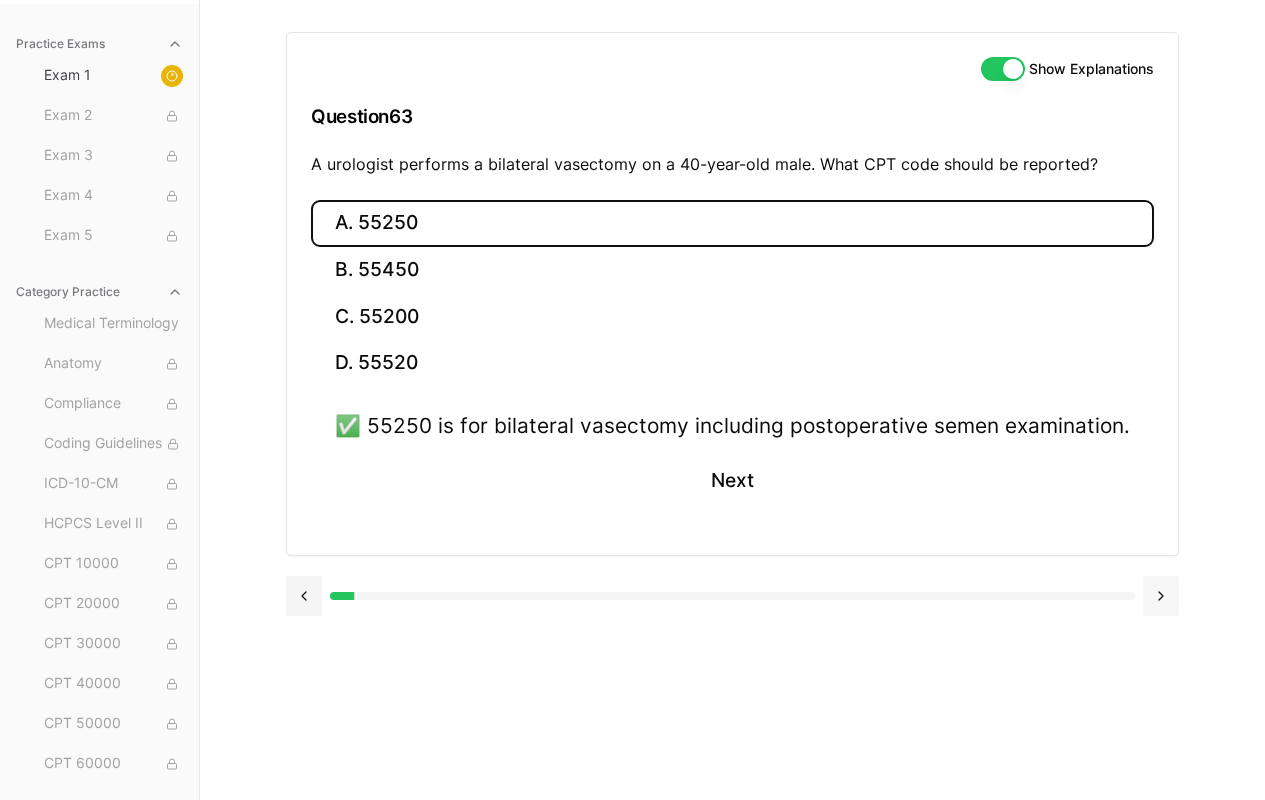 click at bounding box center (1161, 596) 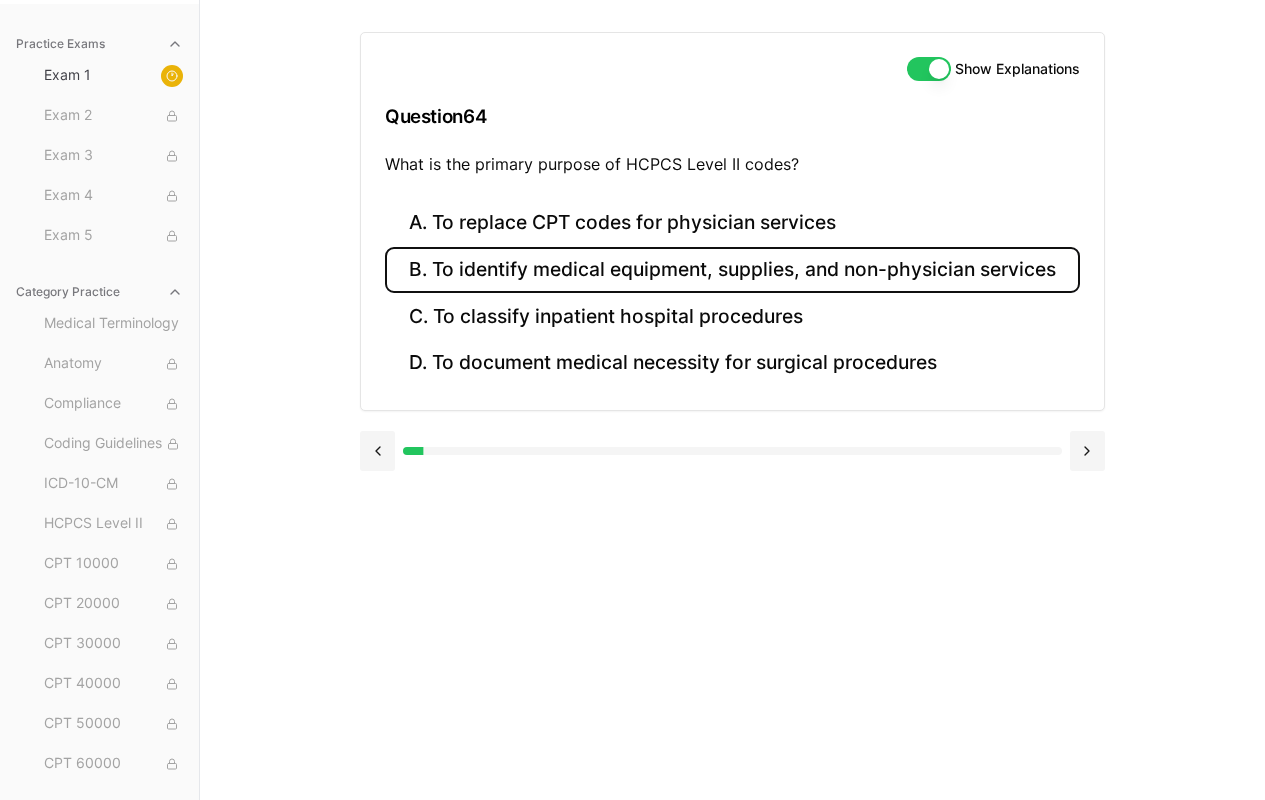 click on "B. To identify medical equipment, supplies, and non-physician services" at bounding box center [732, 270] 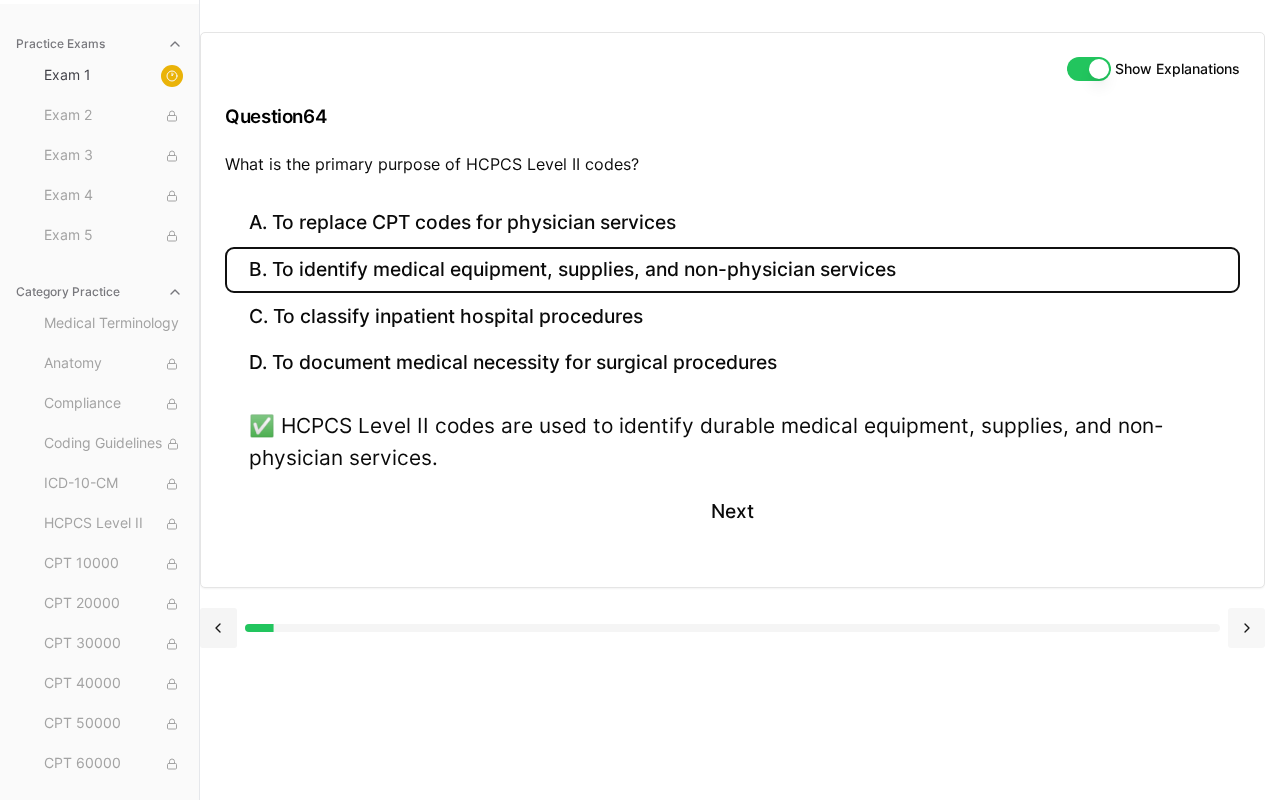 click at bounding box center (1246, 628) 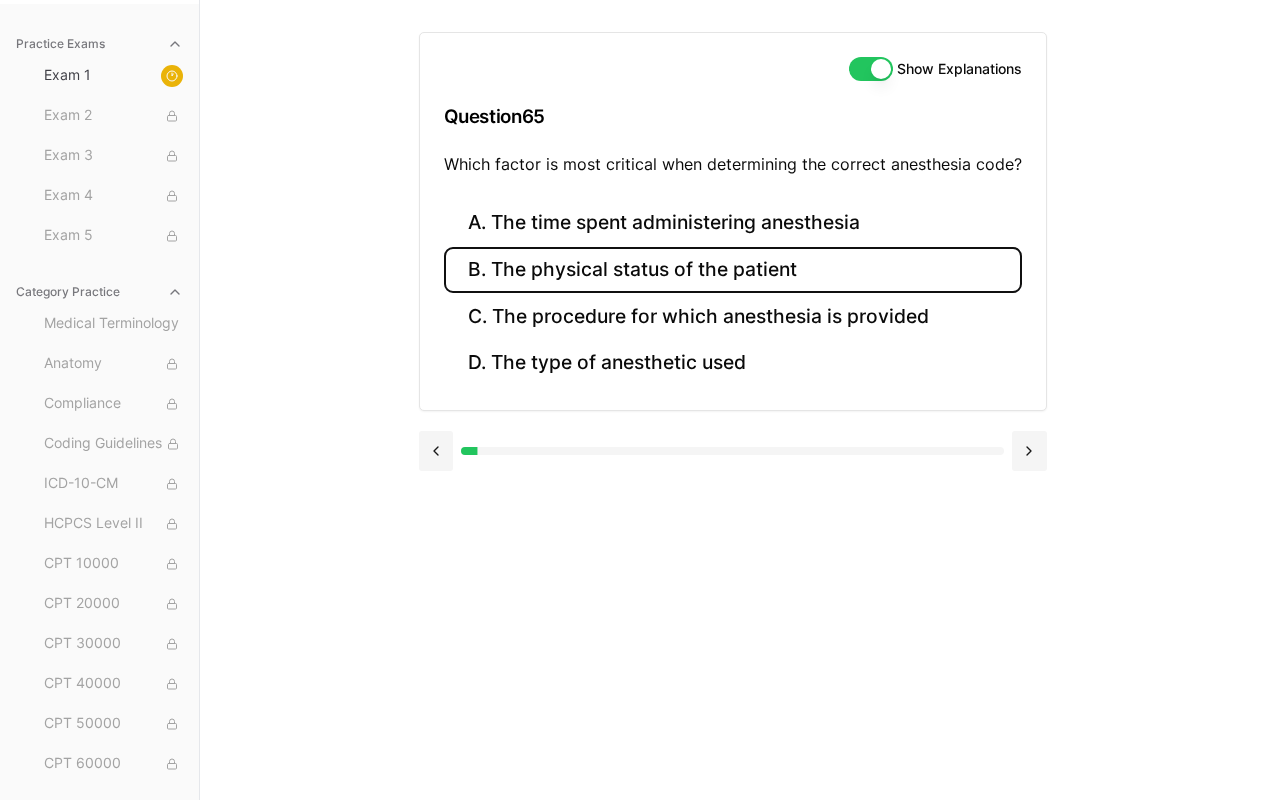 click on "B. The physical status of the patient" at bounding box center (733, 270) 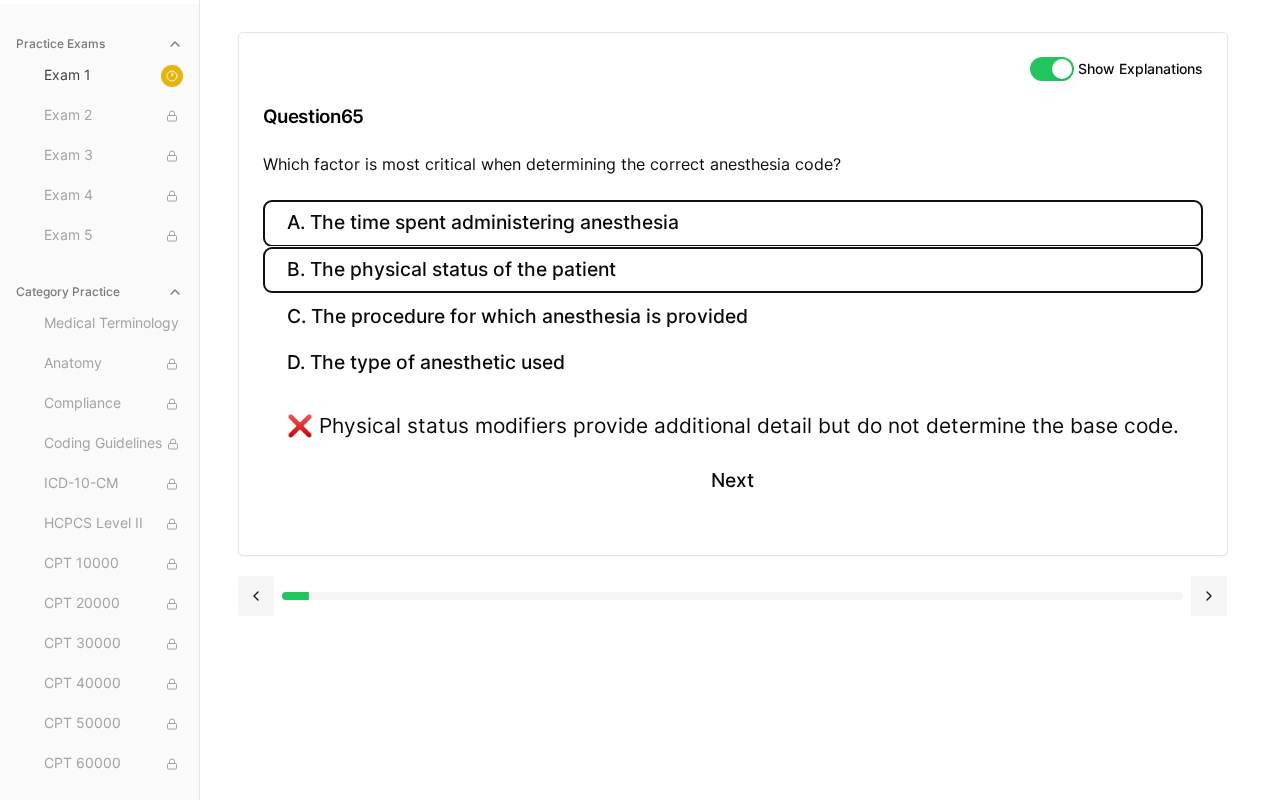 click on "A. The time spent administering anesthesia" at bounding box center [733, 223] 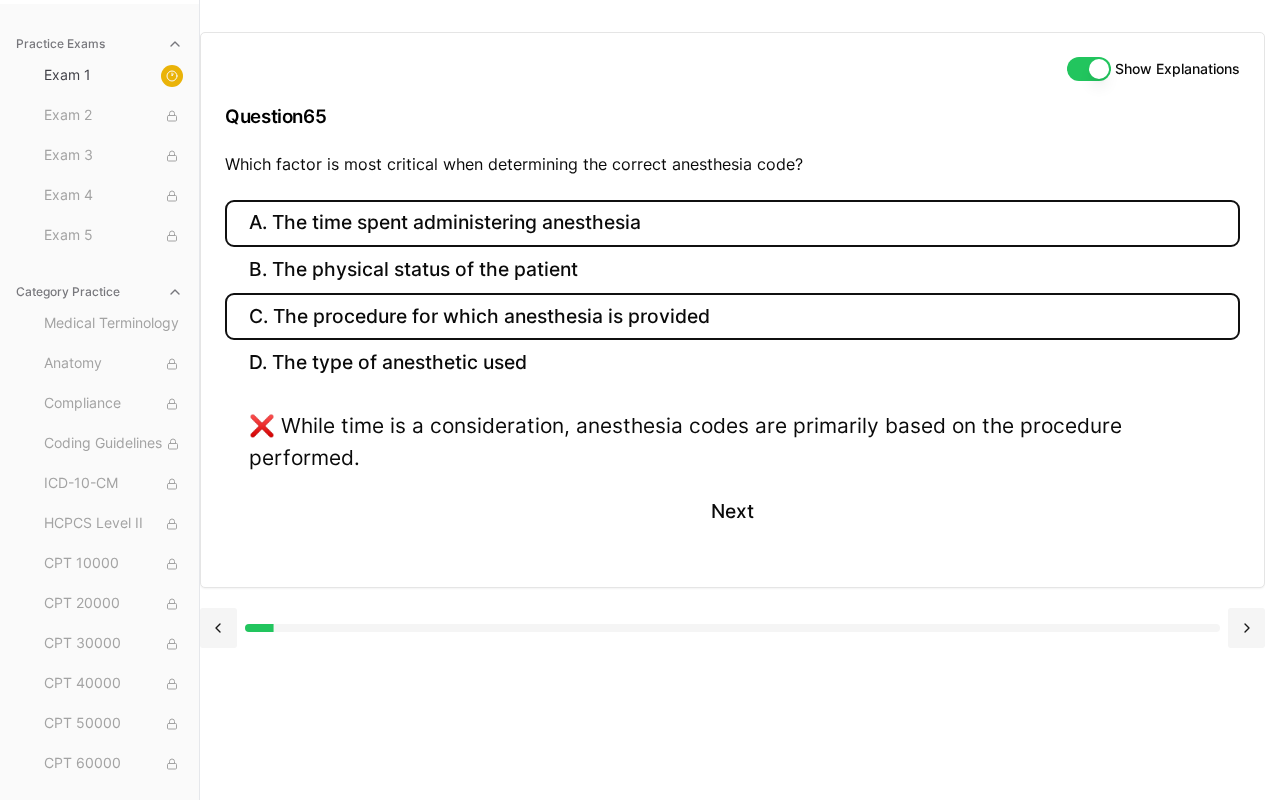 click on "C. The procedure for which anesthesia is provided" at bounding box center [732, 316] 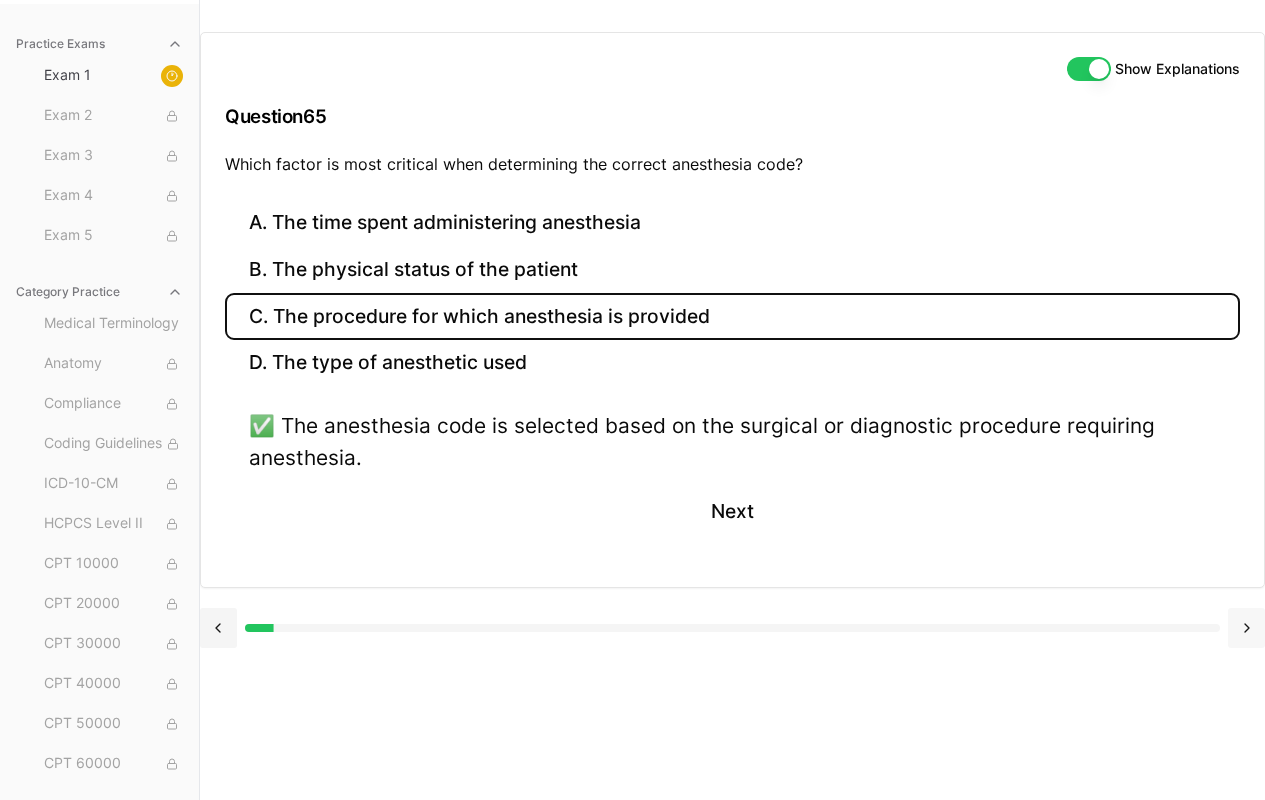 click at bounding box center (1246, 628) 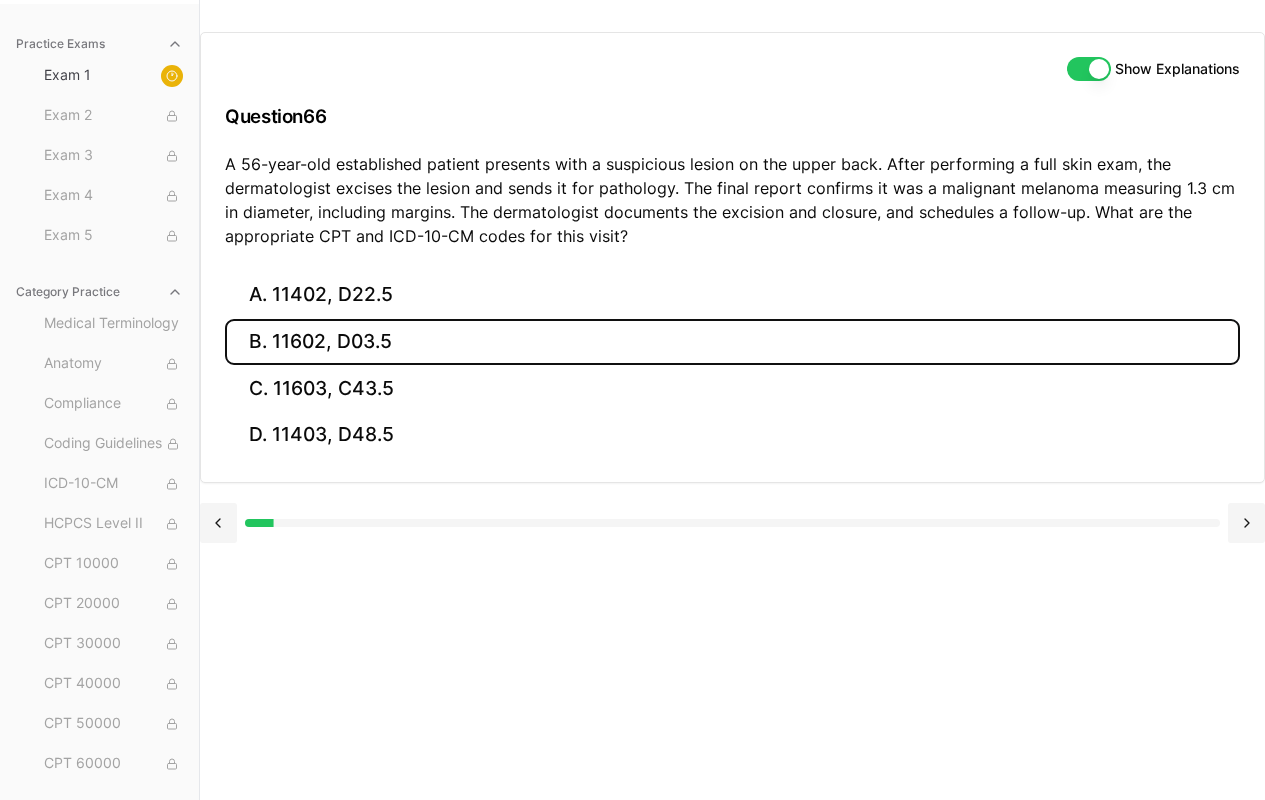 click on "B. 11602, D03.5" at bounding box center [732, 342] 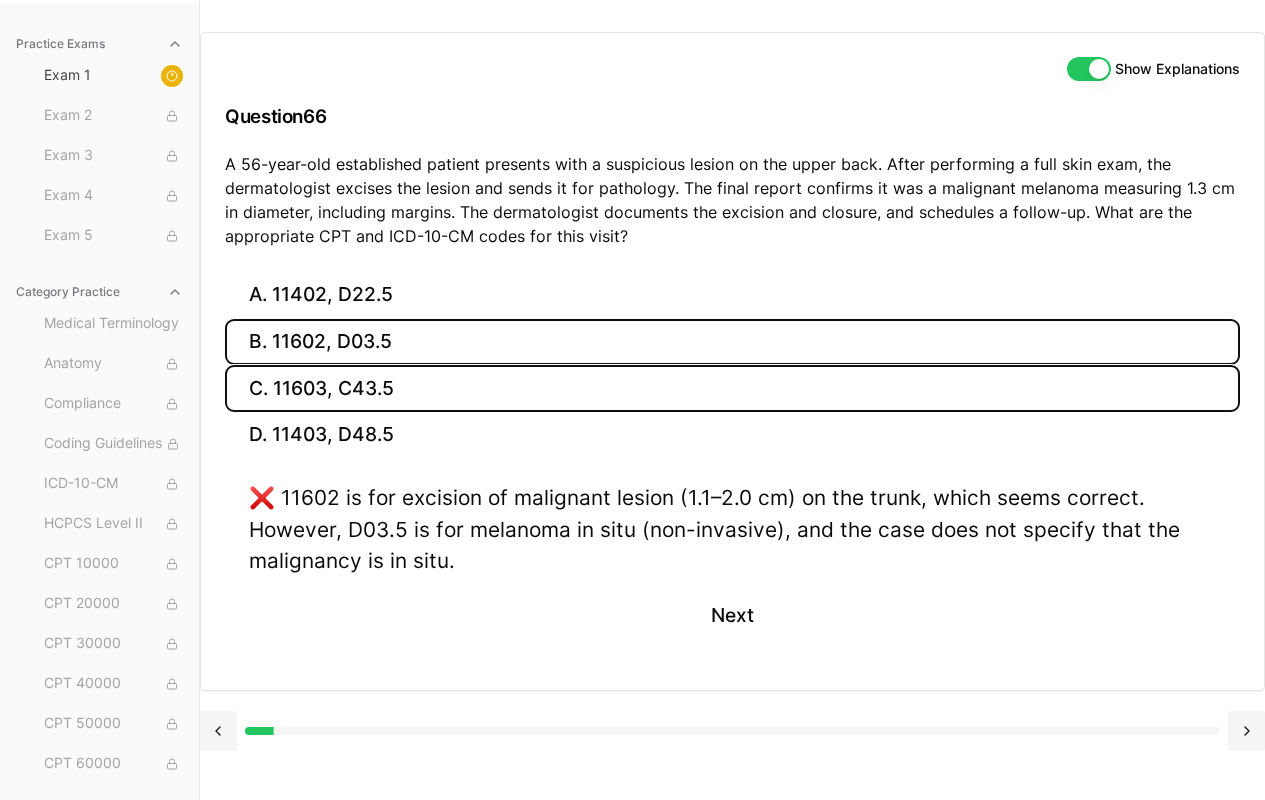 click on "C. 11603, C43.5" at bounding box center (732, 388) 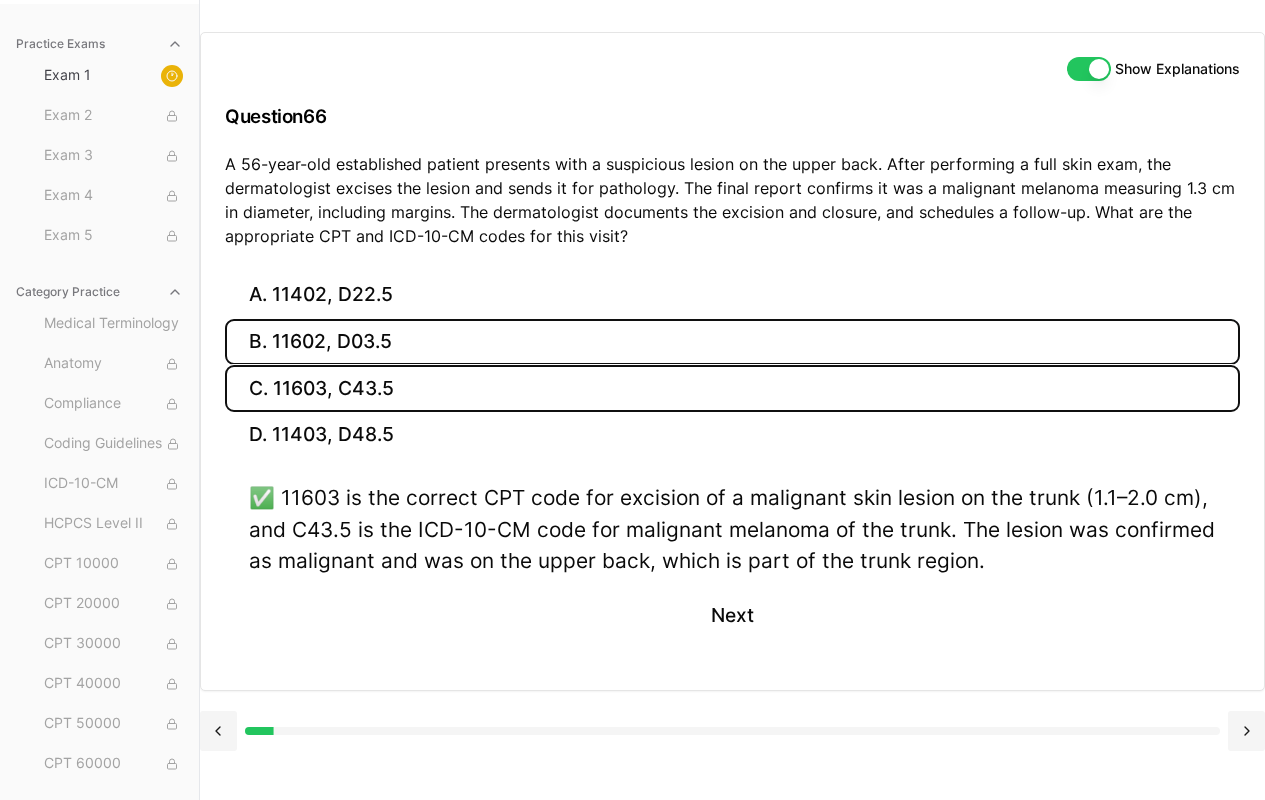 click on "B. 11602, D03.5" at bounding box center [732, 342] 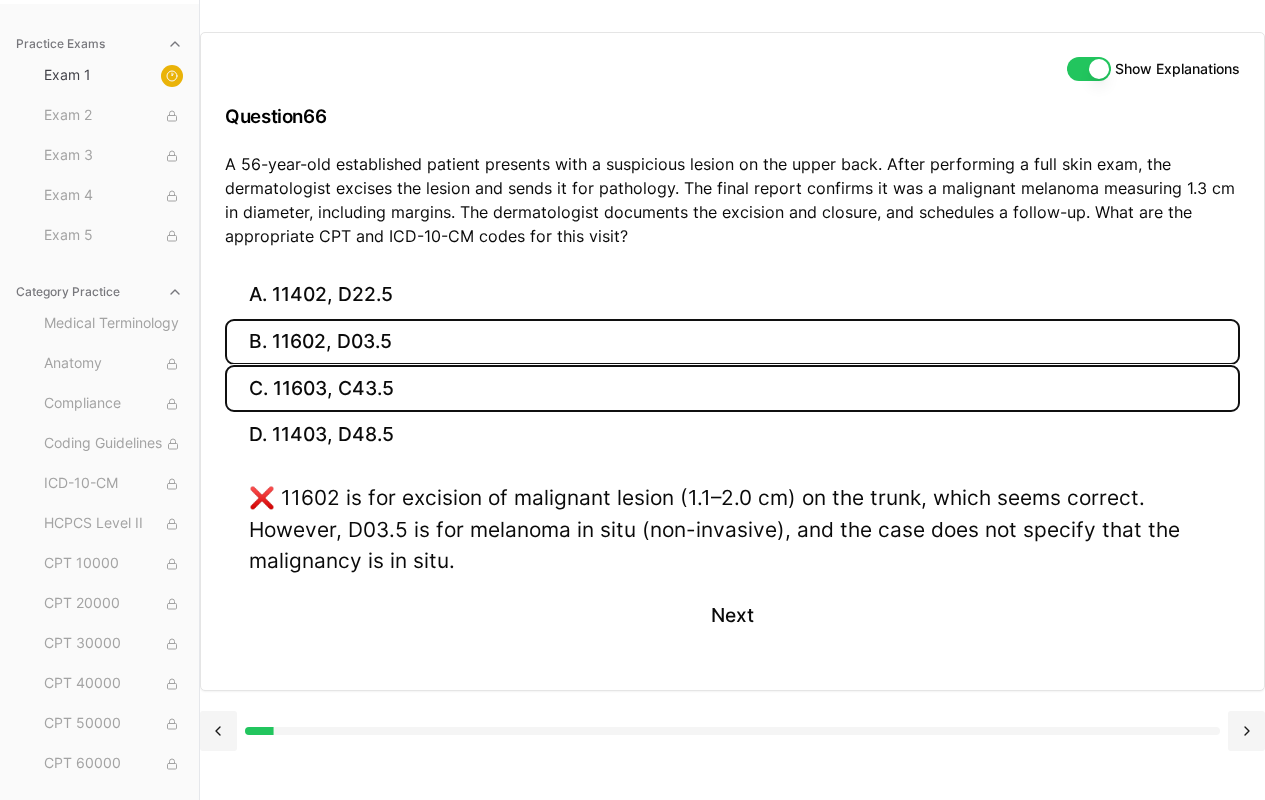 click on "C. 11603, C43.5" at bounding box center (732, 388) 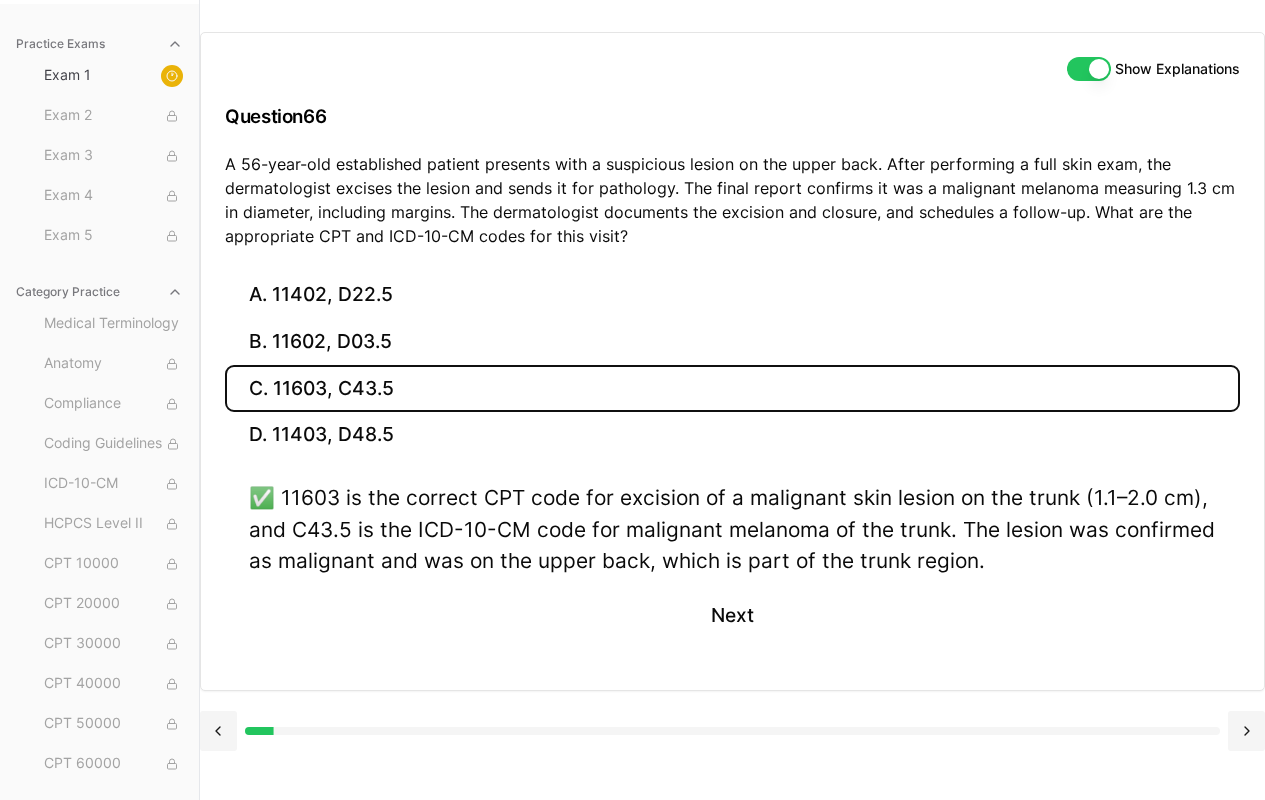 scroll, scrollTop: 261, scrollLeft: 0, axis: vertical 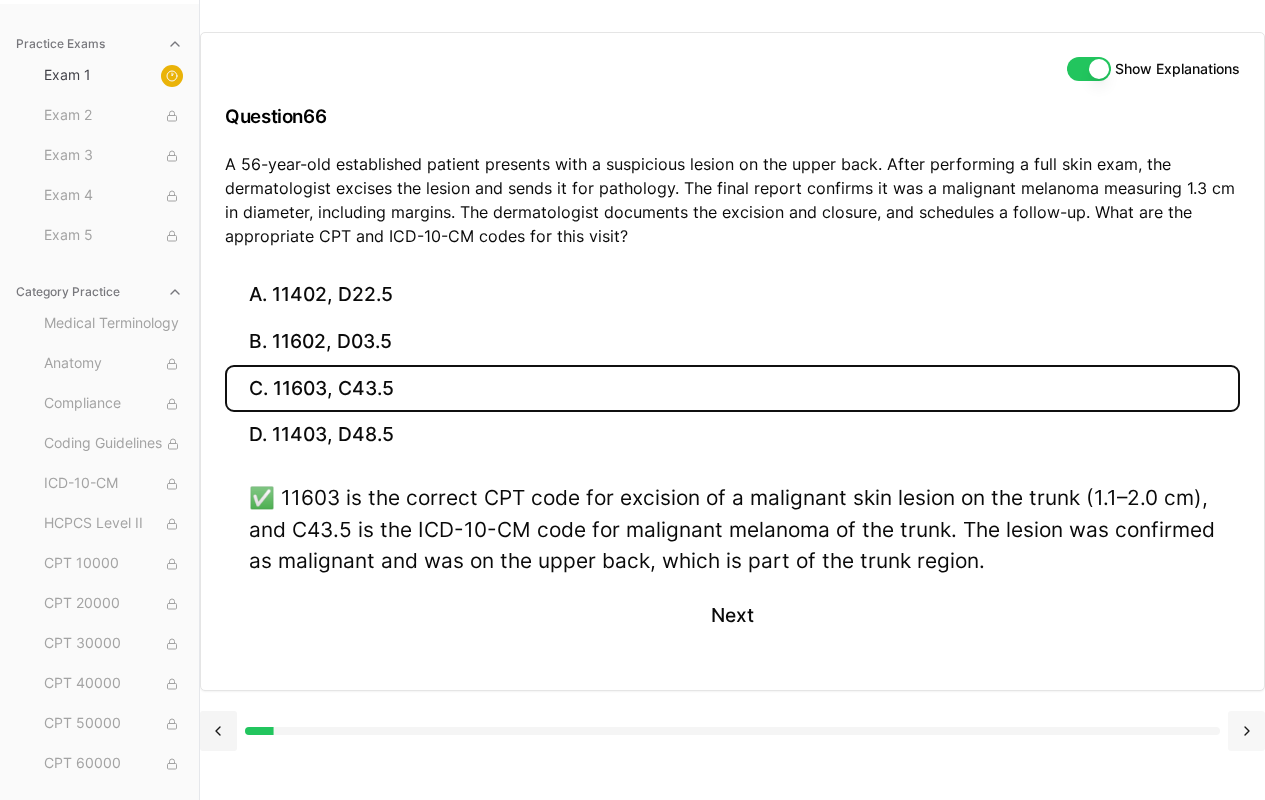 click at bounding box center [1246, 731] 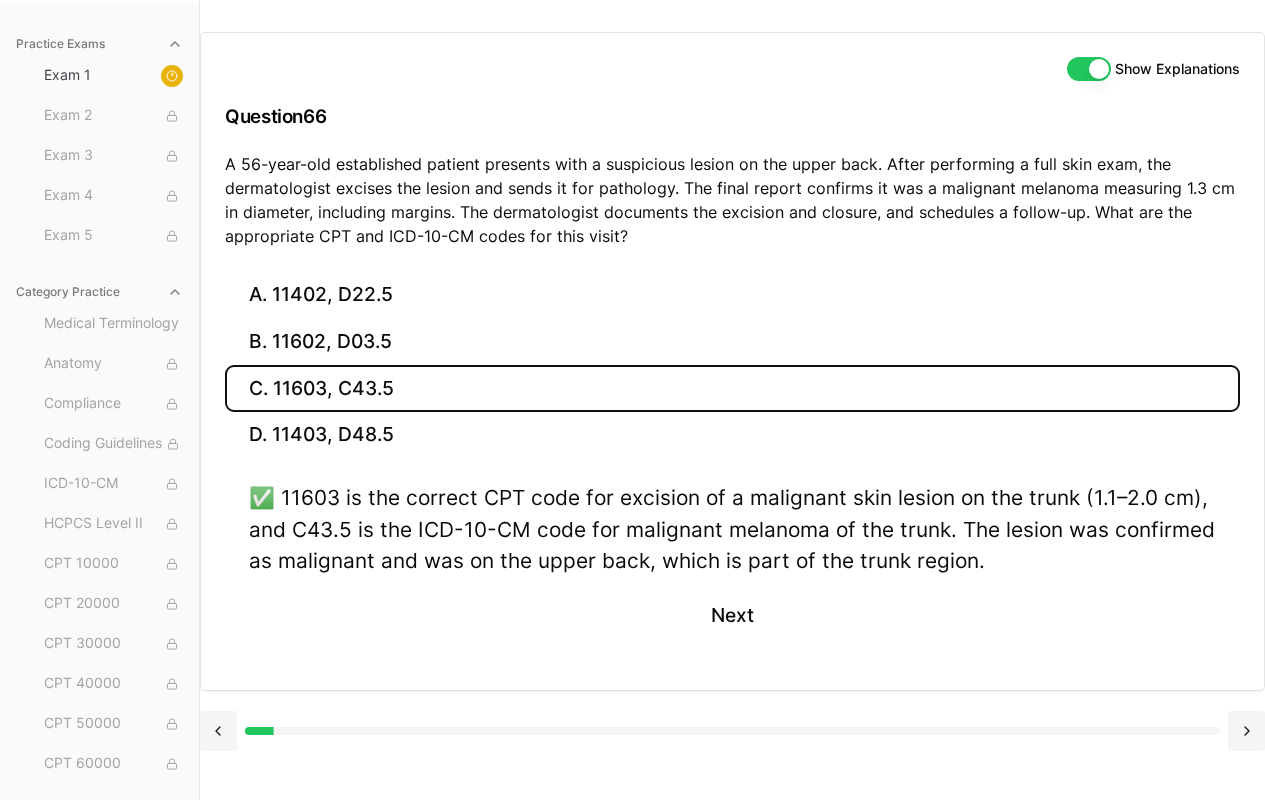 scroll, scrollTop: 184, scrollLeft: 0, axis: vertical 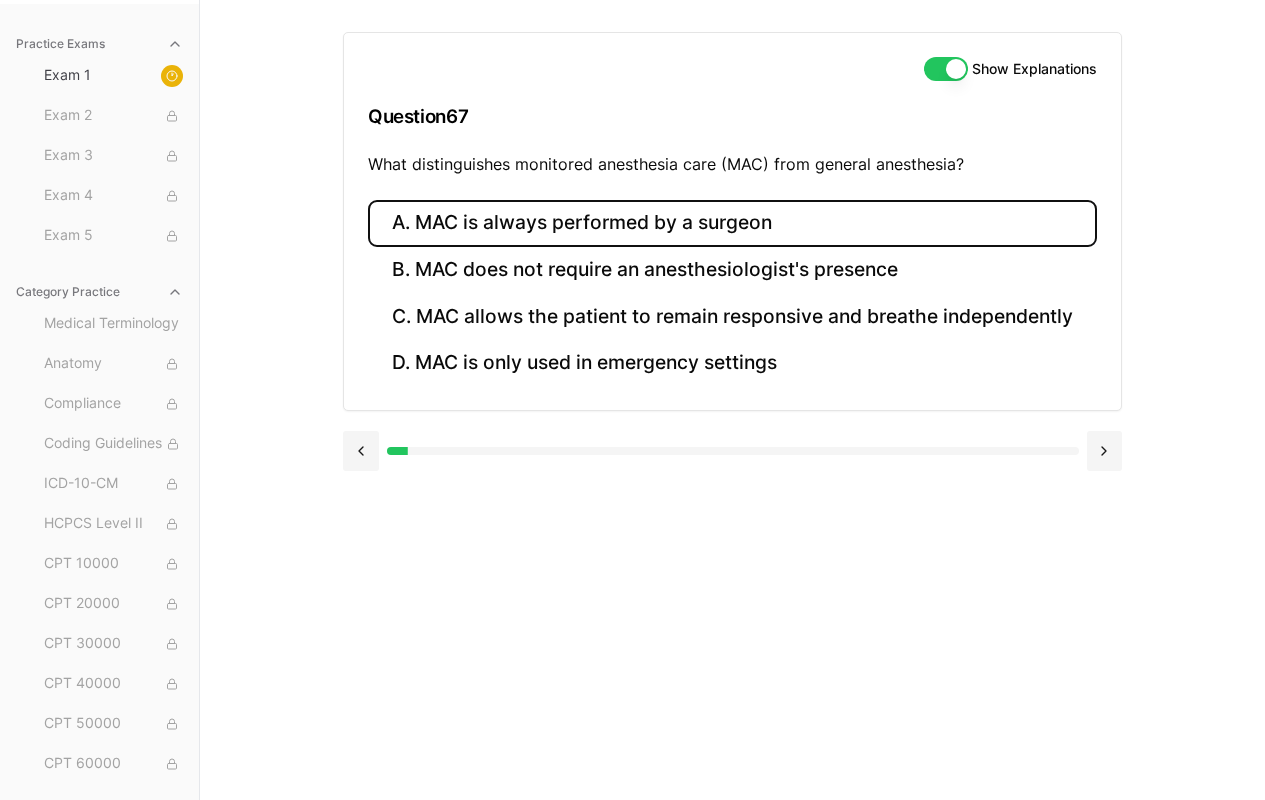 click on "A. MAC is always performed by a surgeon" at bounding box center [732, 223] 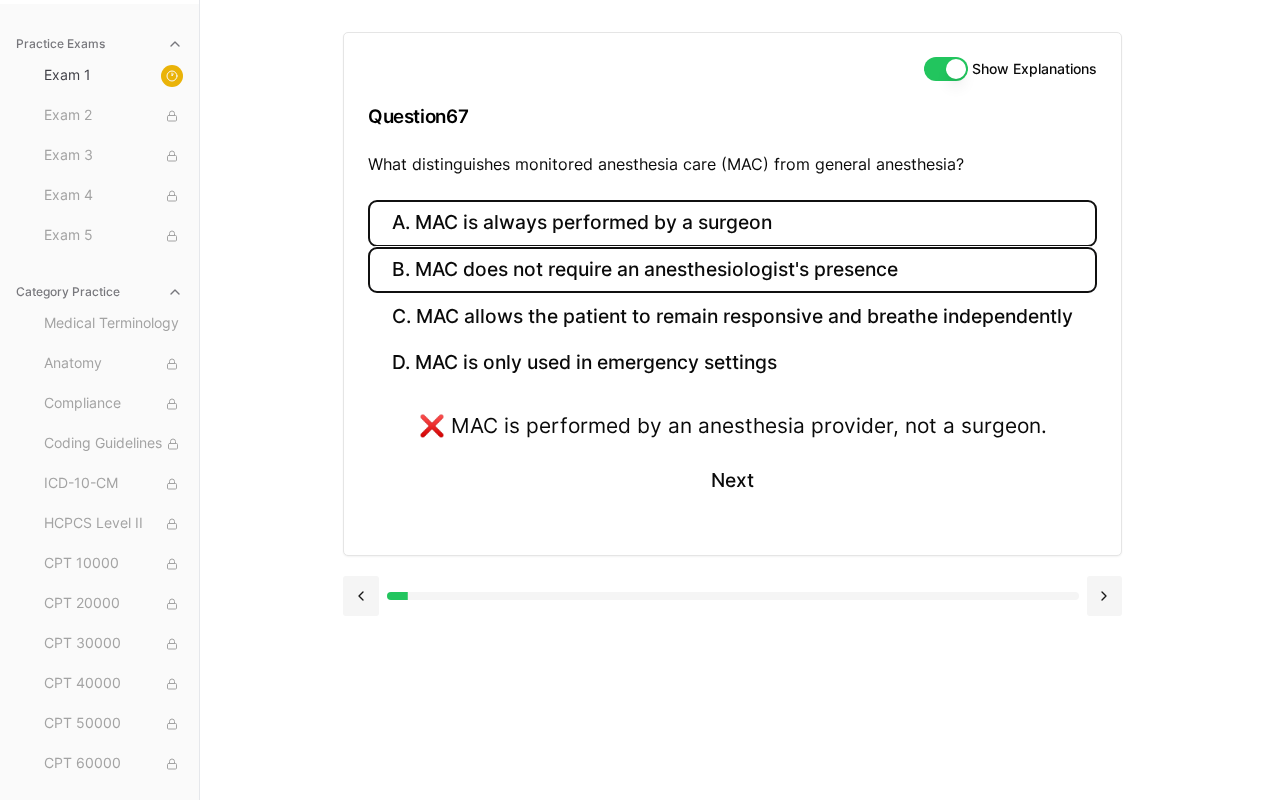 click on "B. MAC does not require an anesthesiologist's presence" at bounding box center (732, 270) 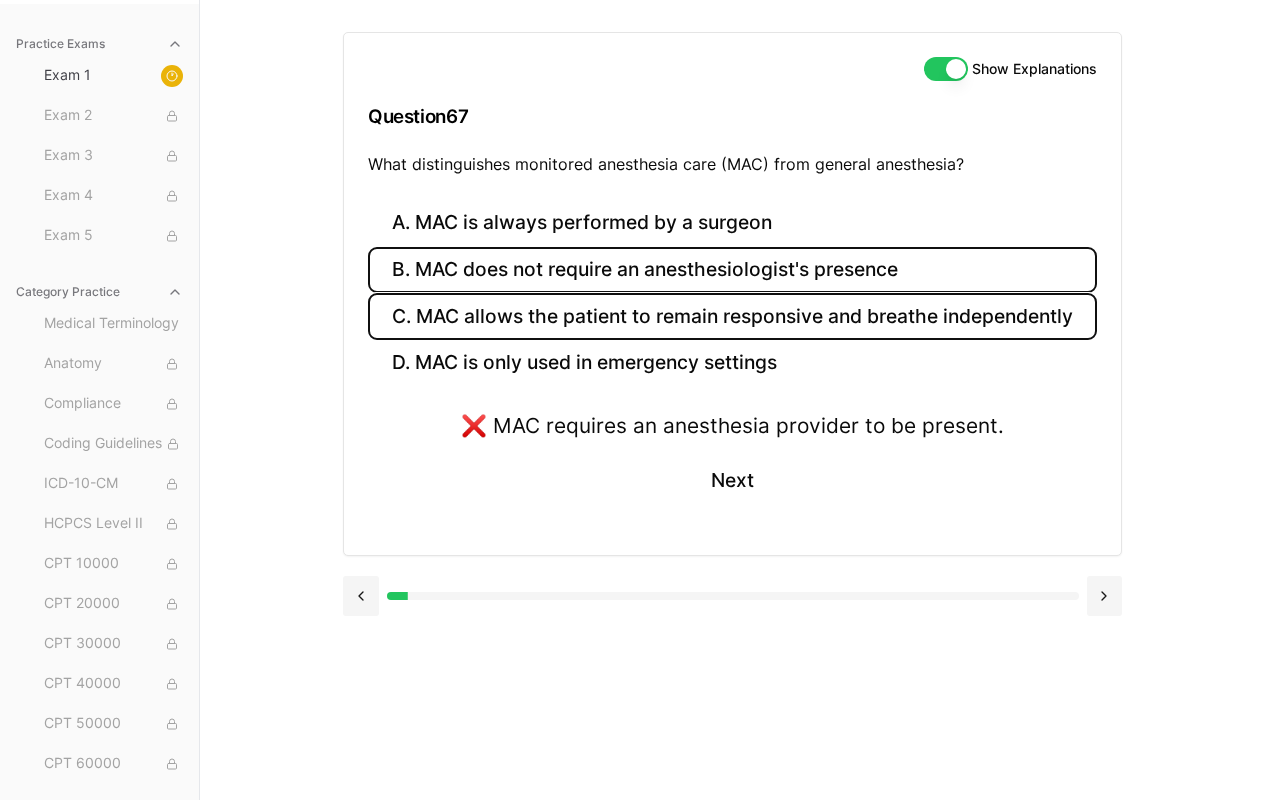 click on "C. MAC allows the patient to remain responsive and breathe independently" at bounding box center [732, 316] 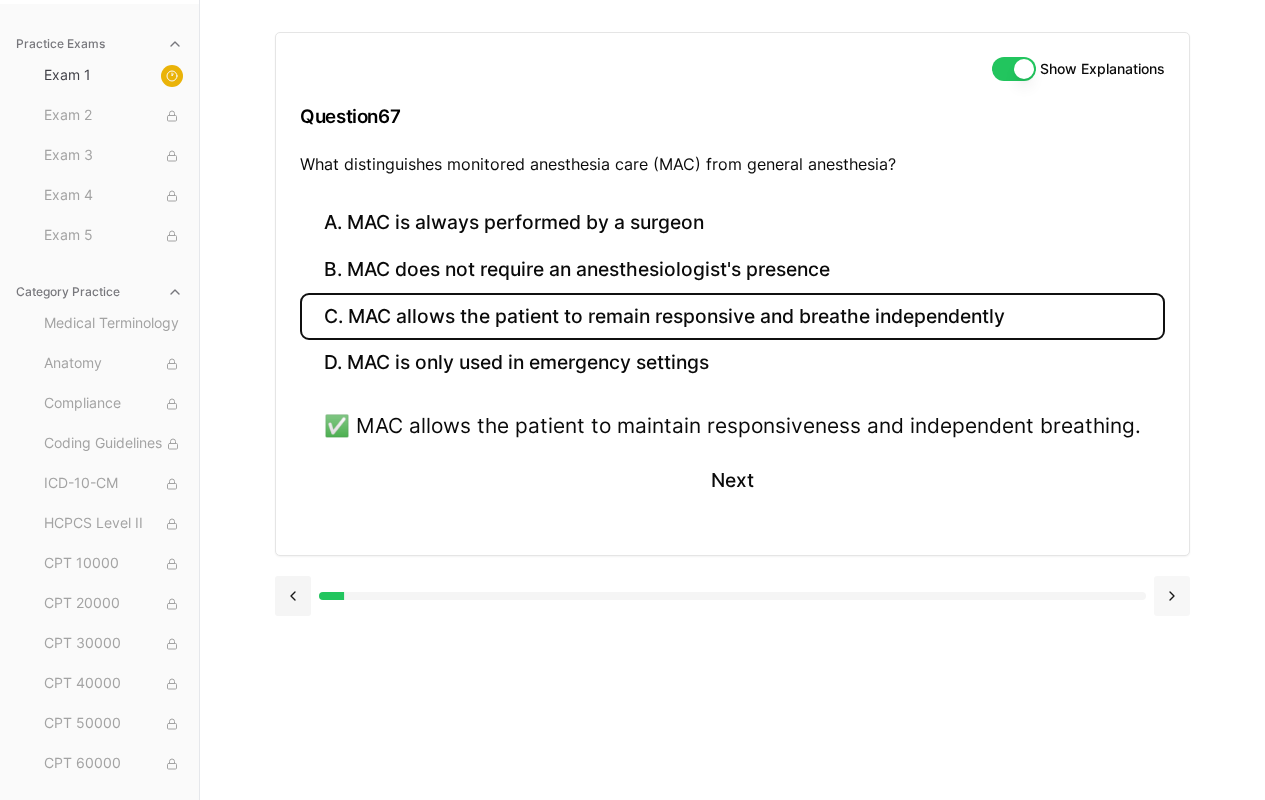 click at bounding box center (1172, 596) 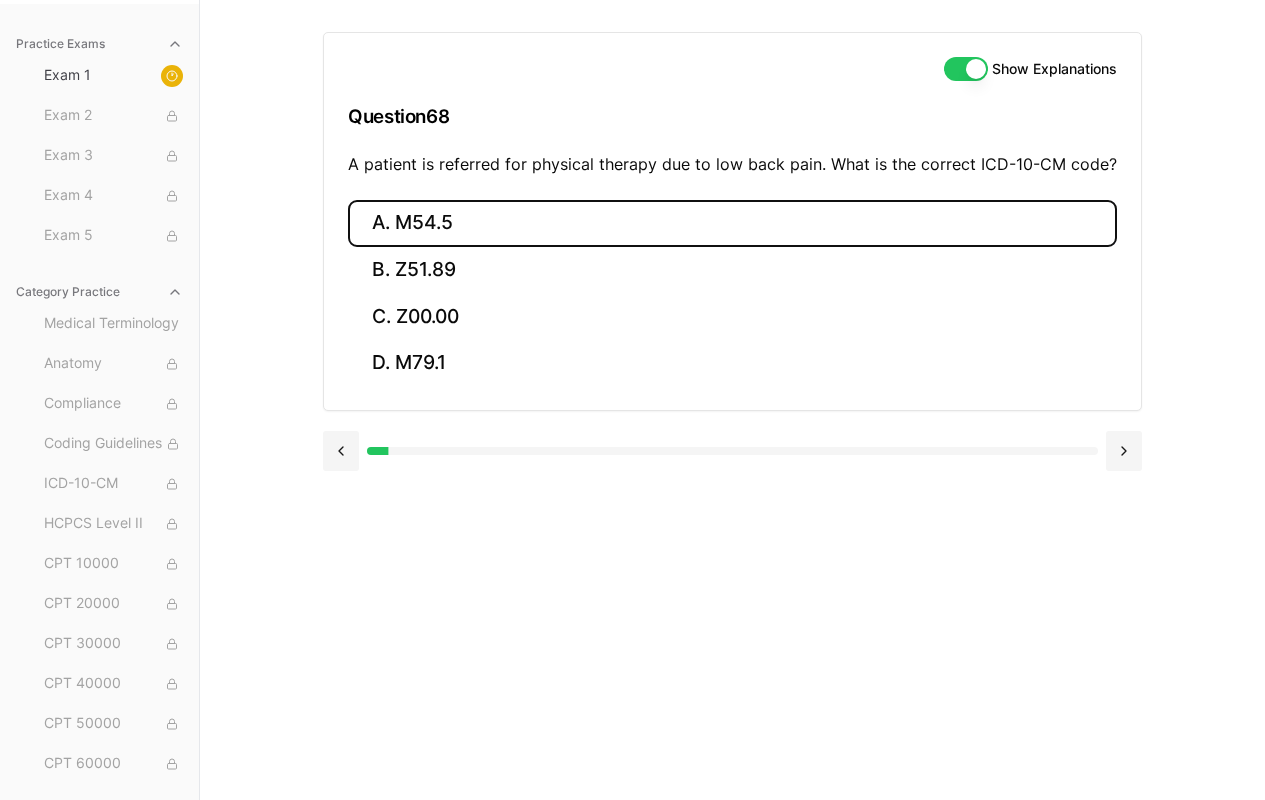 click on "A. M54.5" at bounding box center (732, 223) 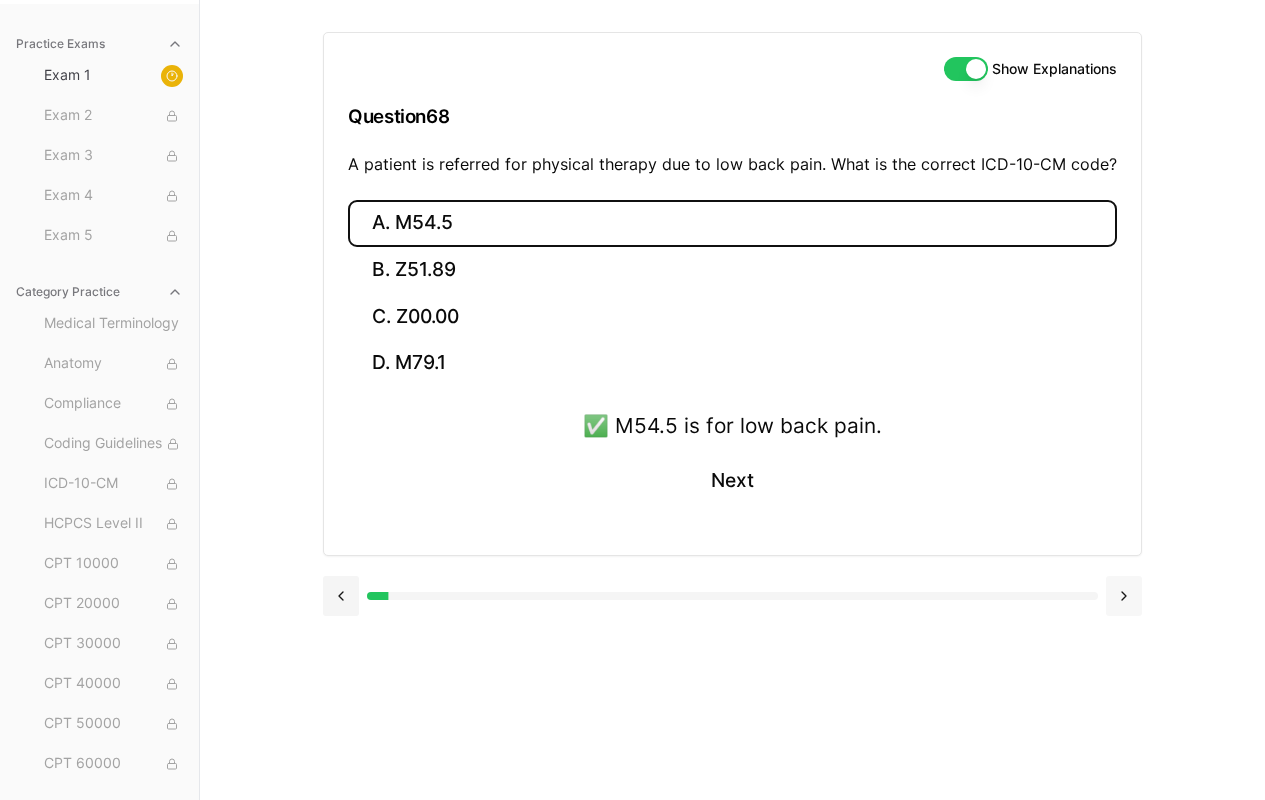 click at bounding box center (1124, 596) 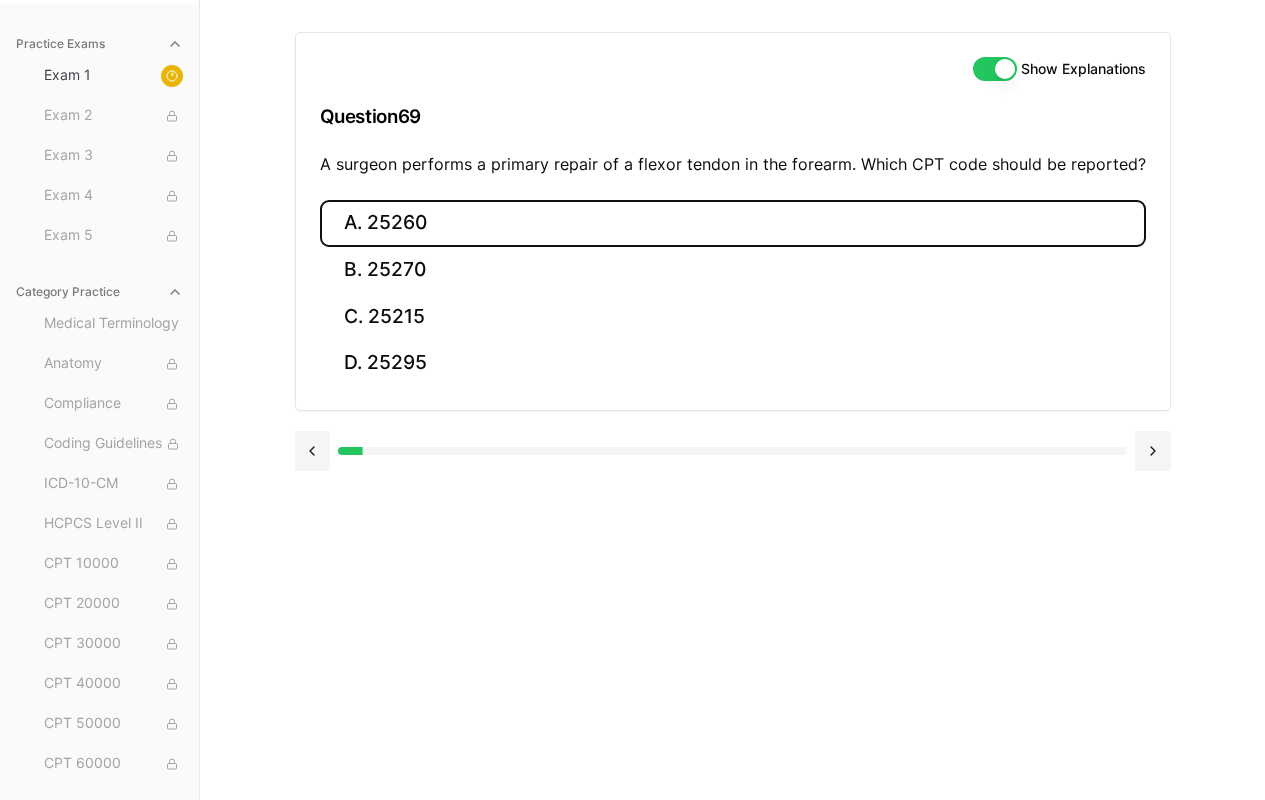 click on "A. 25260" at bounding box center [733, 223] 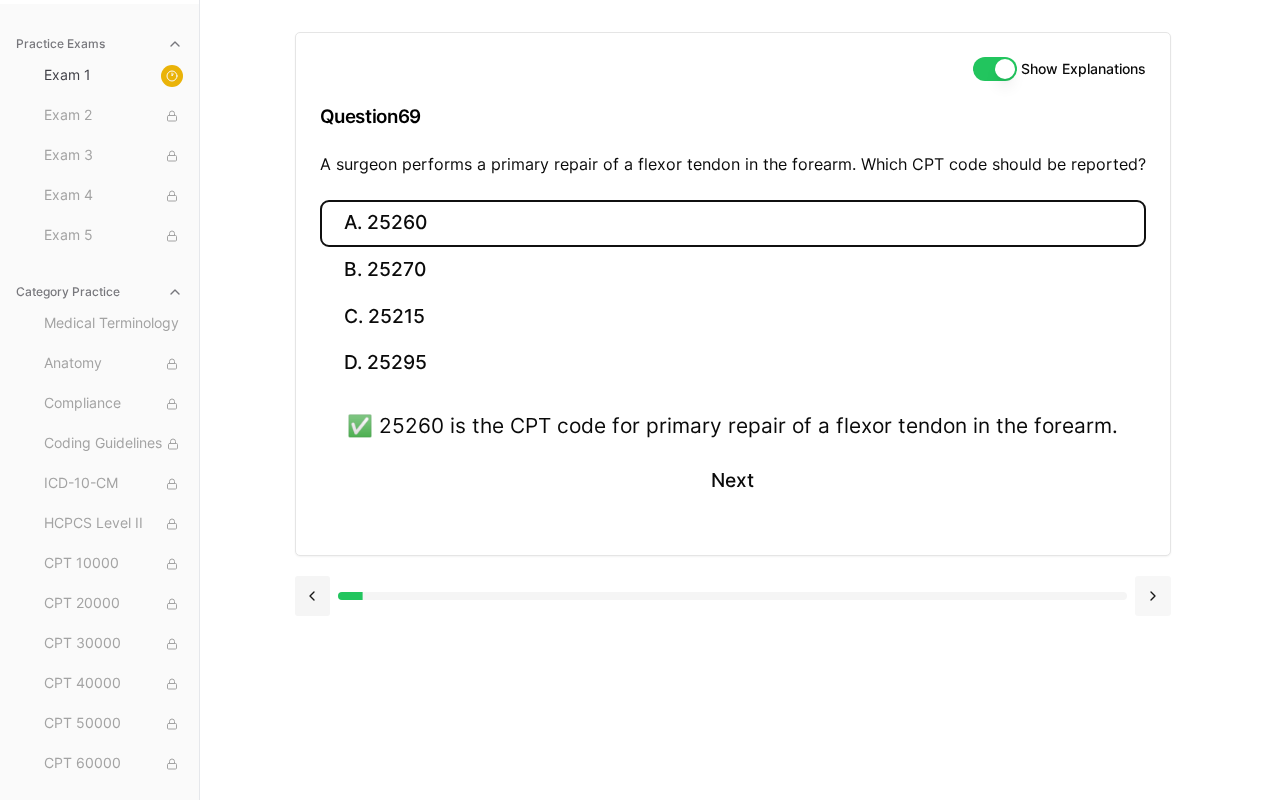click at bounding box center (1153, 596) 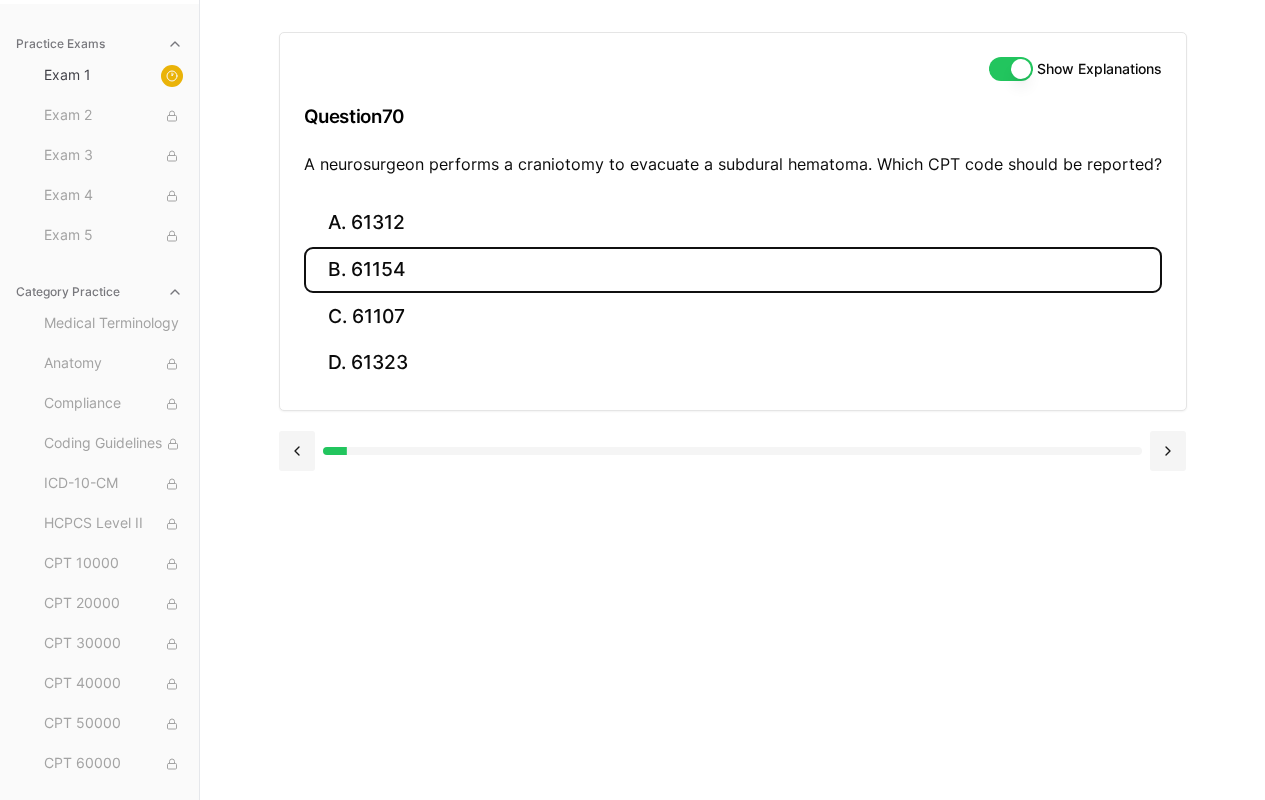 click on "B. 61154" at bounding box center (733, 270) 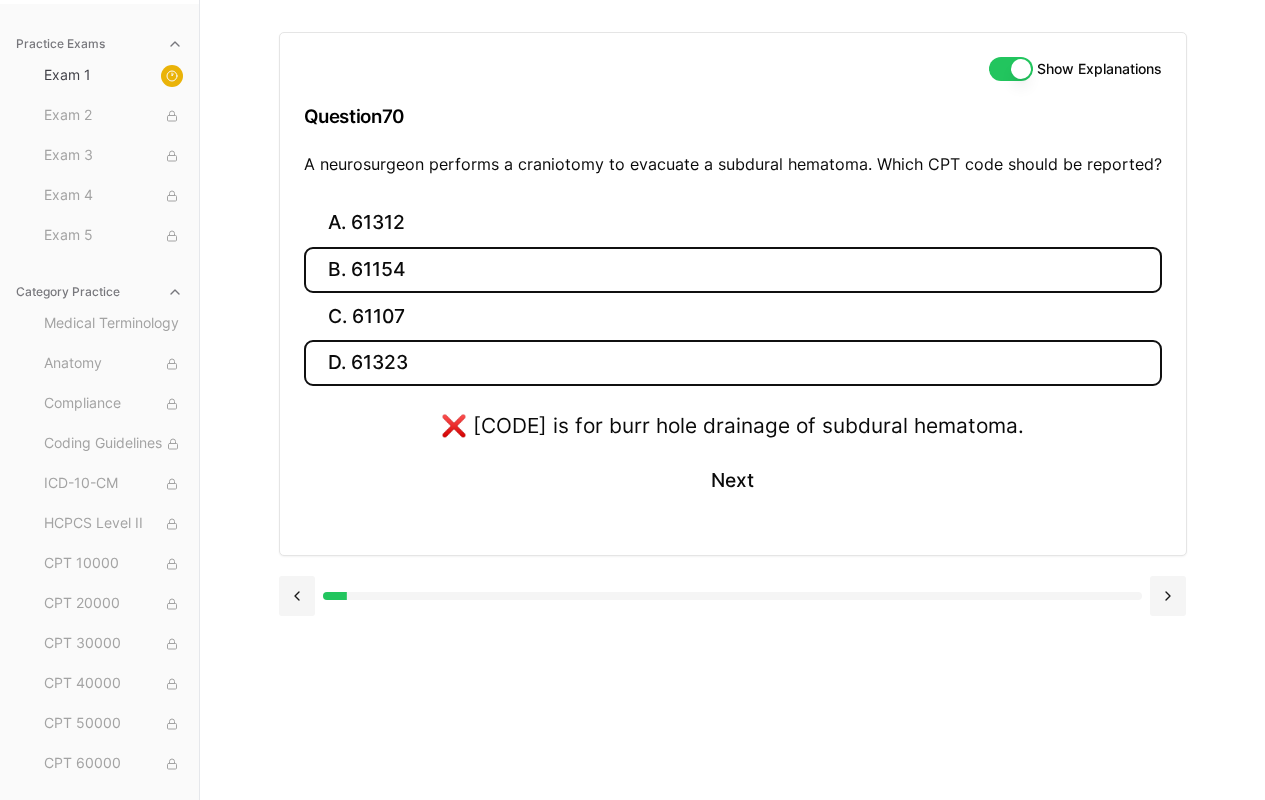click on "D. 61323" at bounding box center (733, 363) 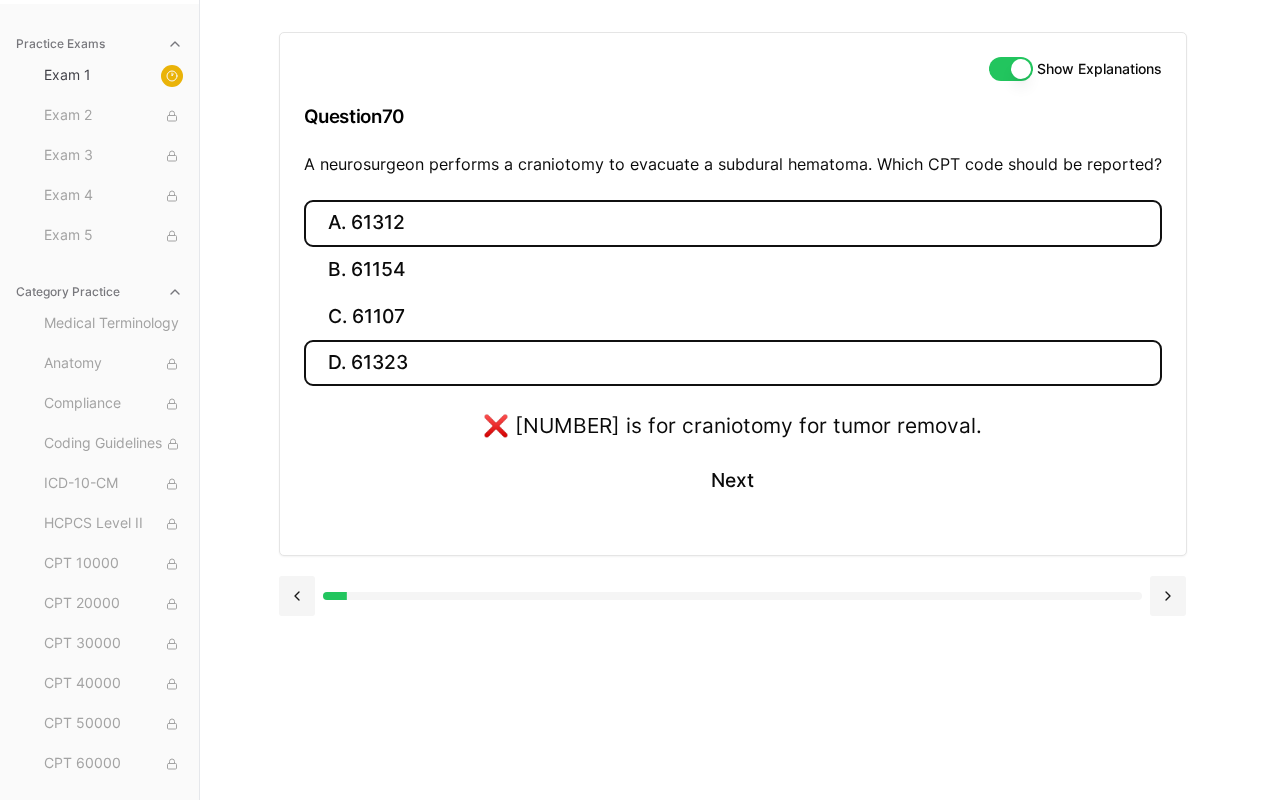click on "A. 61312" at bounding box center (733, 223) 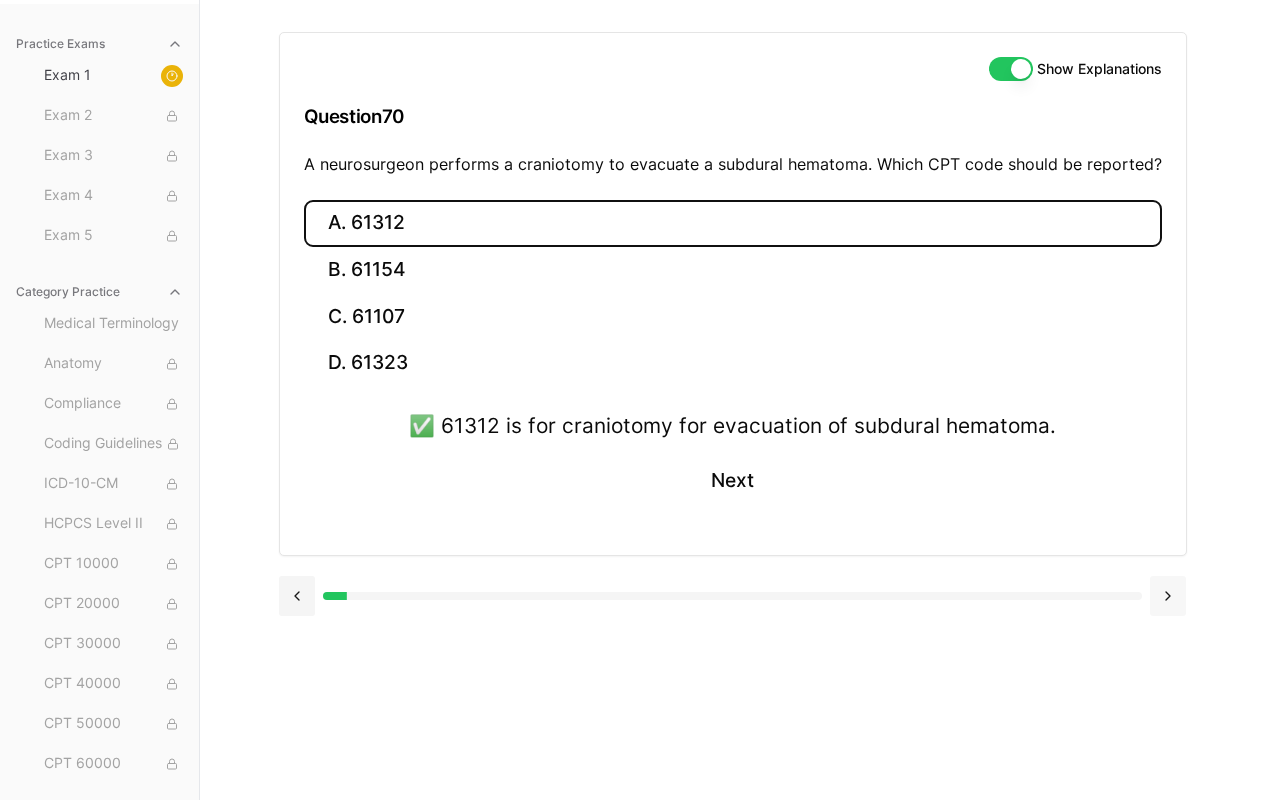click at bounding box center (1168, 596) 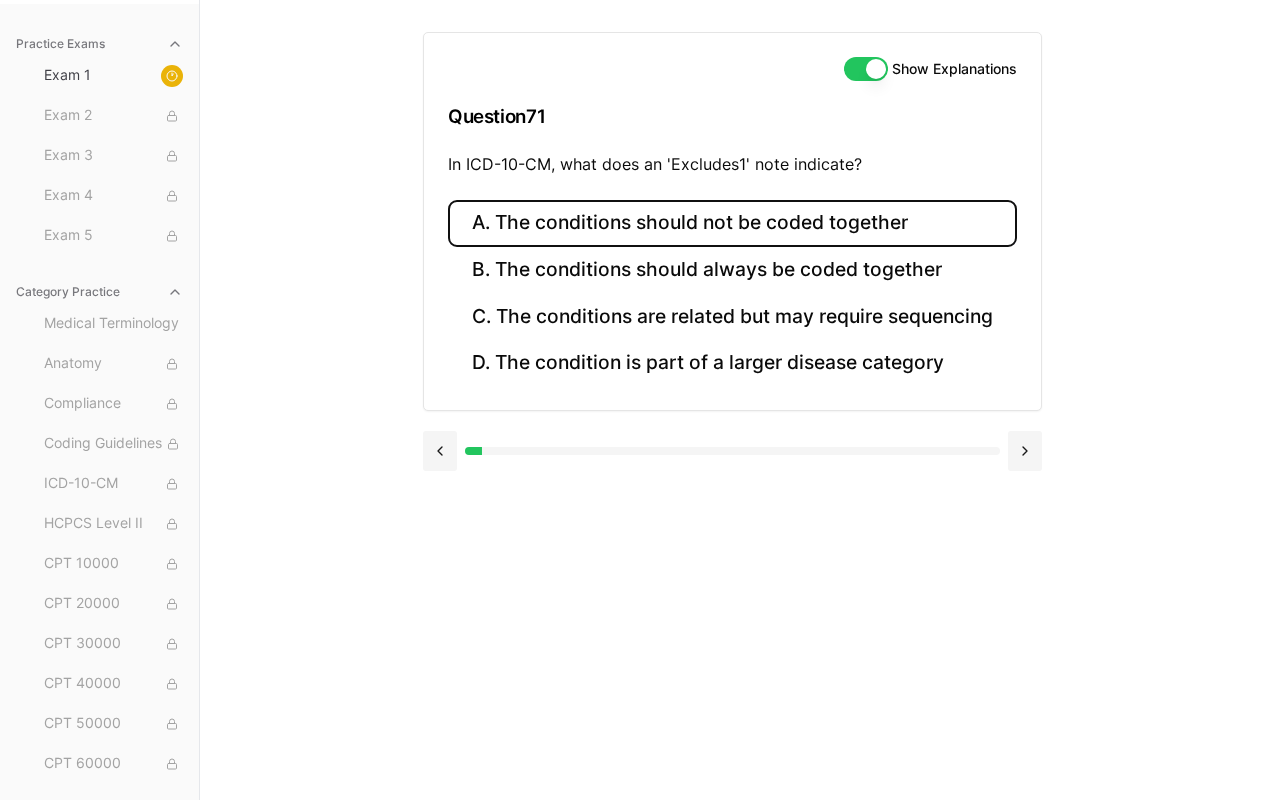 click on "A. The conditions should not be coded together" at bounding box center [732, 223] 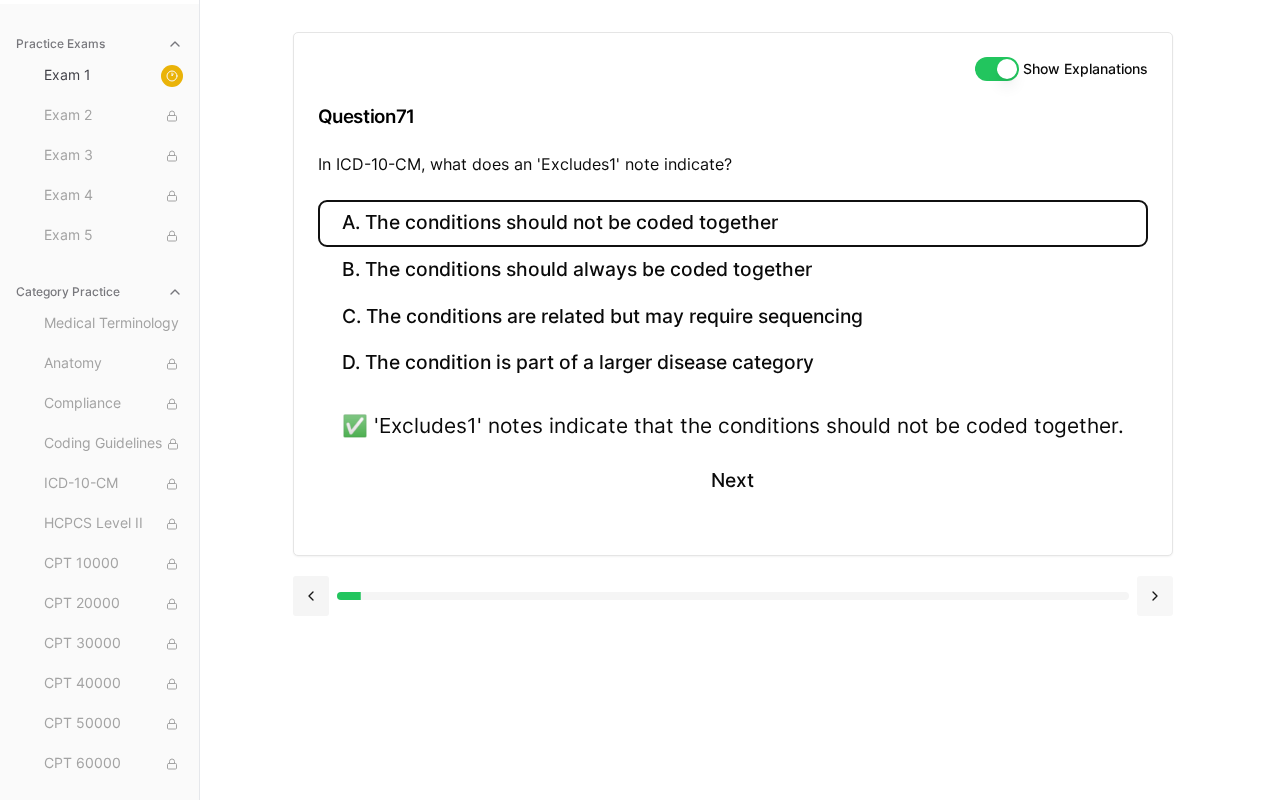 click at bounding box center (1155, 596) 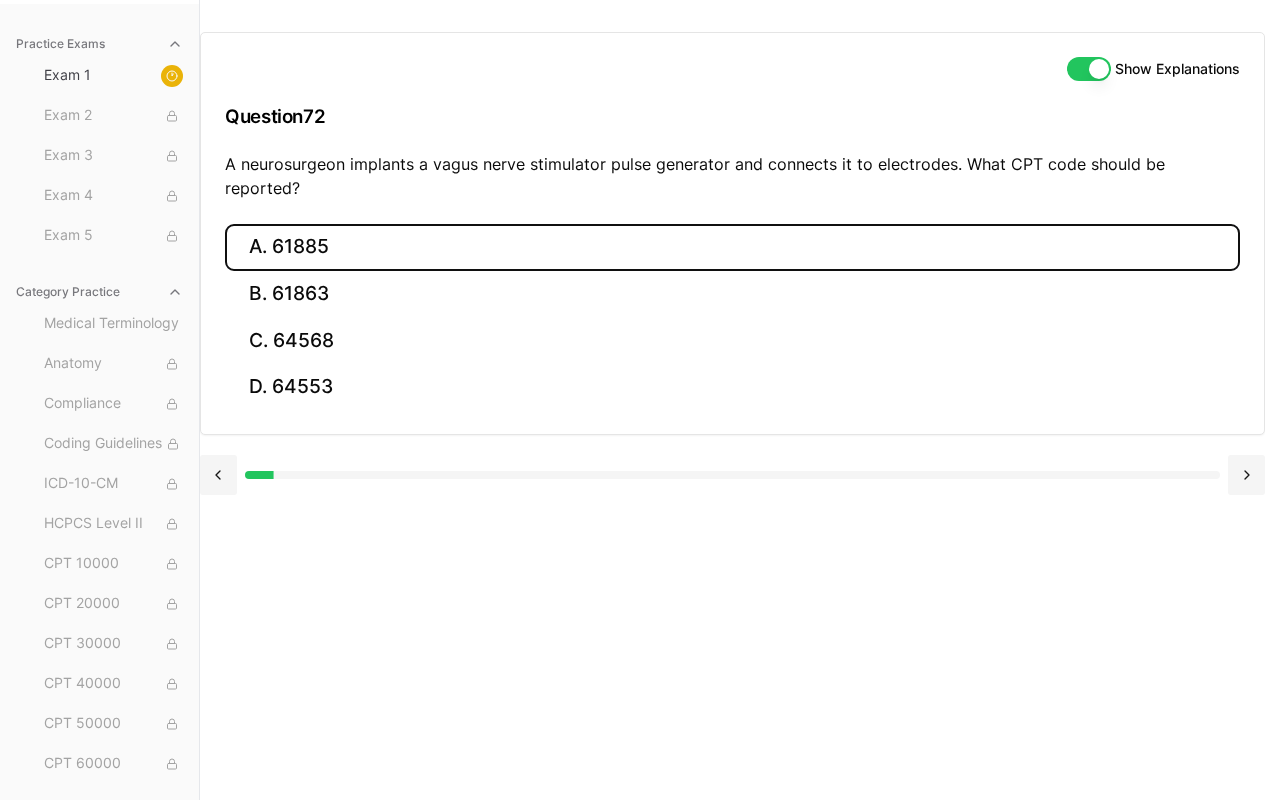click on "A. 61885" at bounding box center [732, 247] 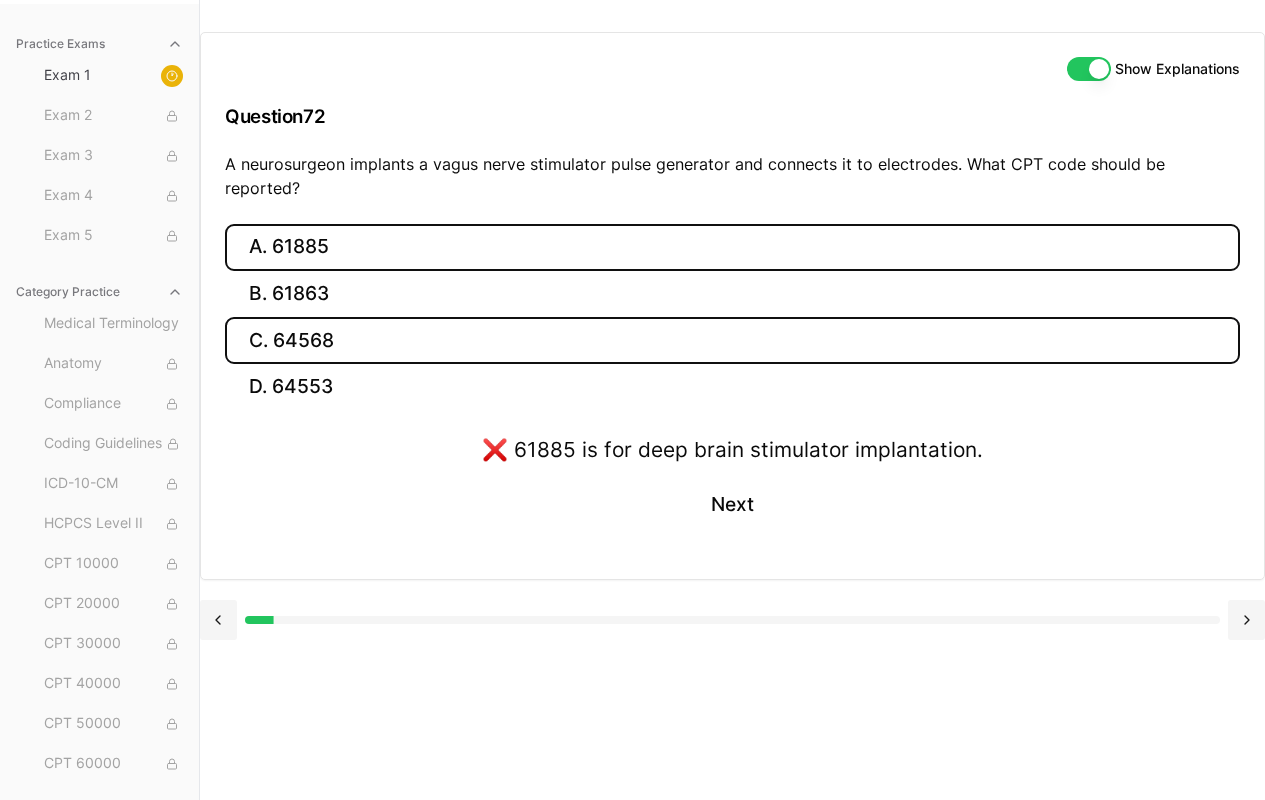click on "C. 64568" at bounding box center [732, 340] 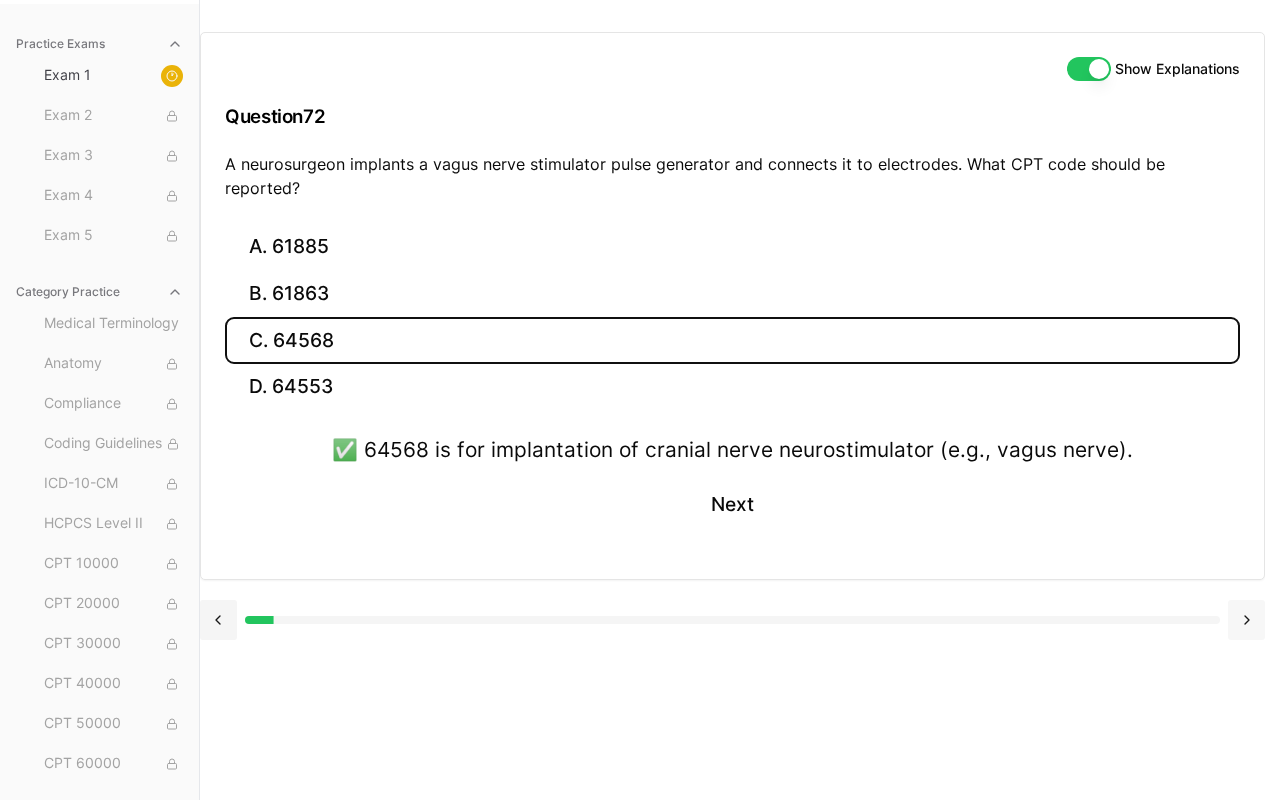 click at bounding box center (1246, 620) 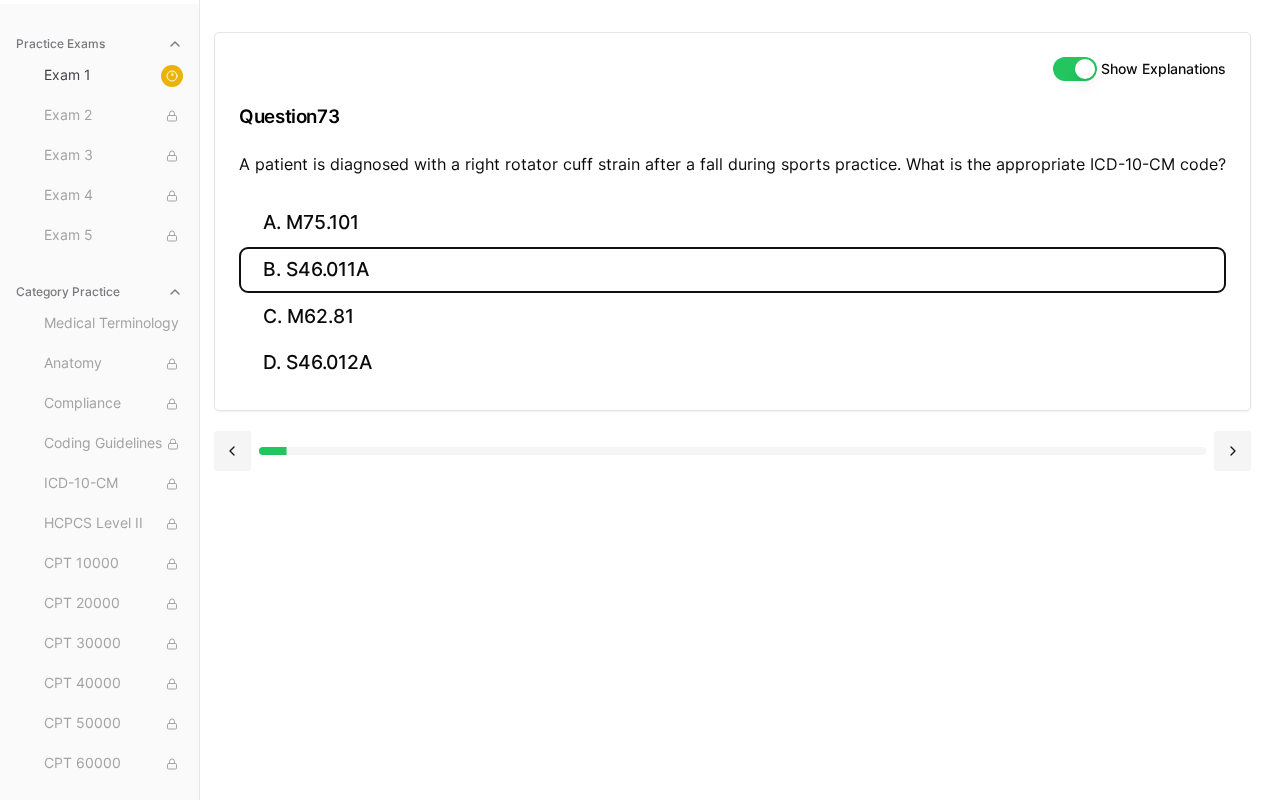 click on "B. S46.011A" at bounding box center (732, 270) 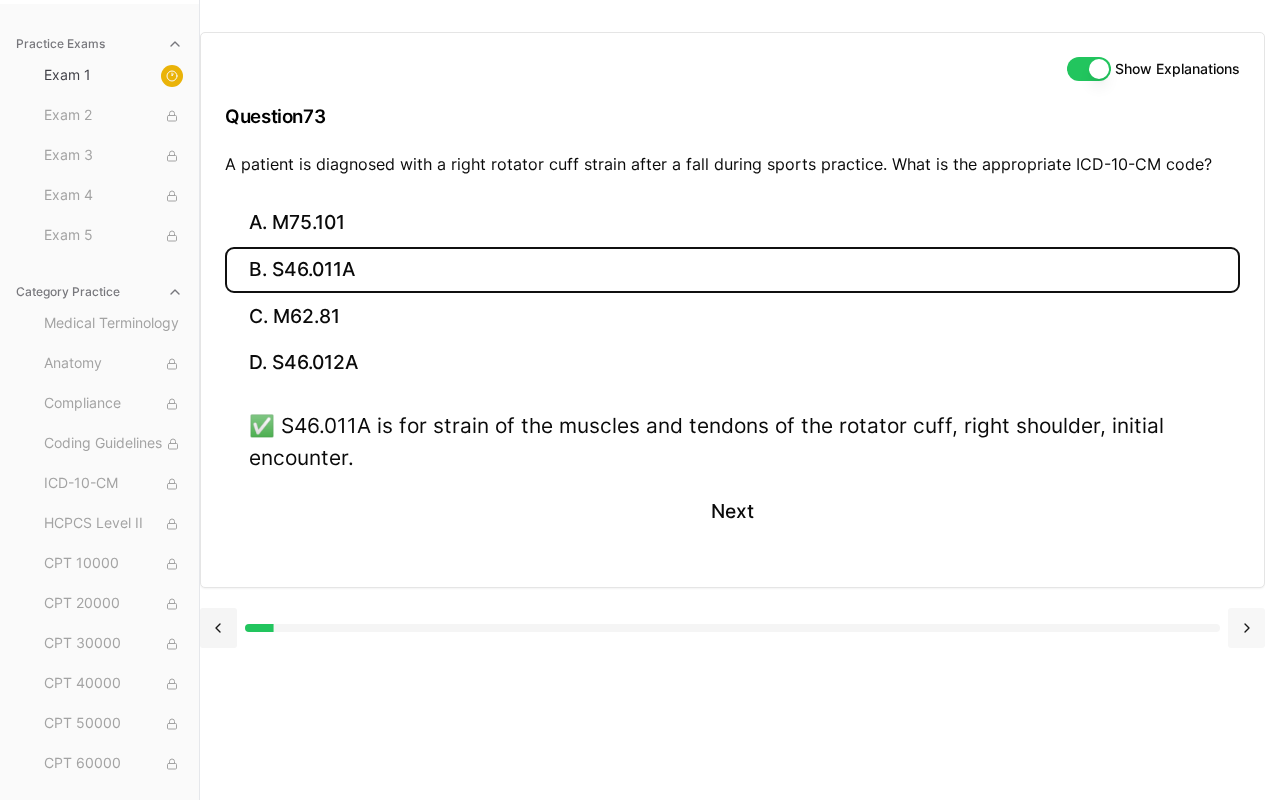 click at bounding box center [1246, 628] 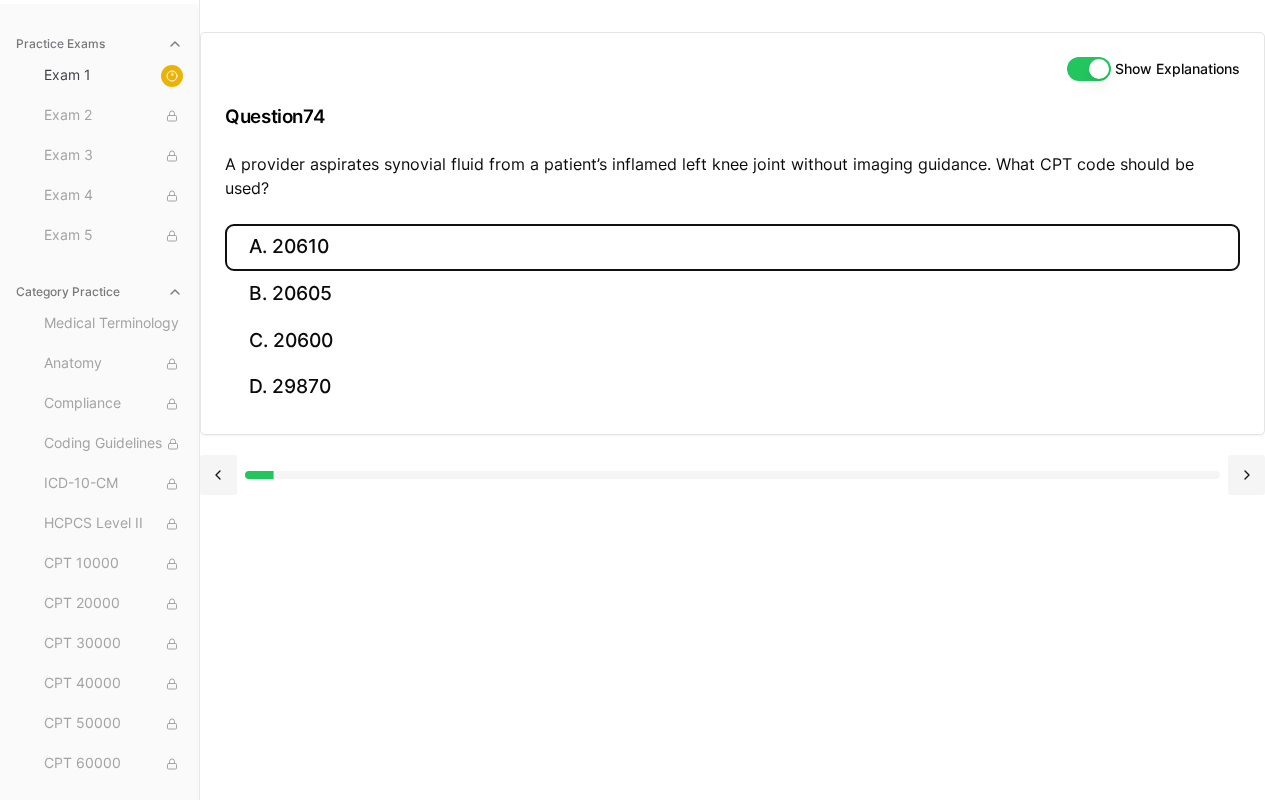 click on "A. 20610" at bounding box center (732, 247) 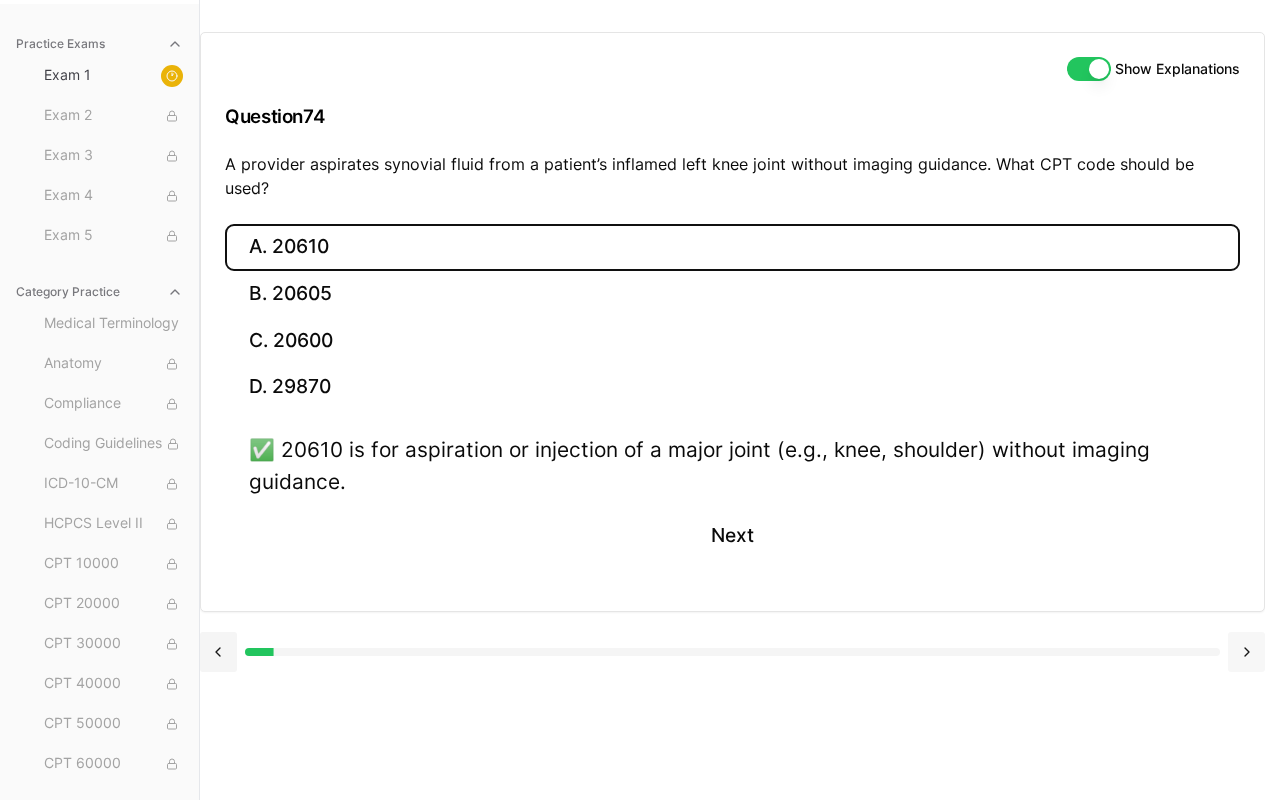 click at bounding box center (1246, 652) 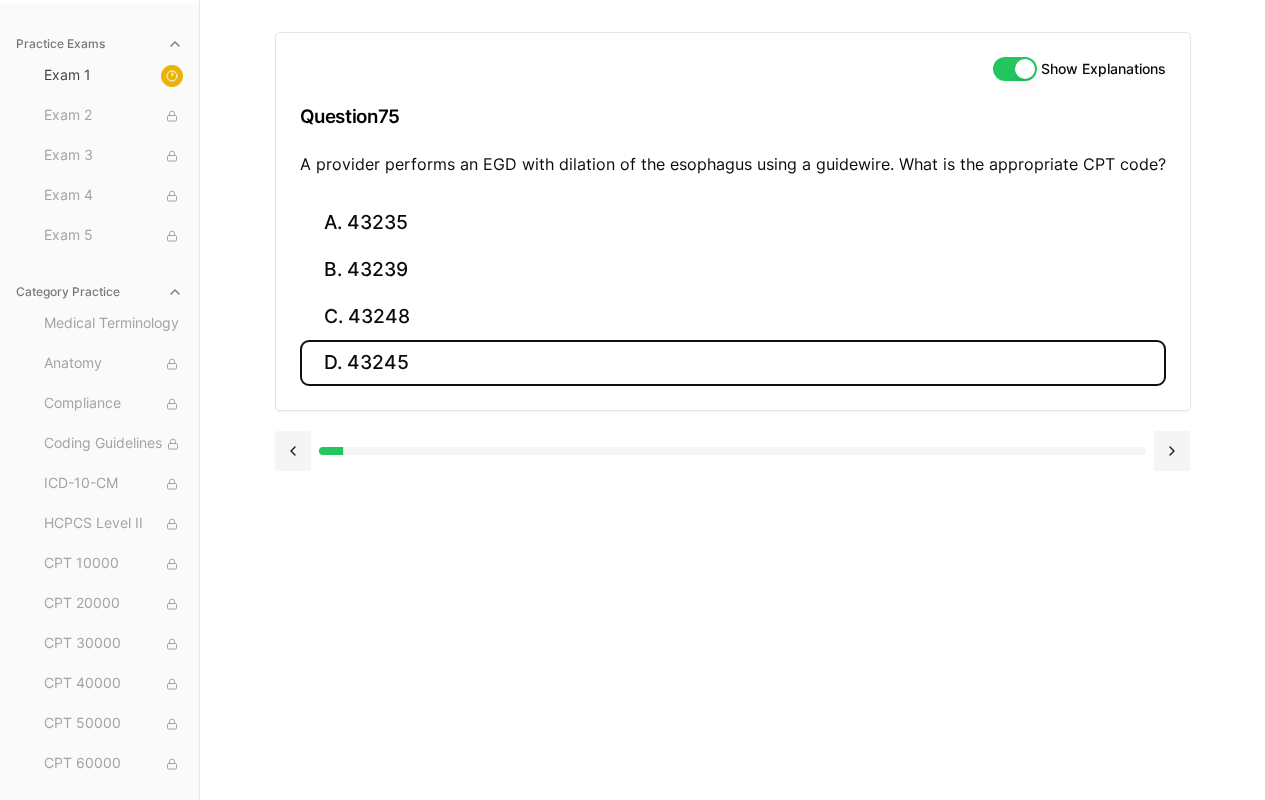 click on "D. 43245" at bounding box center [733, 363] 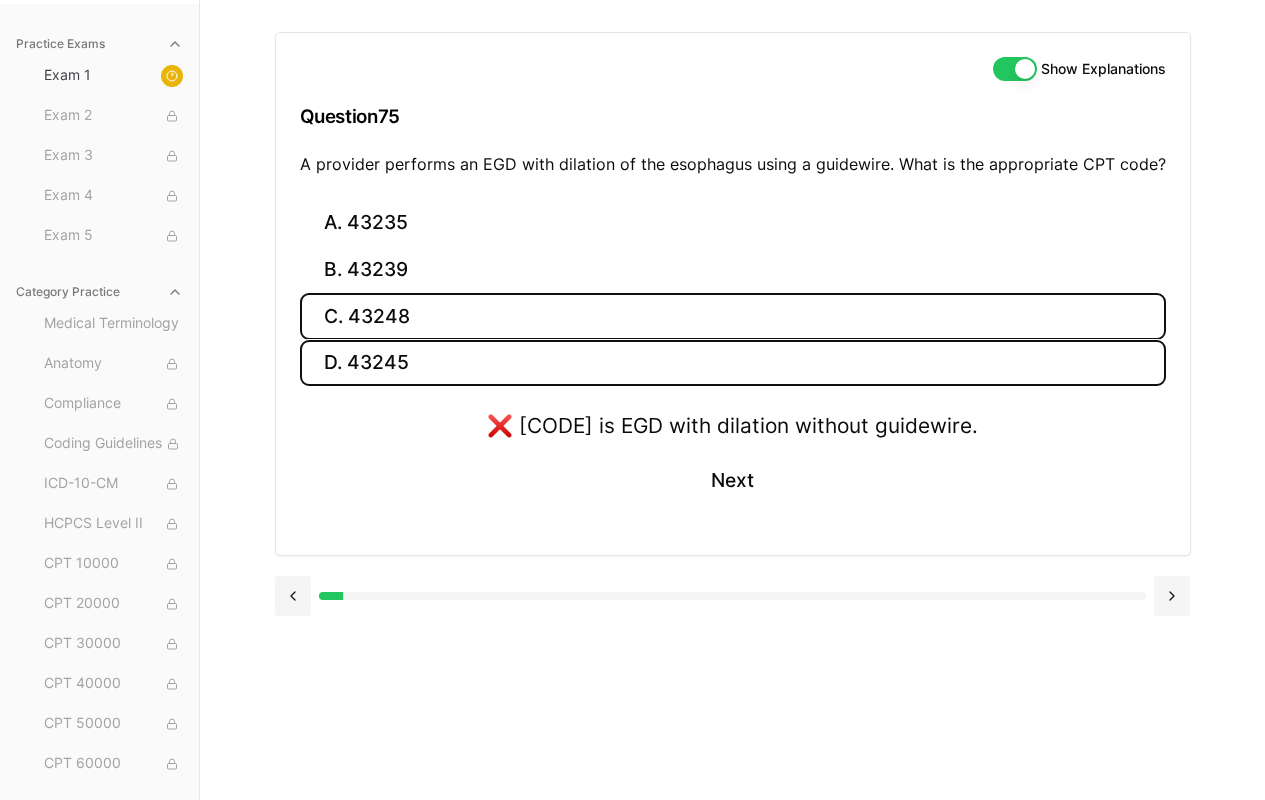 click on "C. 43248" at bounding box center [733, 316] 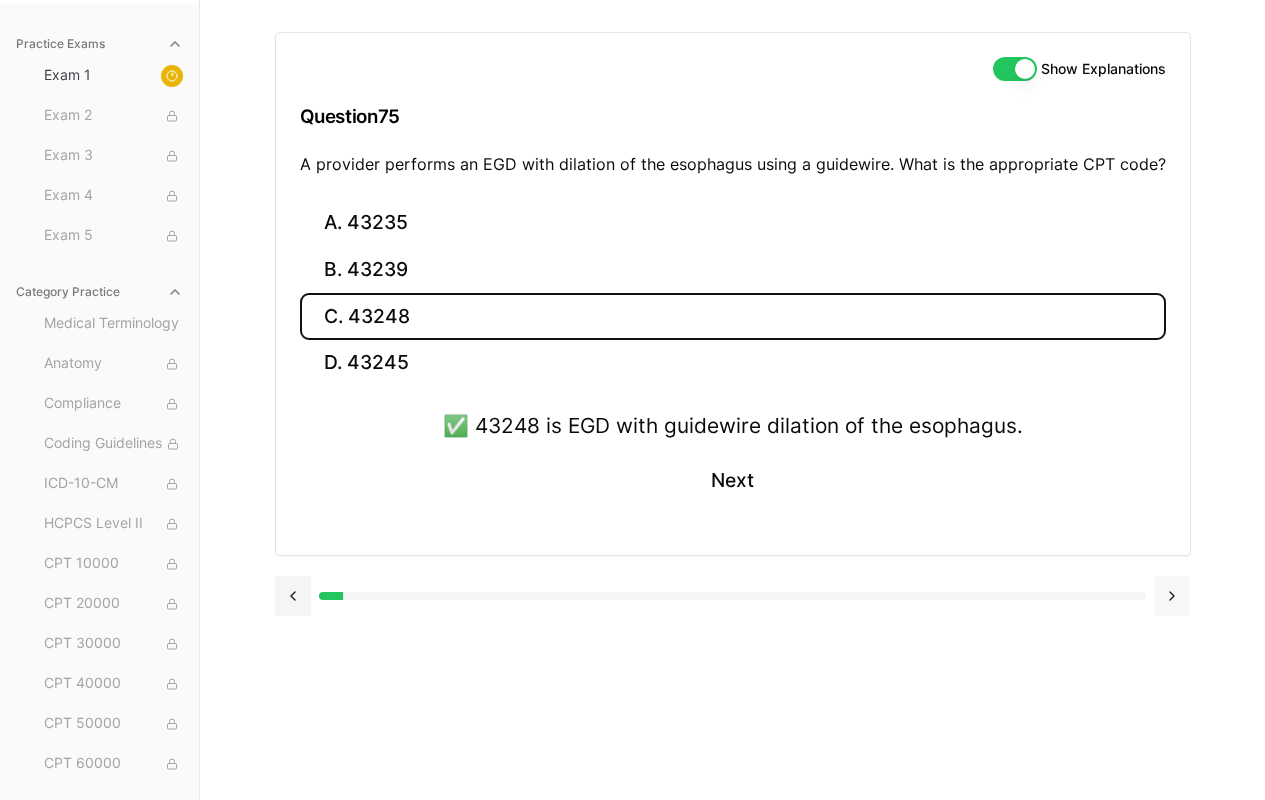 click at bounding box center (1172, 596) 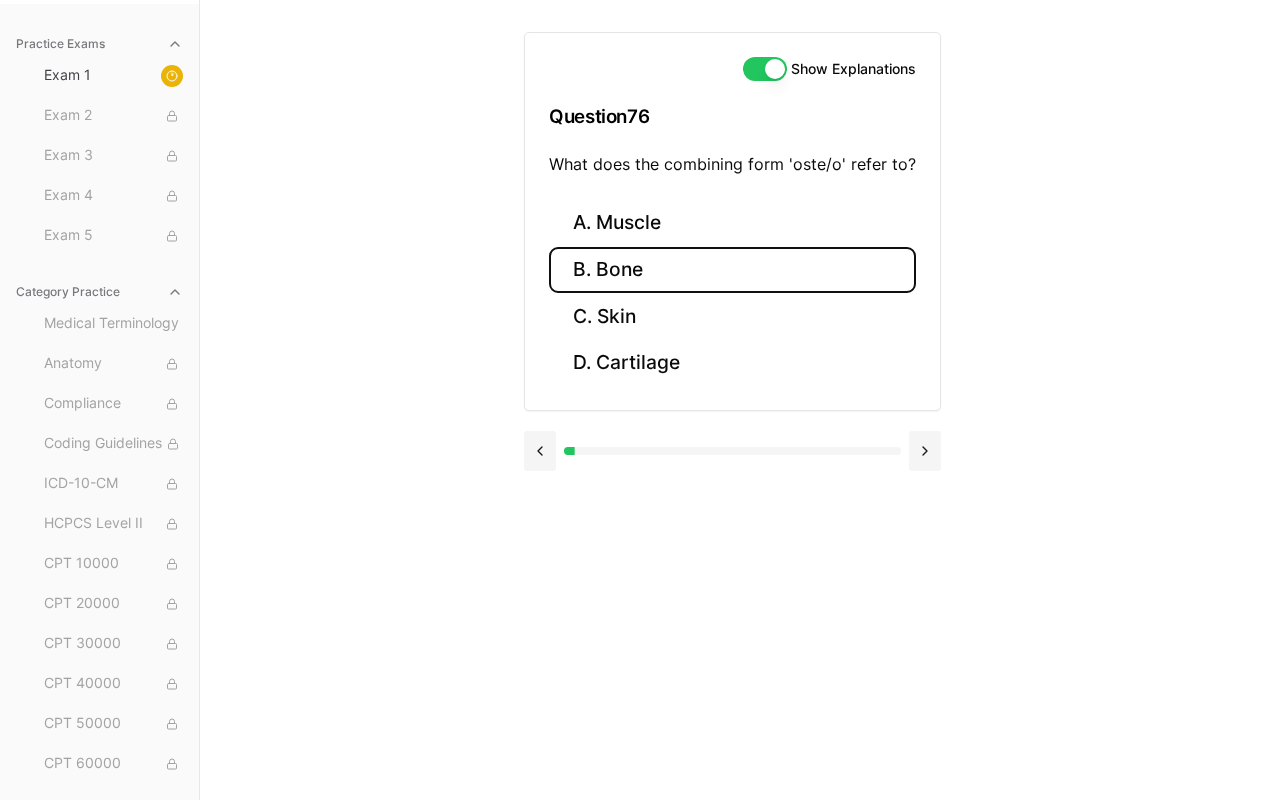 click on "B. Bone" at bounding box center (732, 270) 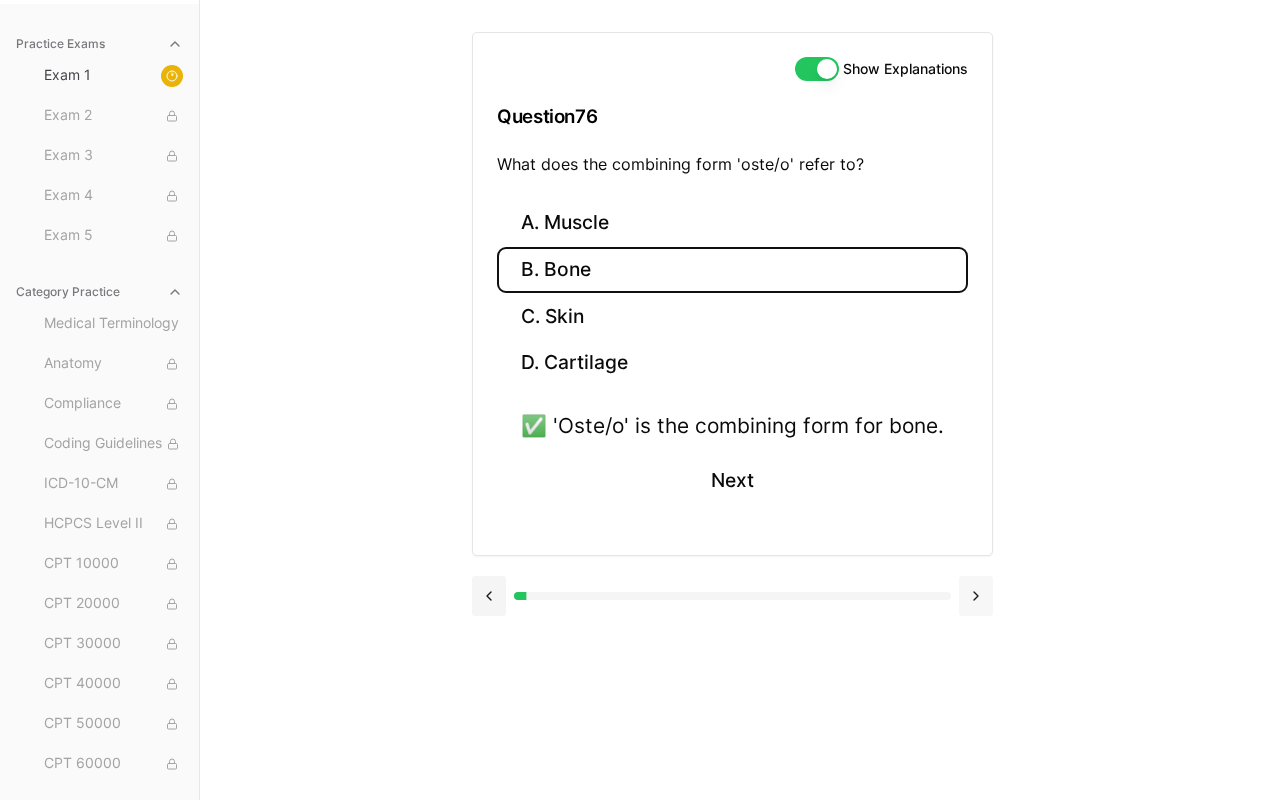 click at bounding box center (976, 596) 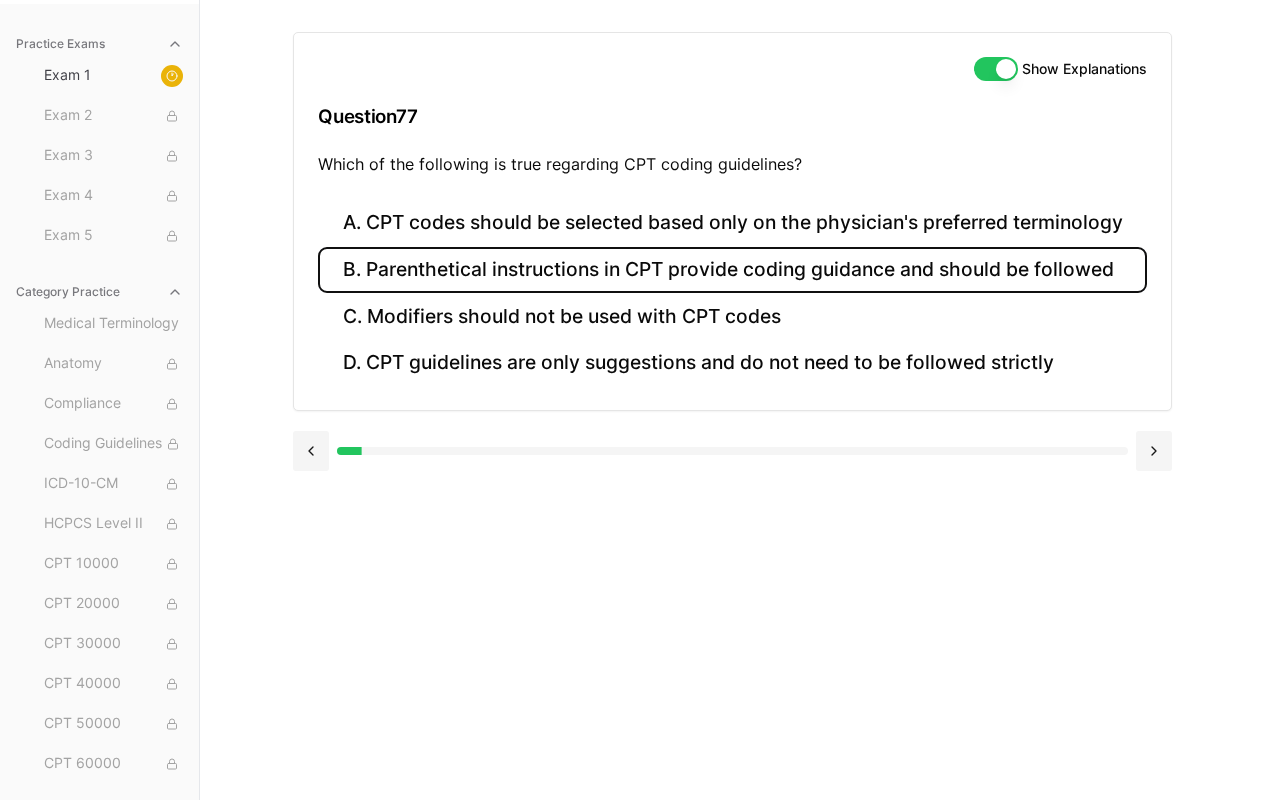 click on "B. Parenthetical instructions in CPT provide coding guidance and should be followed" at bounding box center [732, 270] 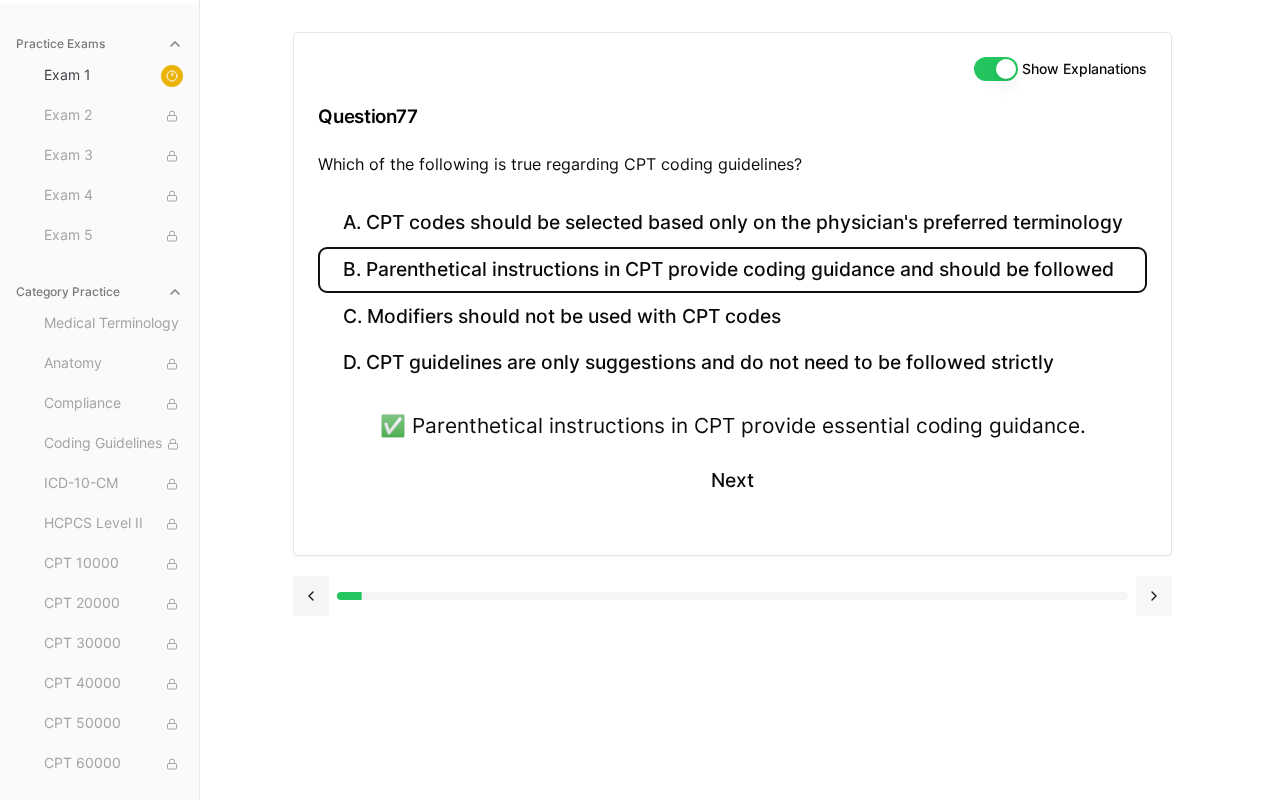 click at bounding box center (1154, 596) 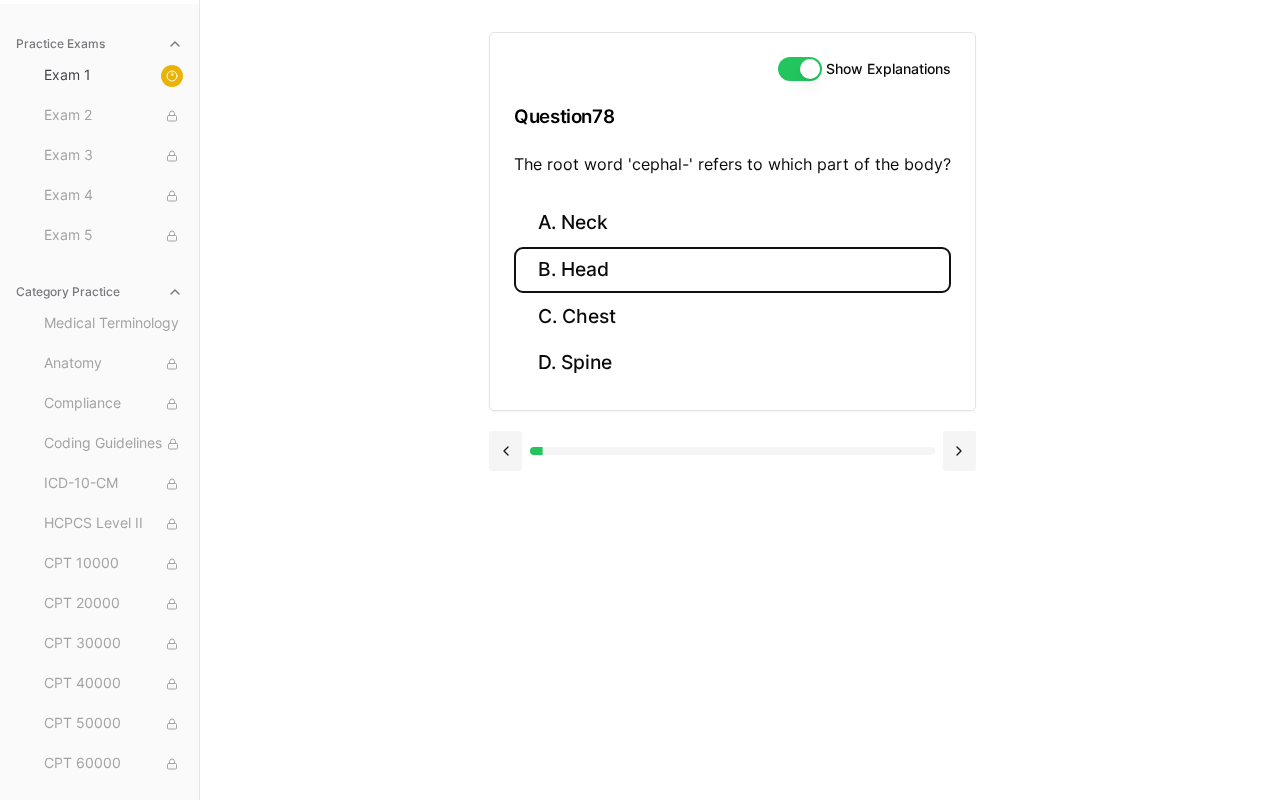 click on "B. Head" at bounding box center (732, 270) 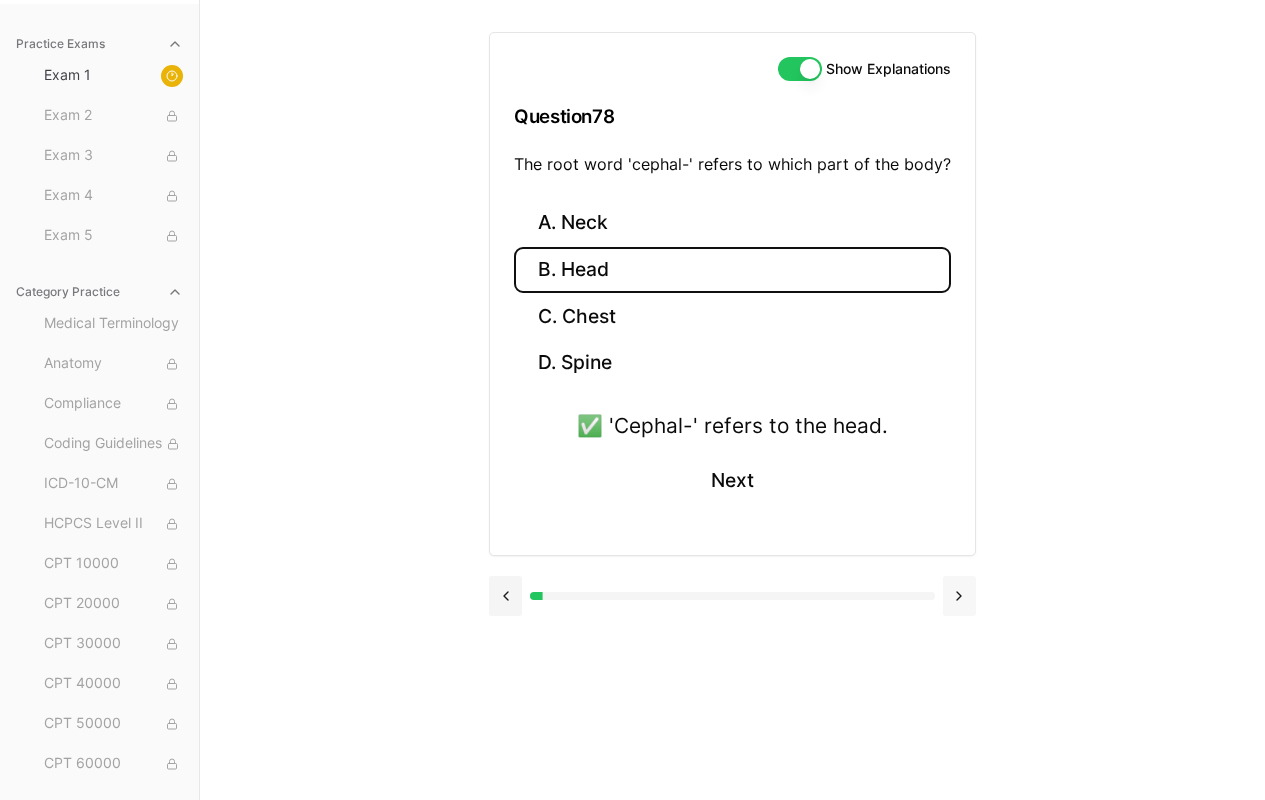 click at bounding box center [959, 596] 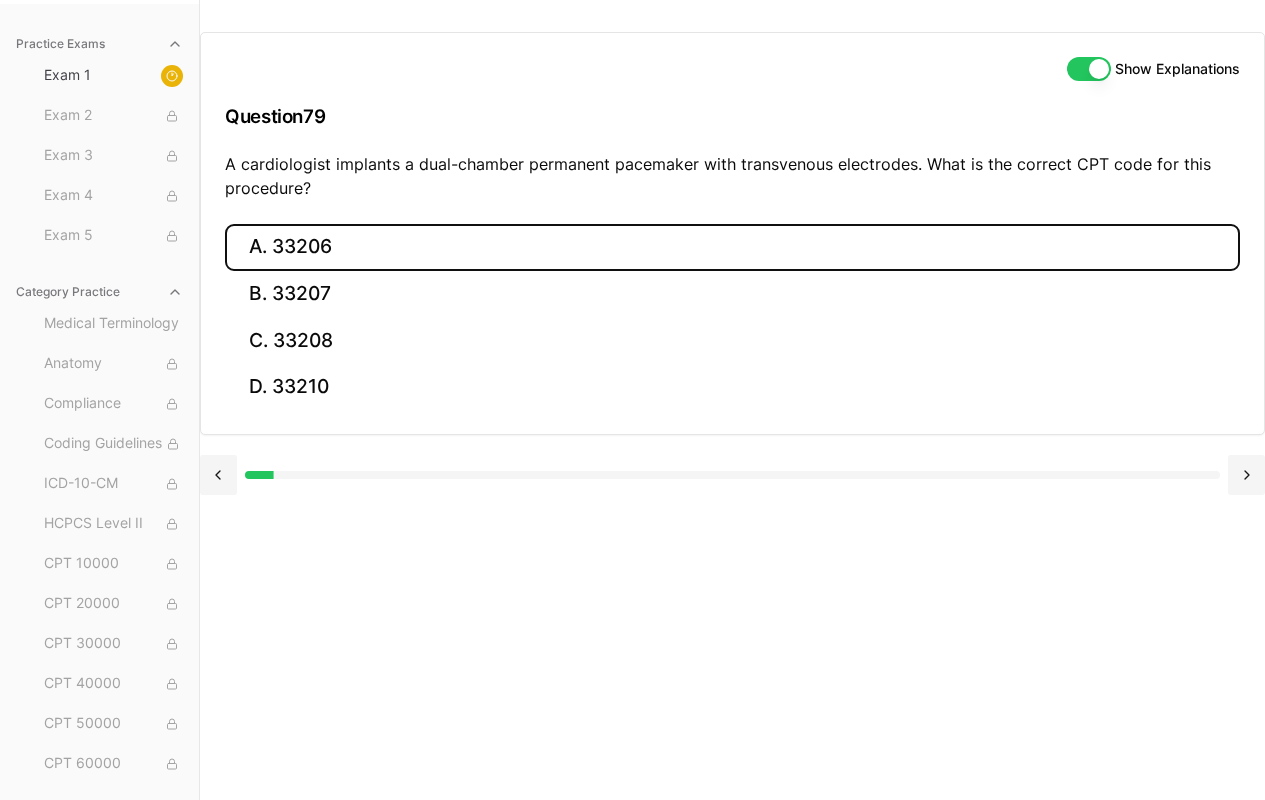 click on "A. 33206" at bounding box center [732, 247] 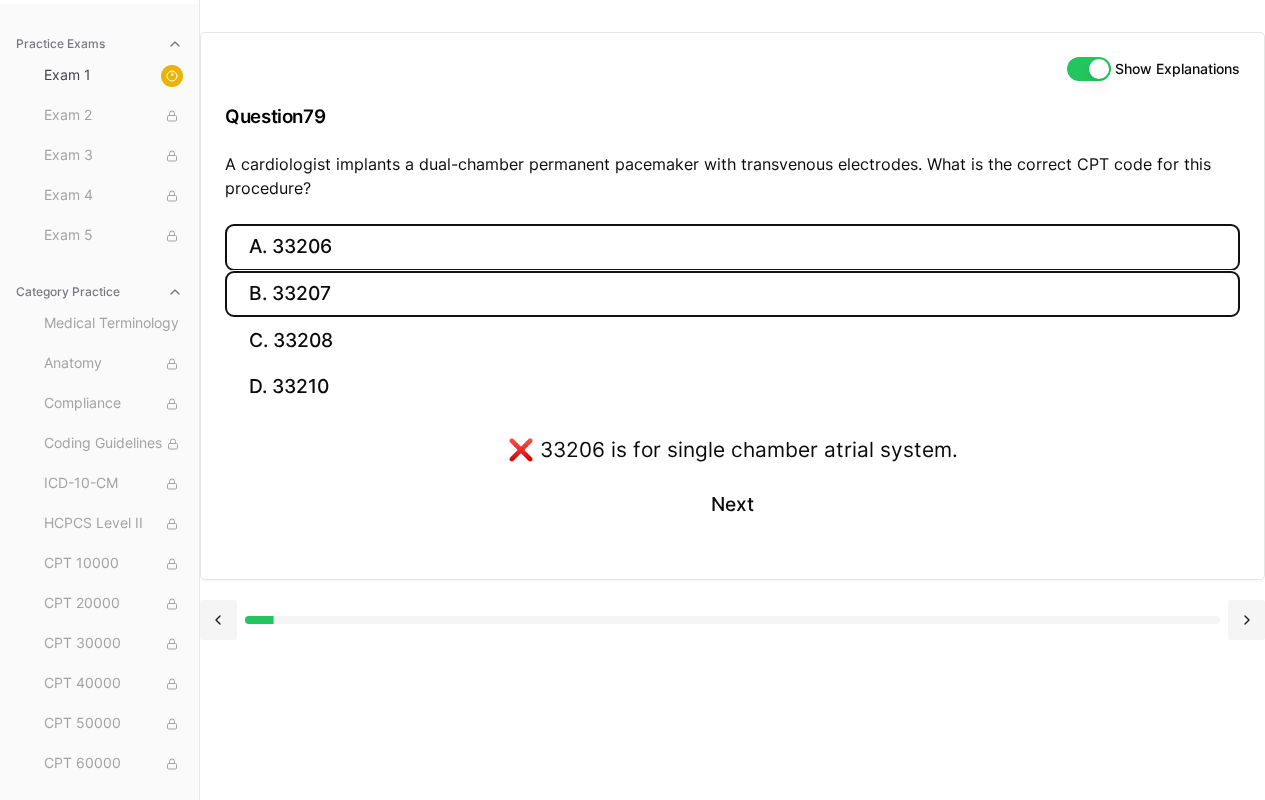 click on "B. 33207" at bounding box center [732, 294] 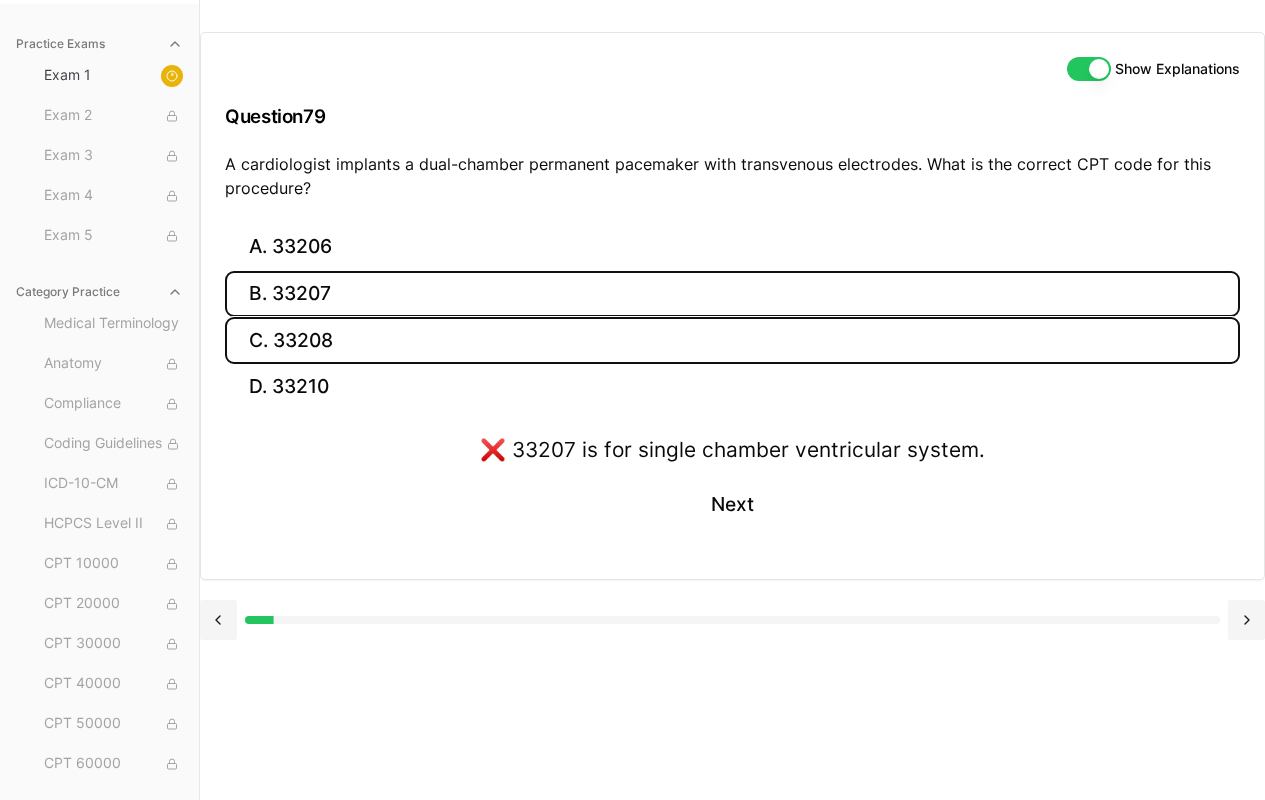click on "C. 33208" at bounding box center (732, 340) 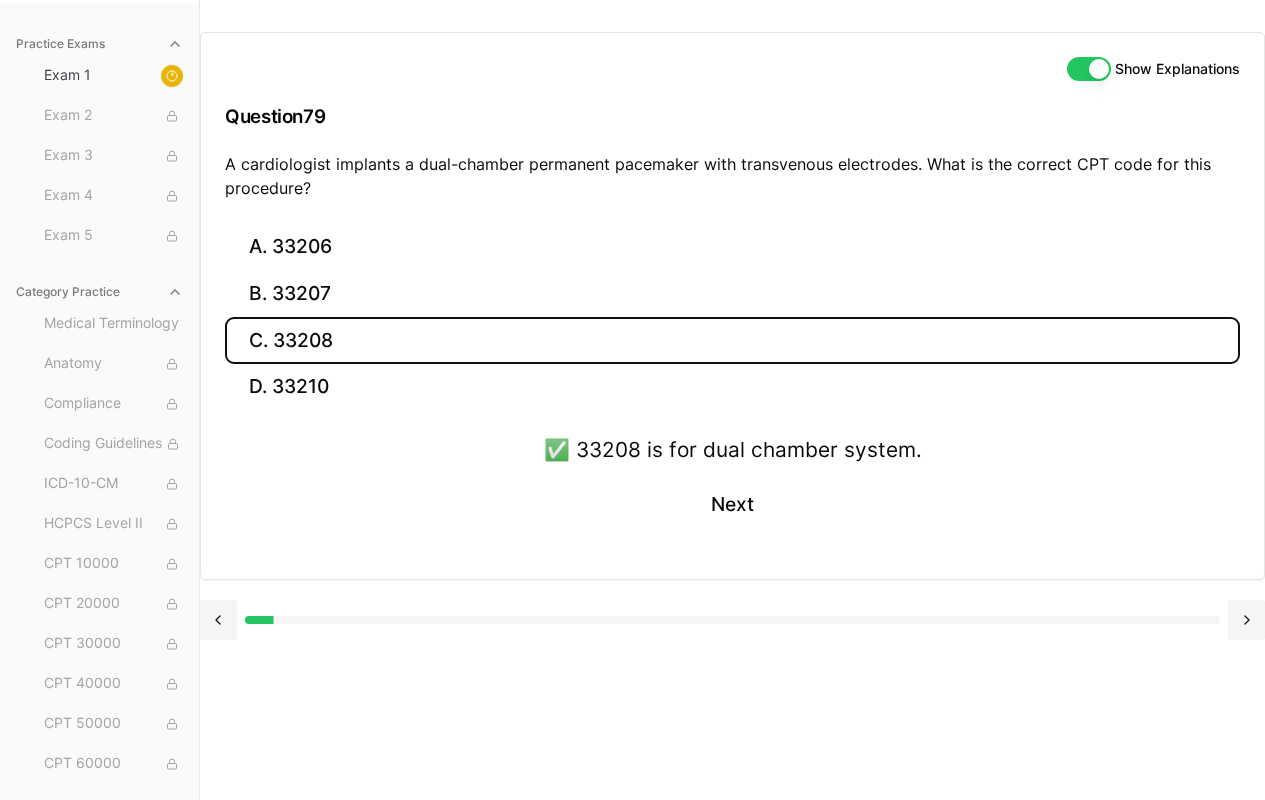 click on "Show Explanations Question  79 A cardiologist implants a dual-chamber permanent pacemaker with transvenous electrodes. What is the correct CPT code for this procedure? A. 33206 B. 33207 C. 33208 D. 33210 ✅ 33208 is for dual chamber system. Next" at bounding box center (732, 400) 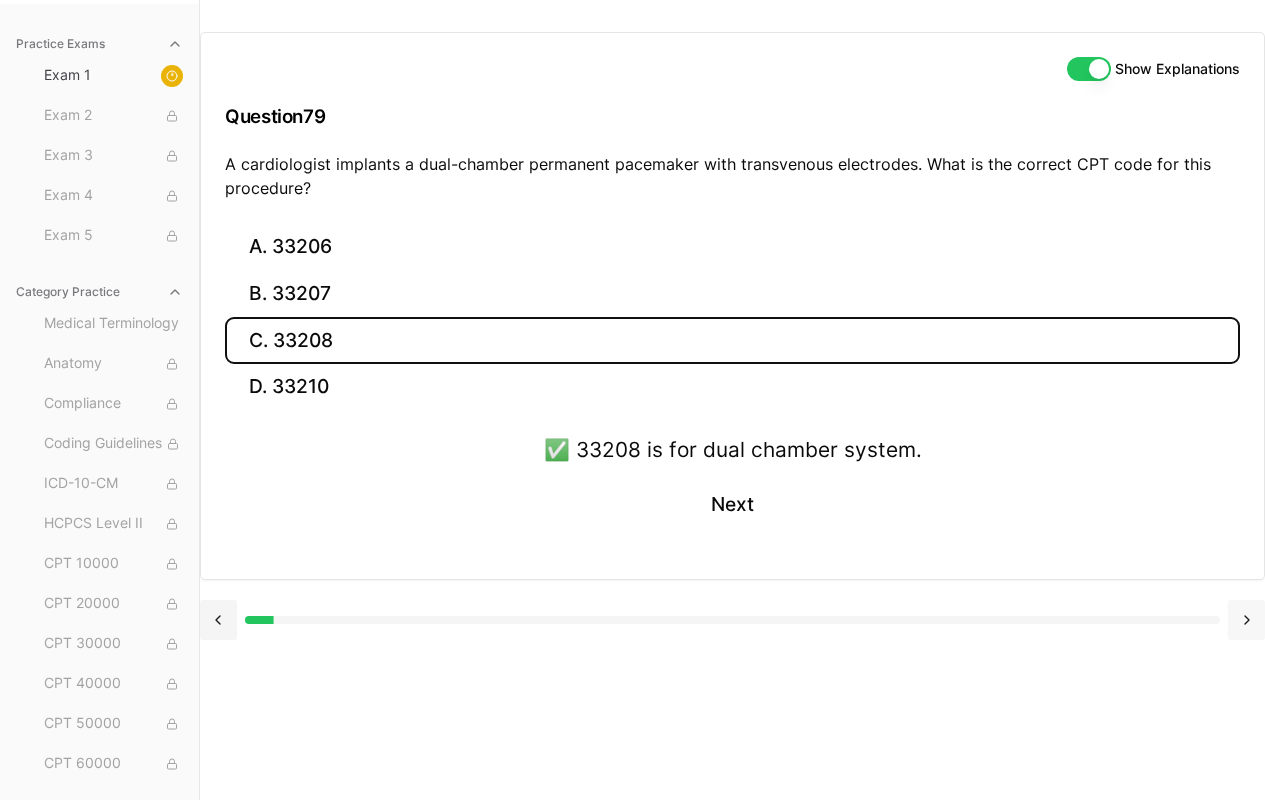 click at bounding box center [1246, 620] 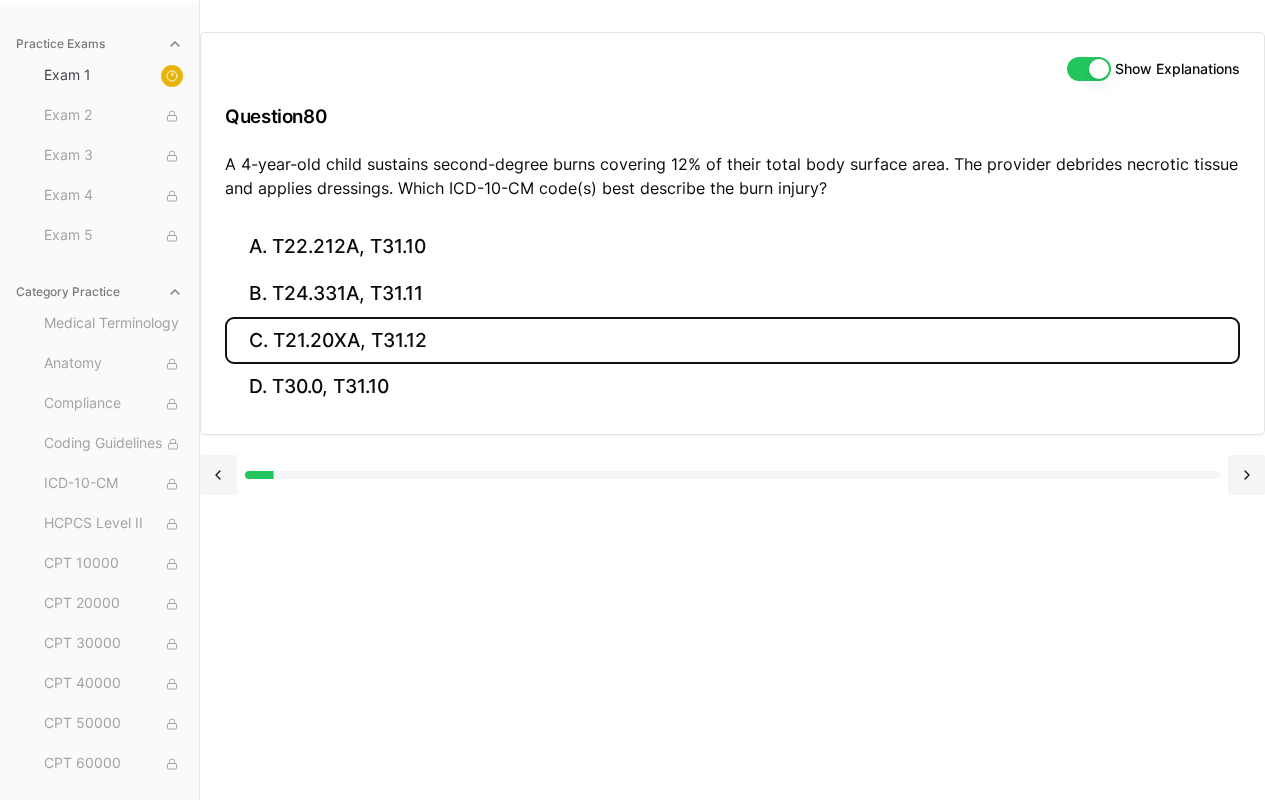 click on "C. T21.20XA, T31.12" at bounding box center (732, 340) 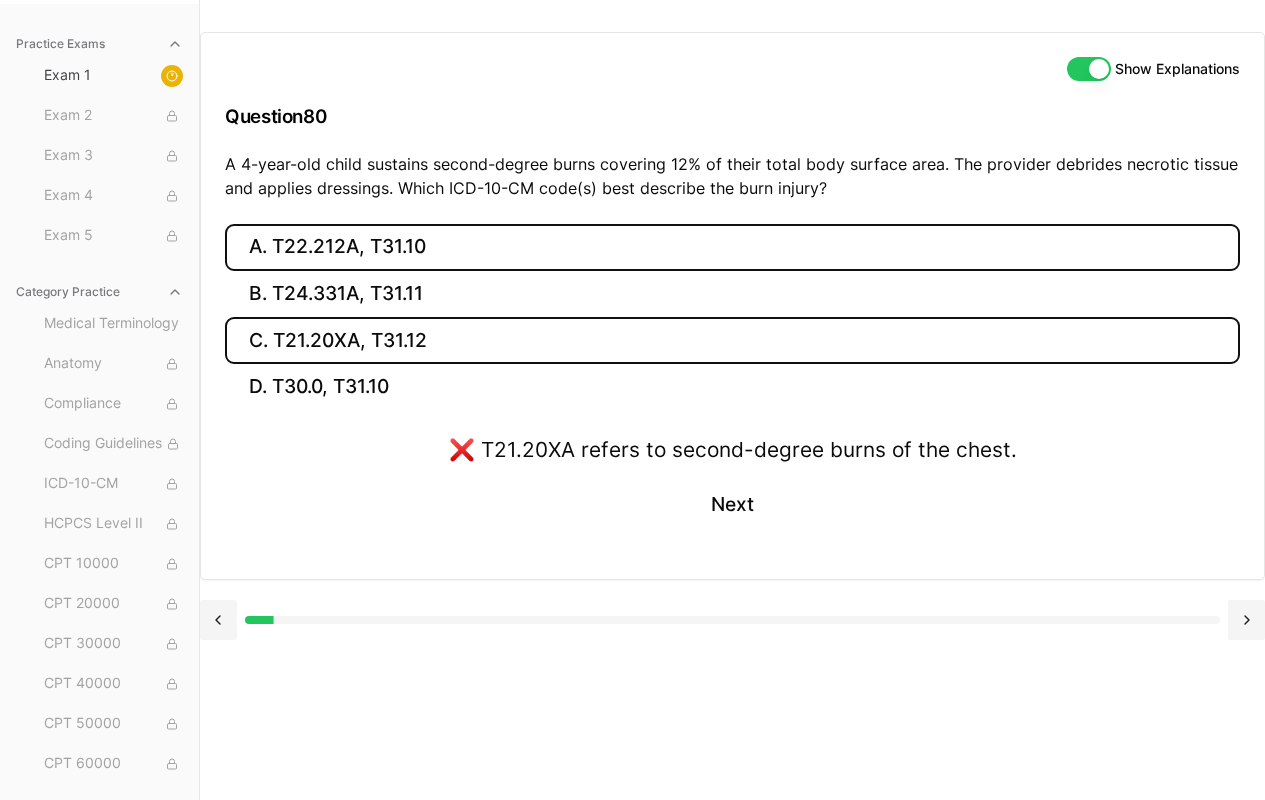 click on "A. T22.212A, T31.10" at bounding box center [732, 247] 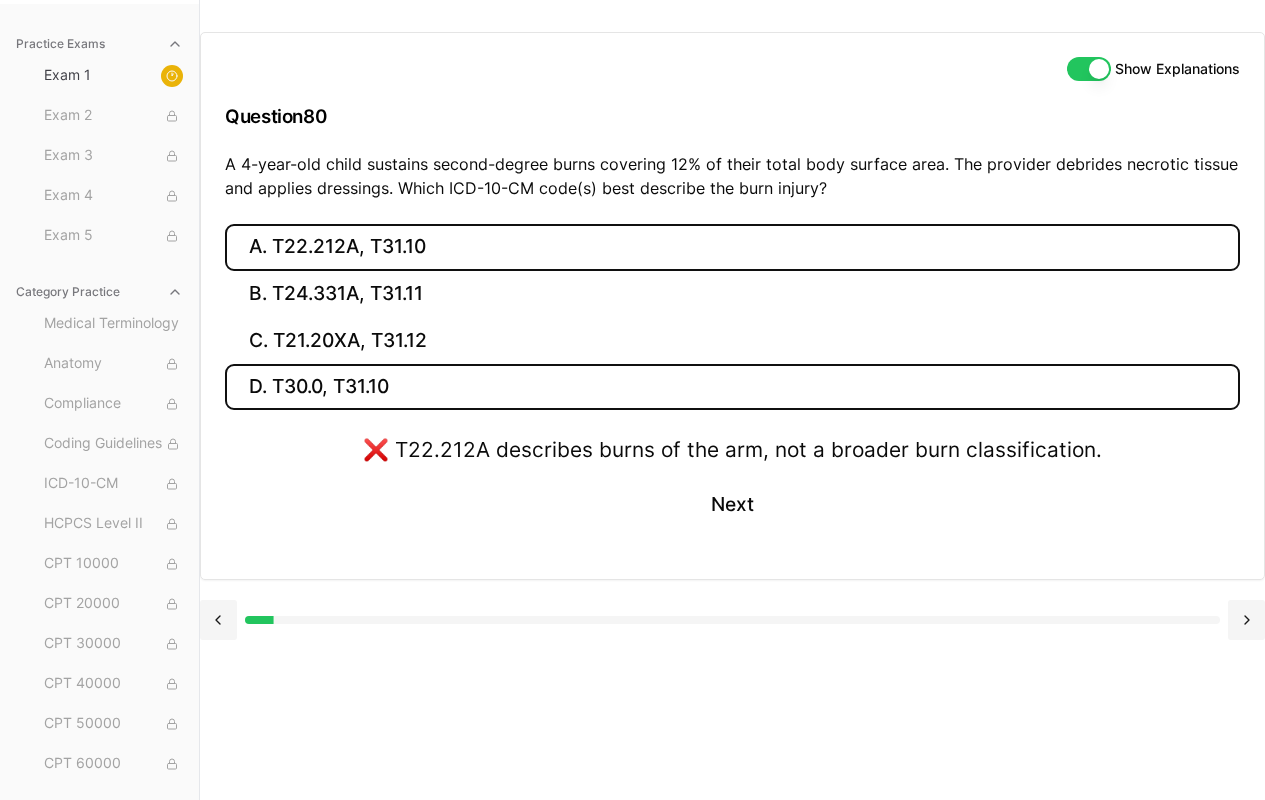 click on "D. T30.0, T31.10" at bounding box center (732, 387) 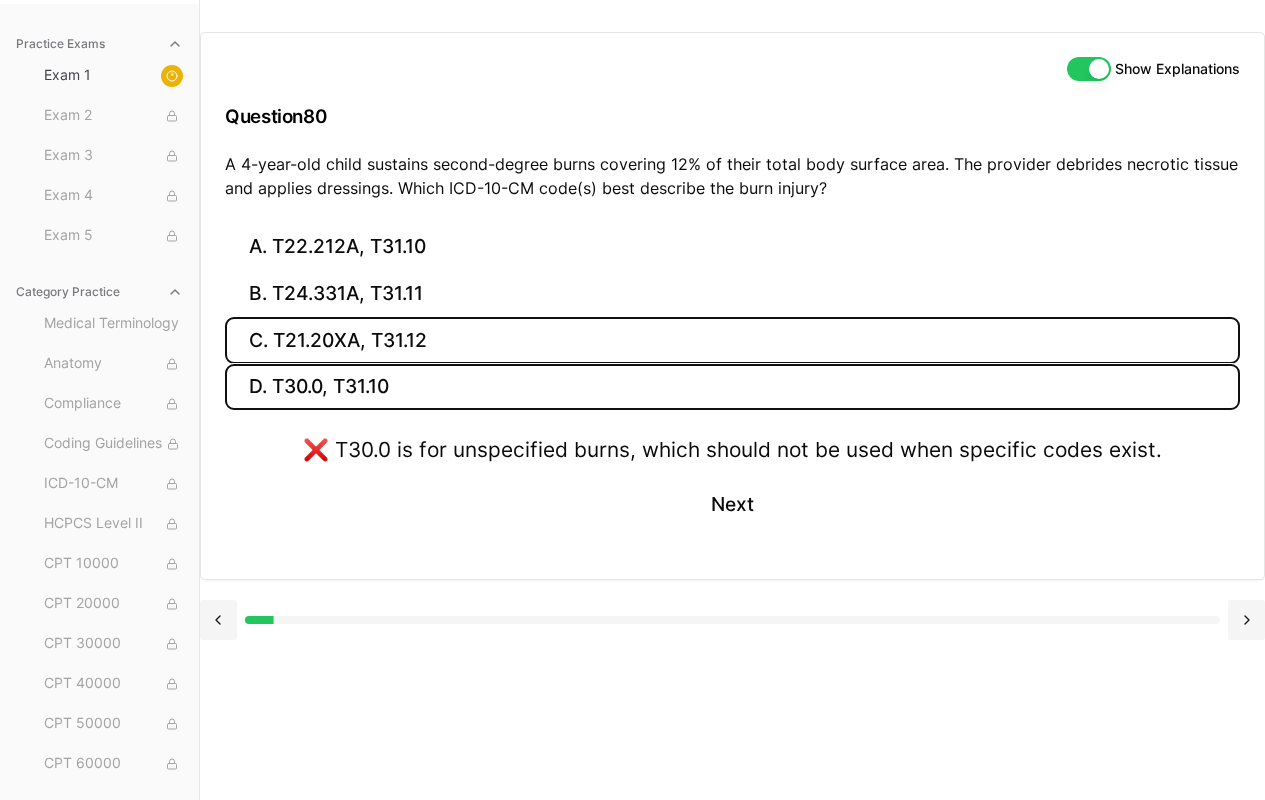click on "C. T21.20XA, T31.12" at bounding box center (732, 340) 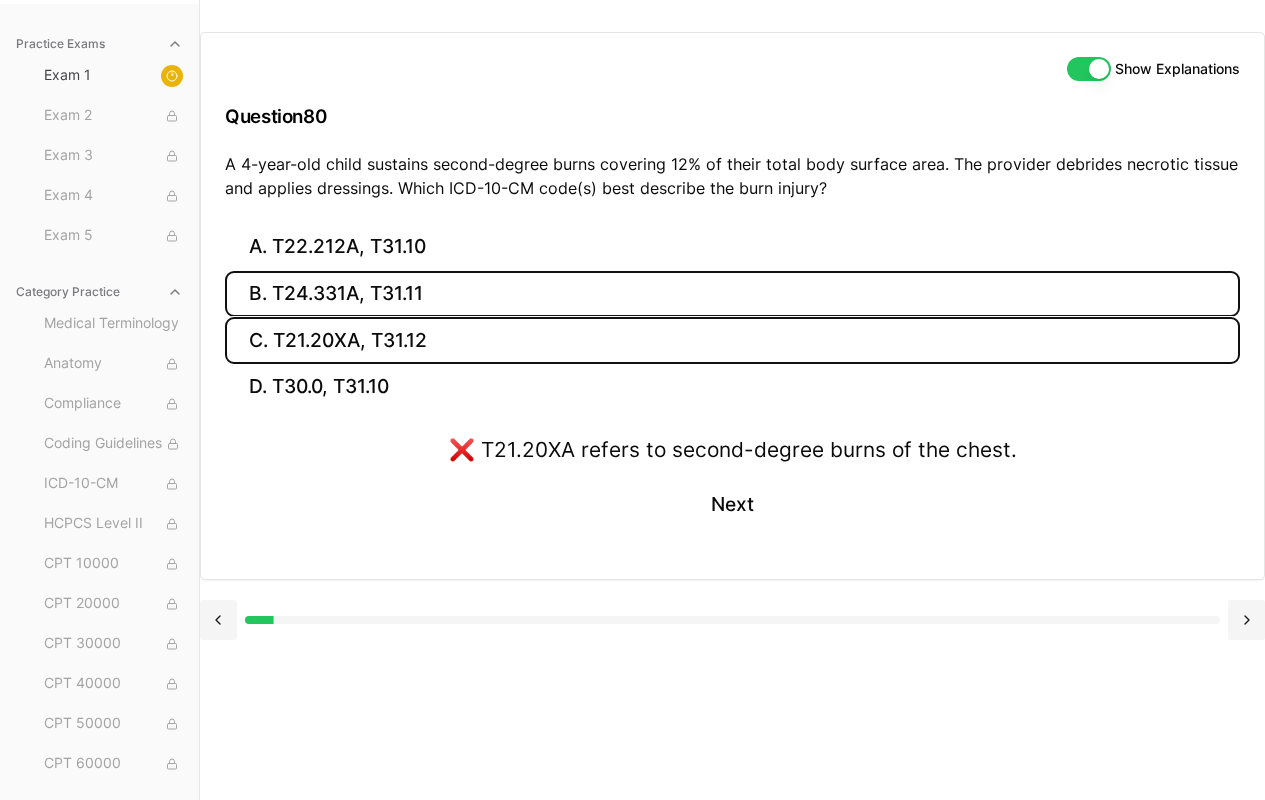click on "B. T24.331A, T31.11" at bounding box center (732, 294) 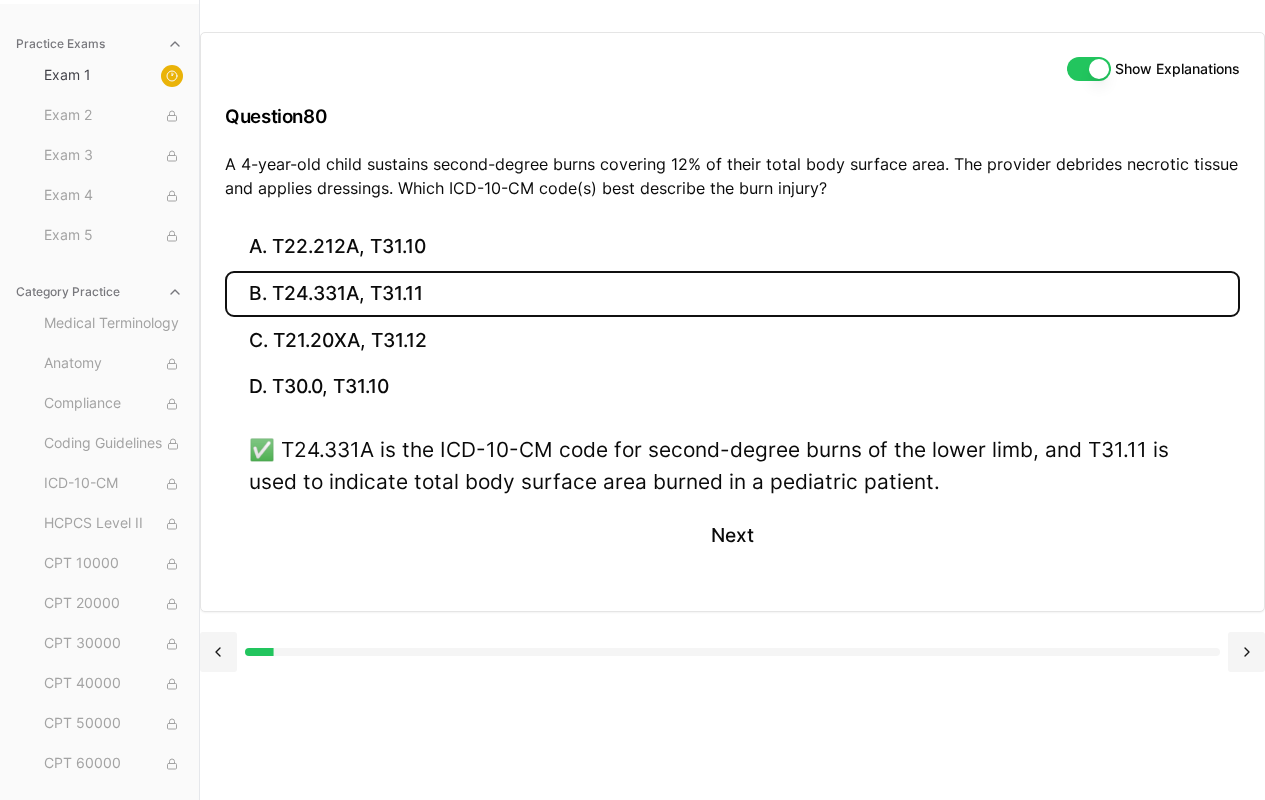 scroll, scrollTop: 149, scrollLeft: 0, axis: vertical 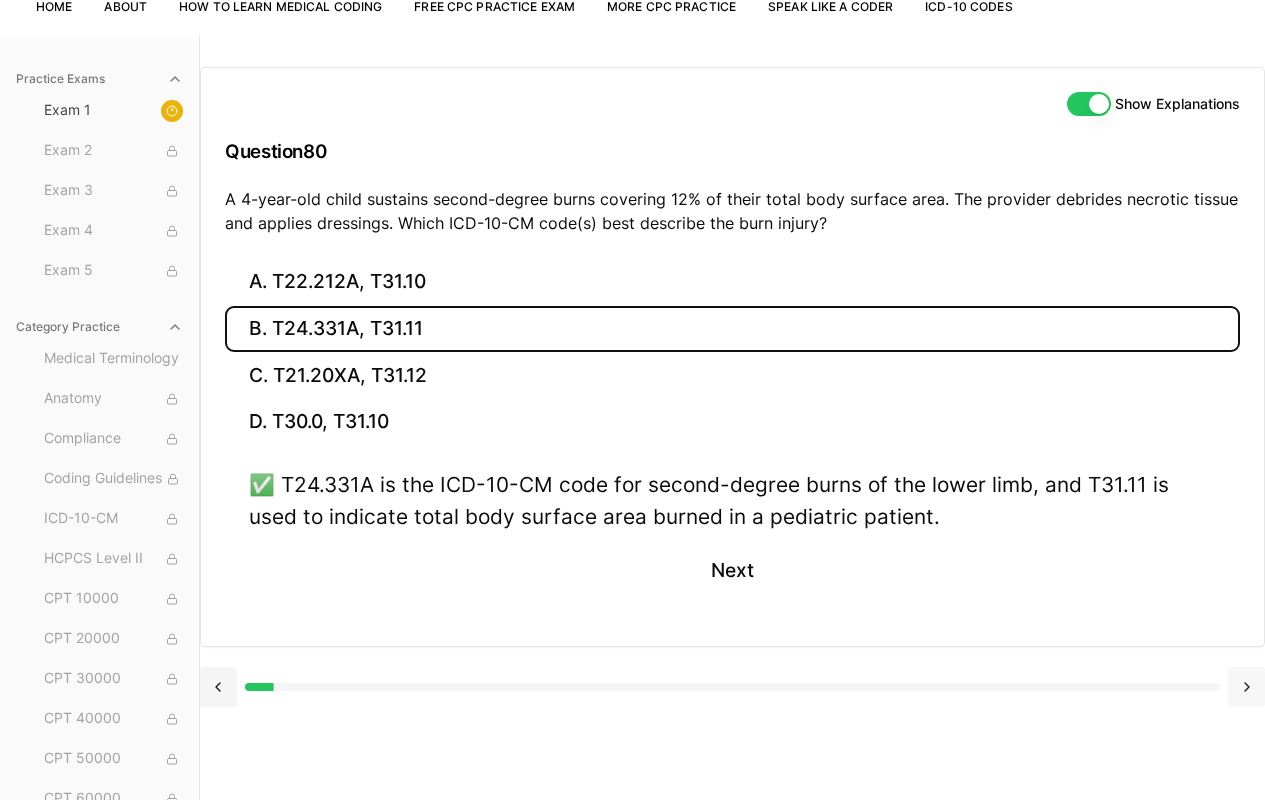click at bounding box center (1246, 687) 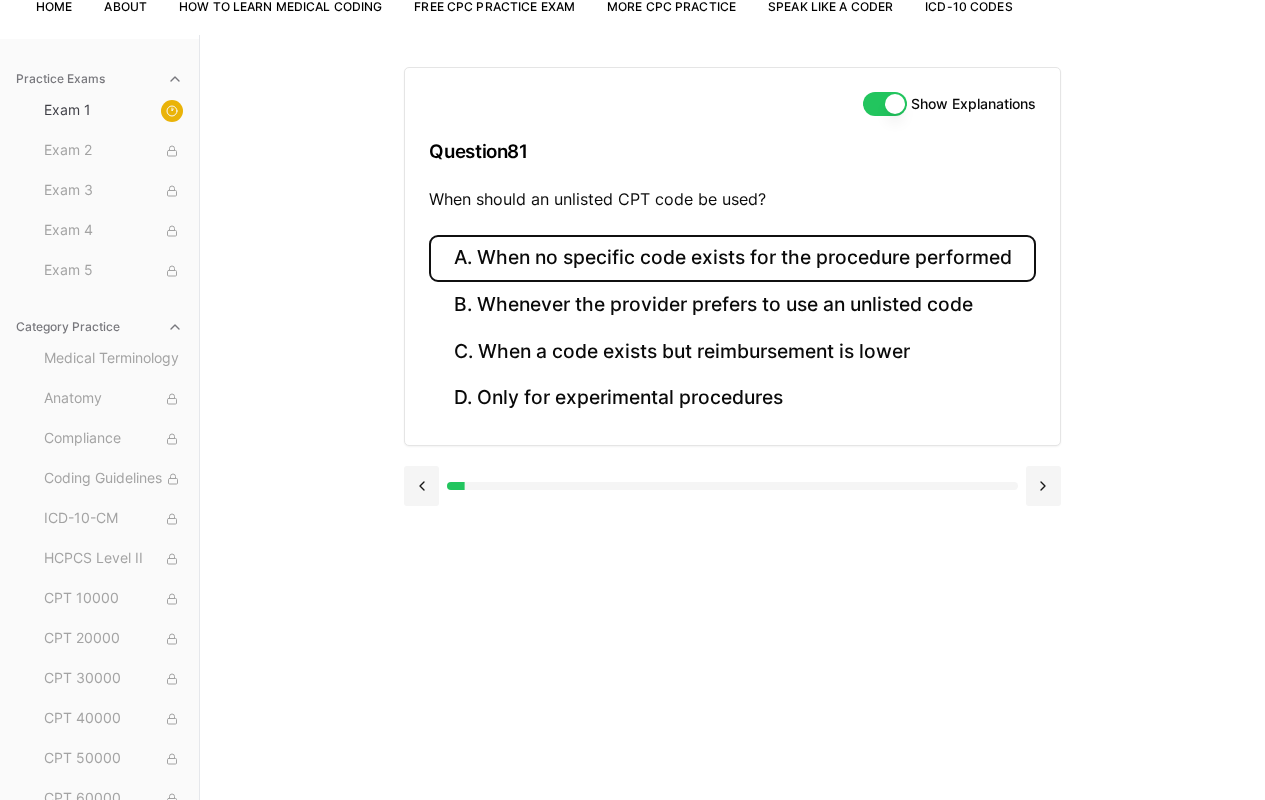 click on "A. When no specific code exists for the procedure performed" at bounding box center (732, 258) 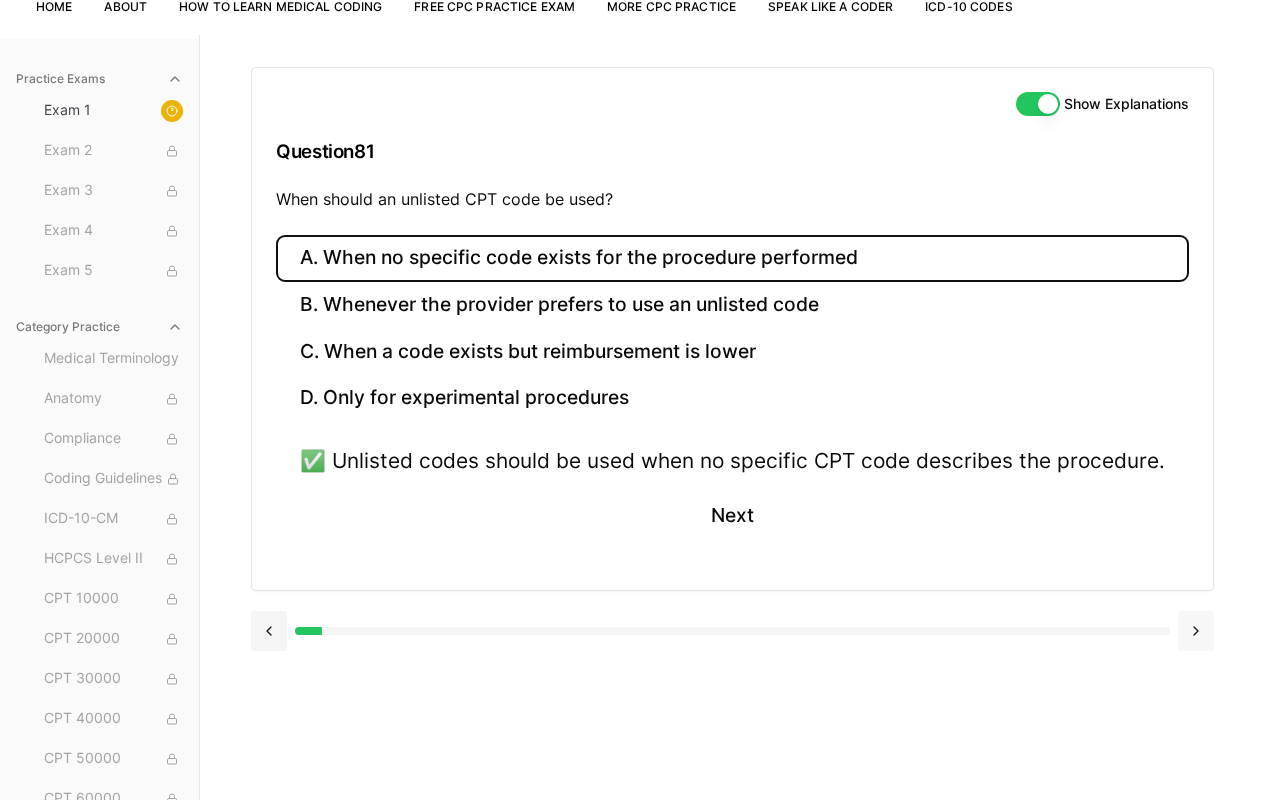 click at bounding box center [1196, 631] 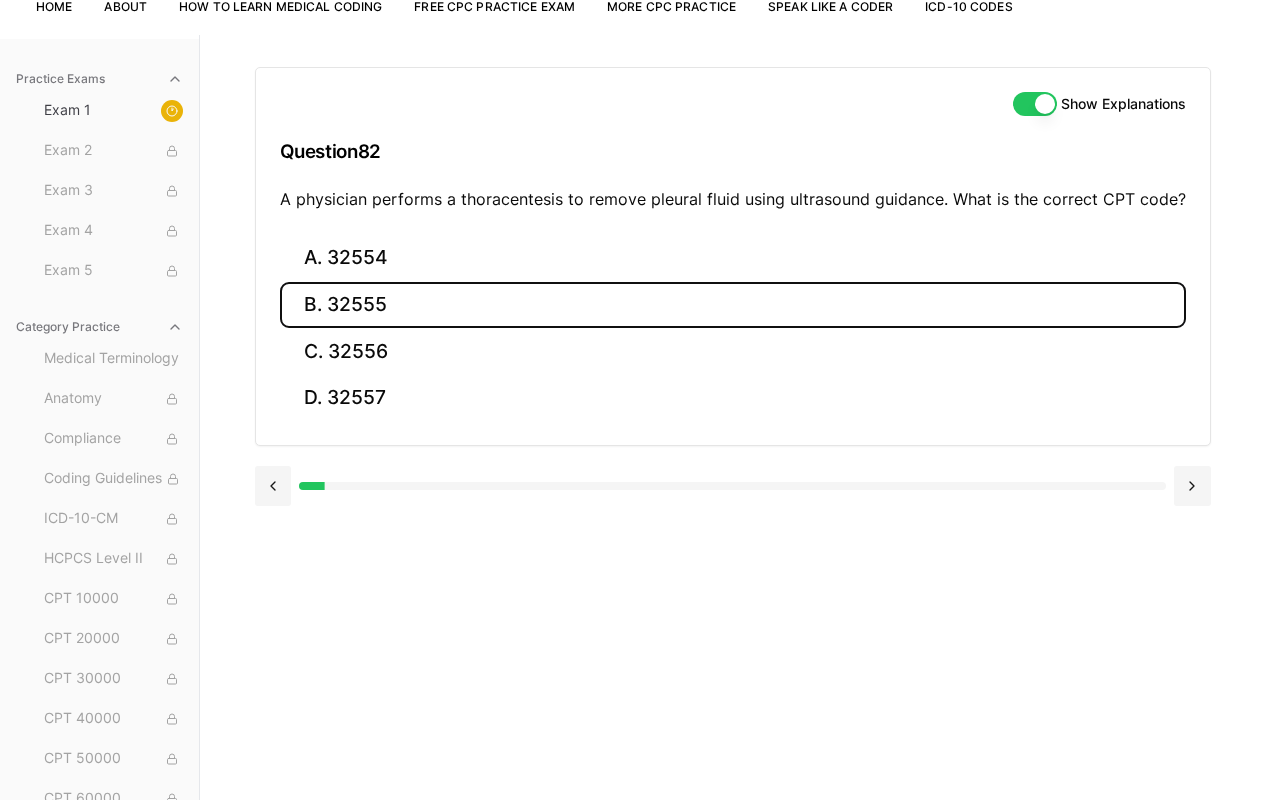 click on "B. 32555" at bounding box center (733, 305) 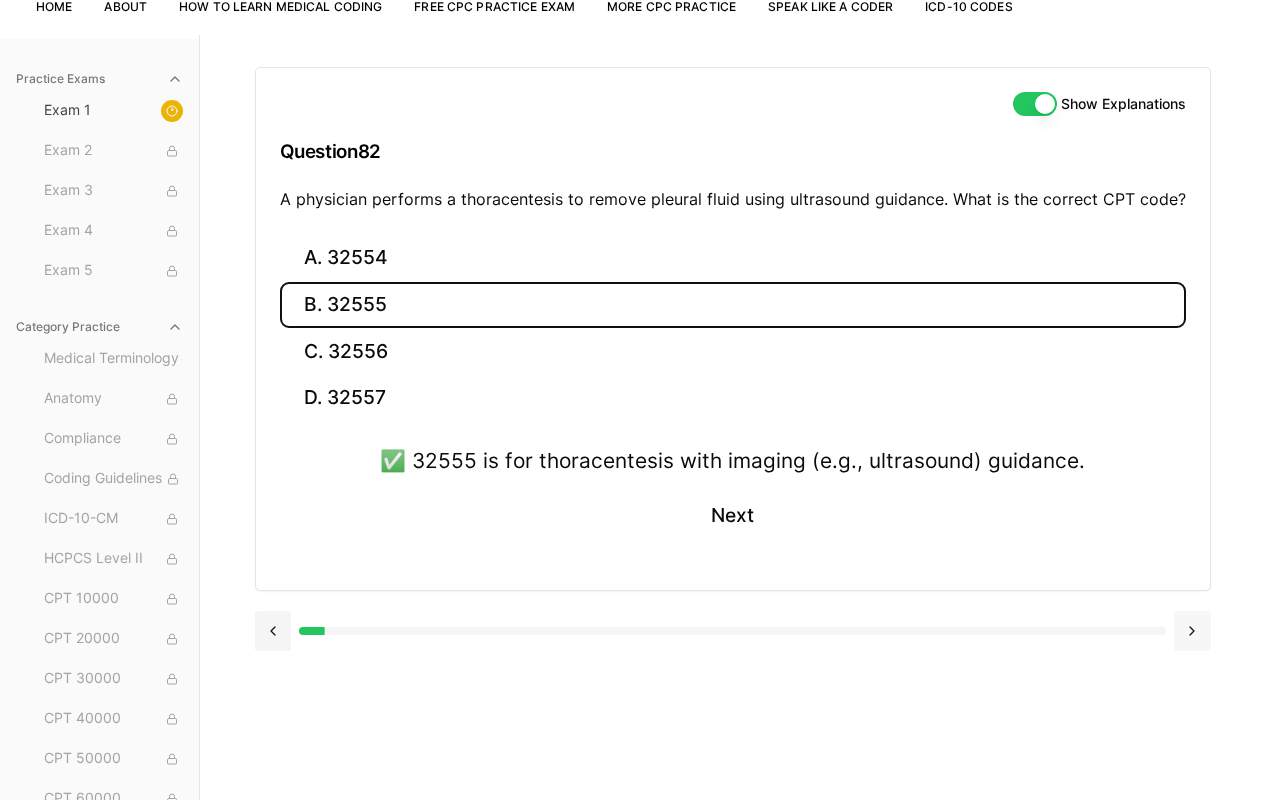 click at bounding box center (1192, 631) 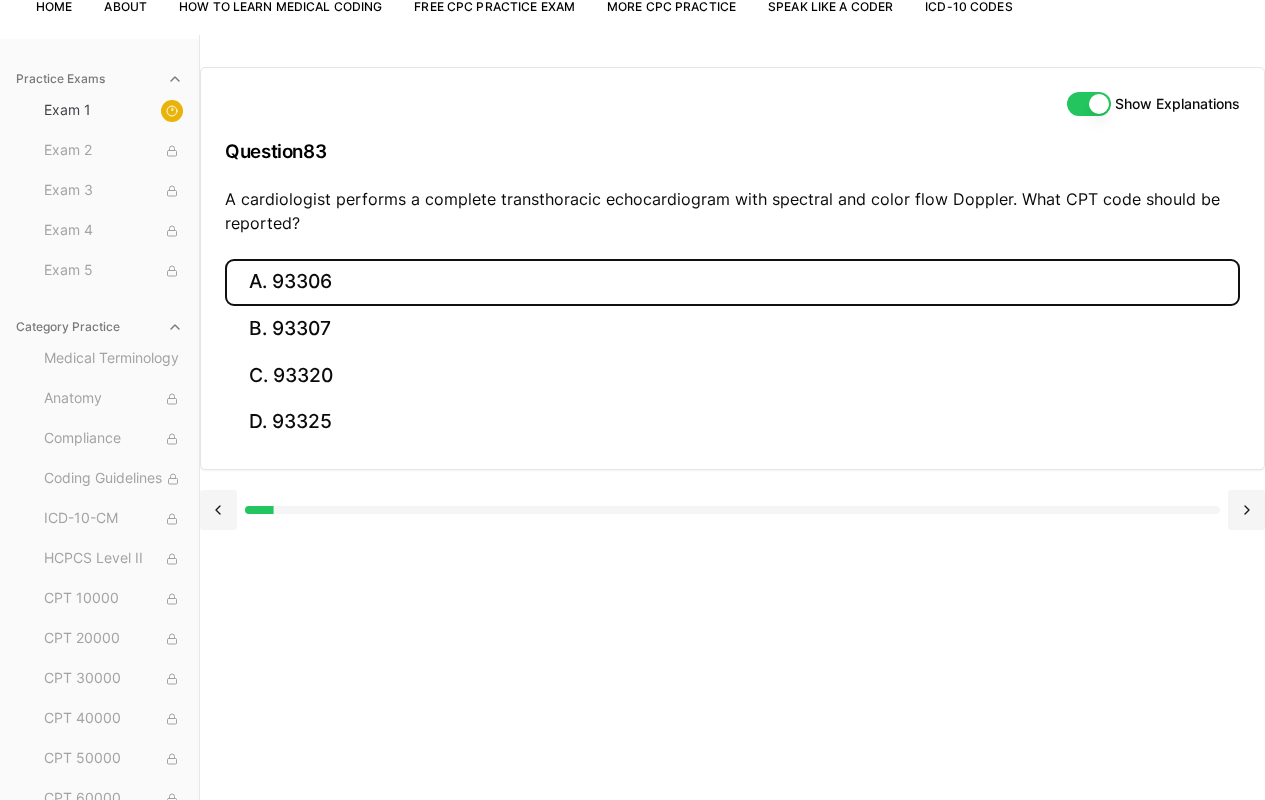 click on "A. 93306" at bounding box center (732, 282) 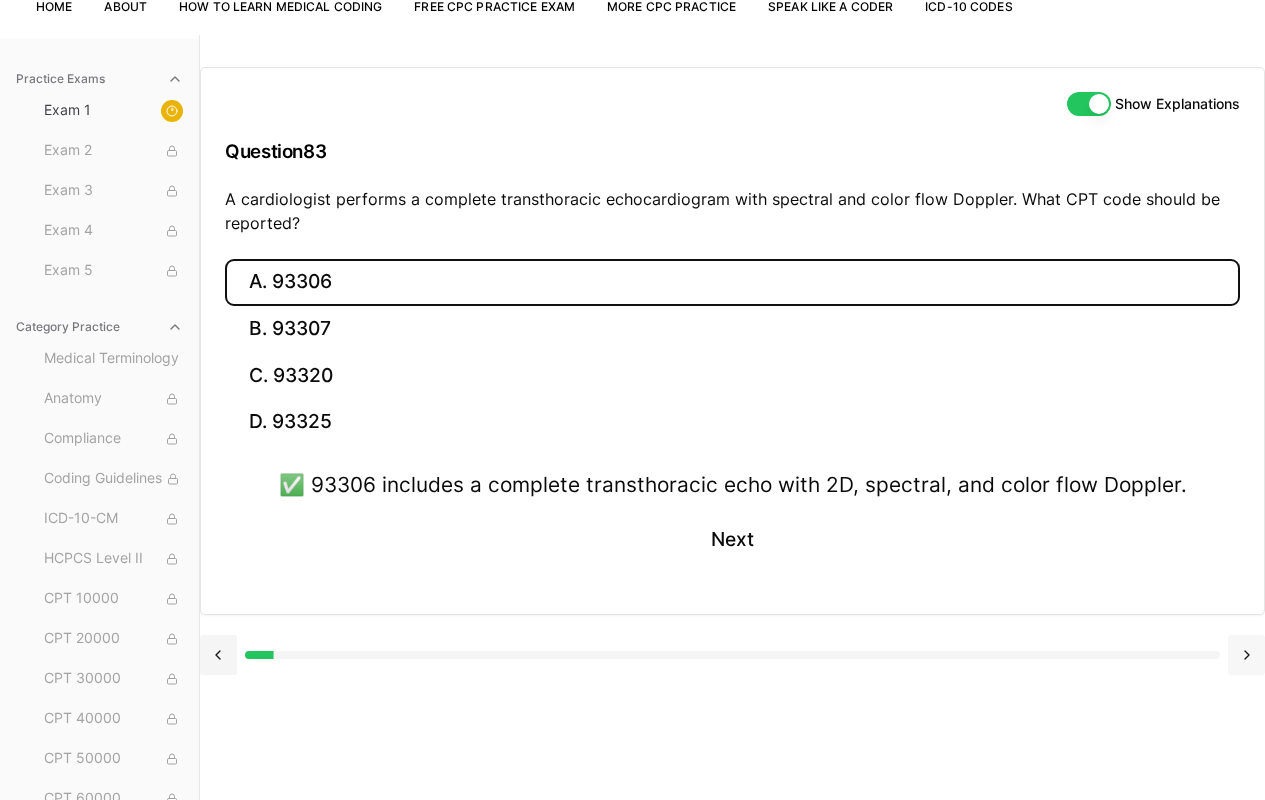 click at bounding box center (1246, 655) 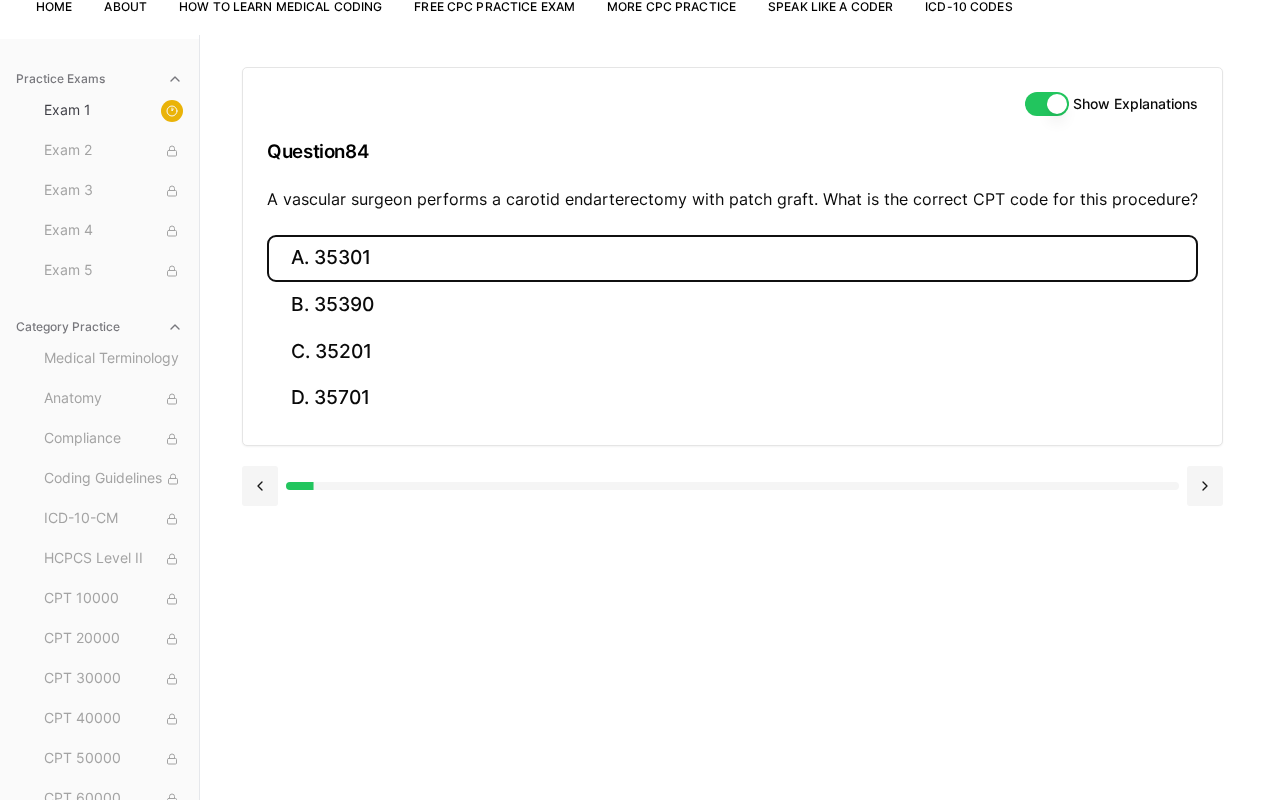 click on "A. 35301" at bounding box center [732, 258] 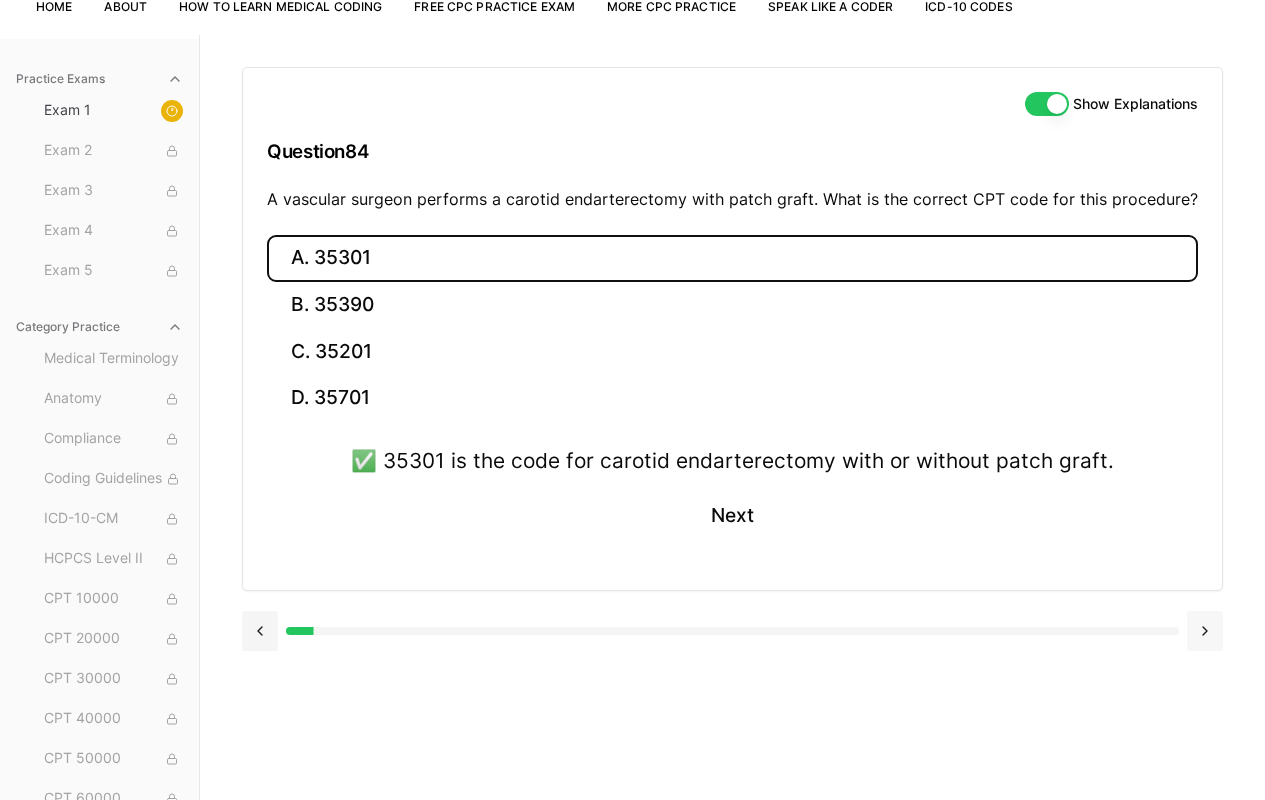 click at bounding box center [1205, 631] 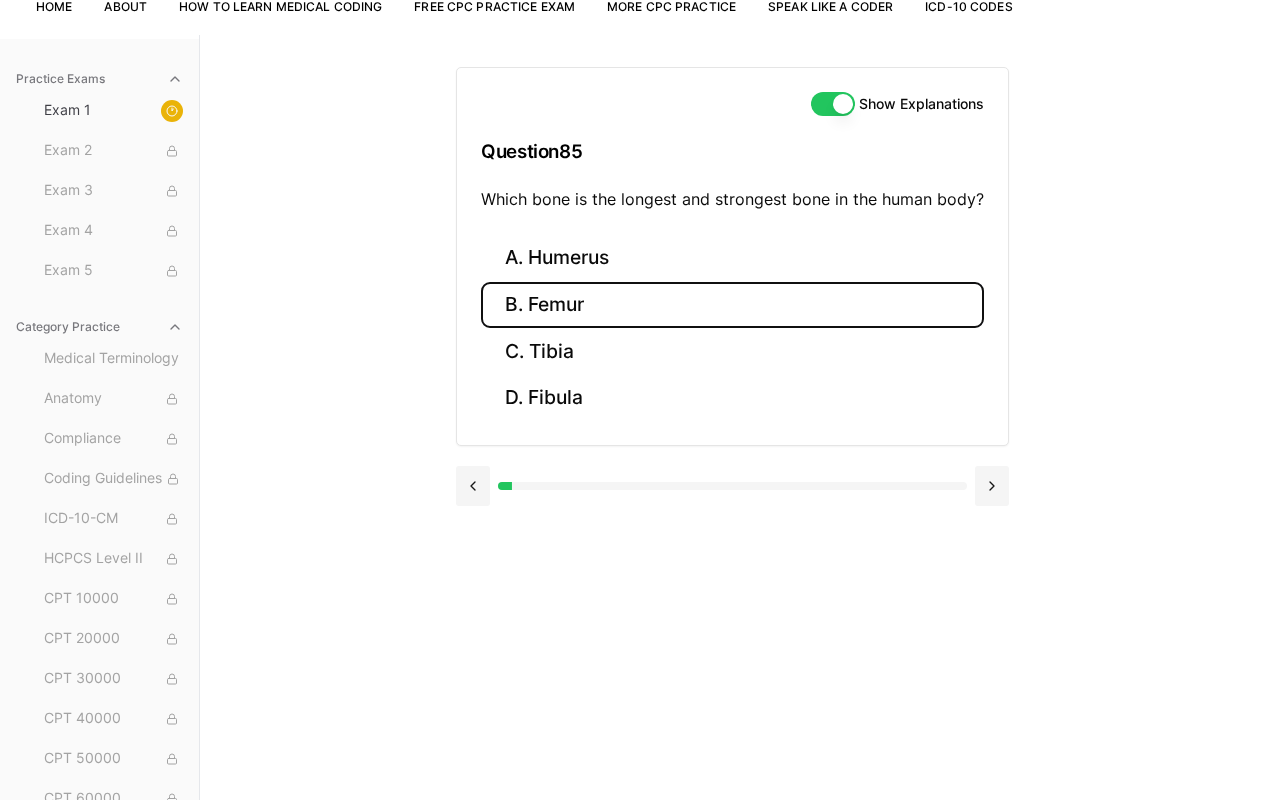 click on "B. Femur" at bounding box center (732, 305) 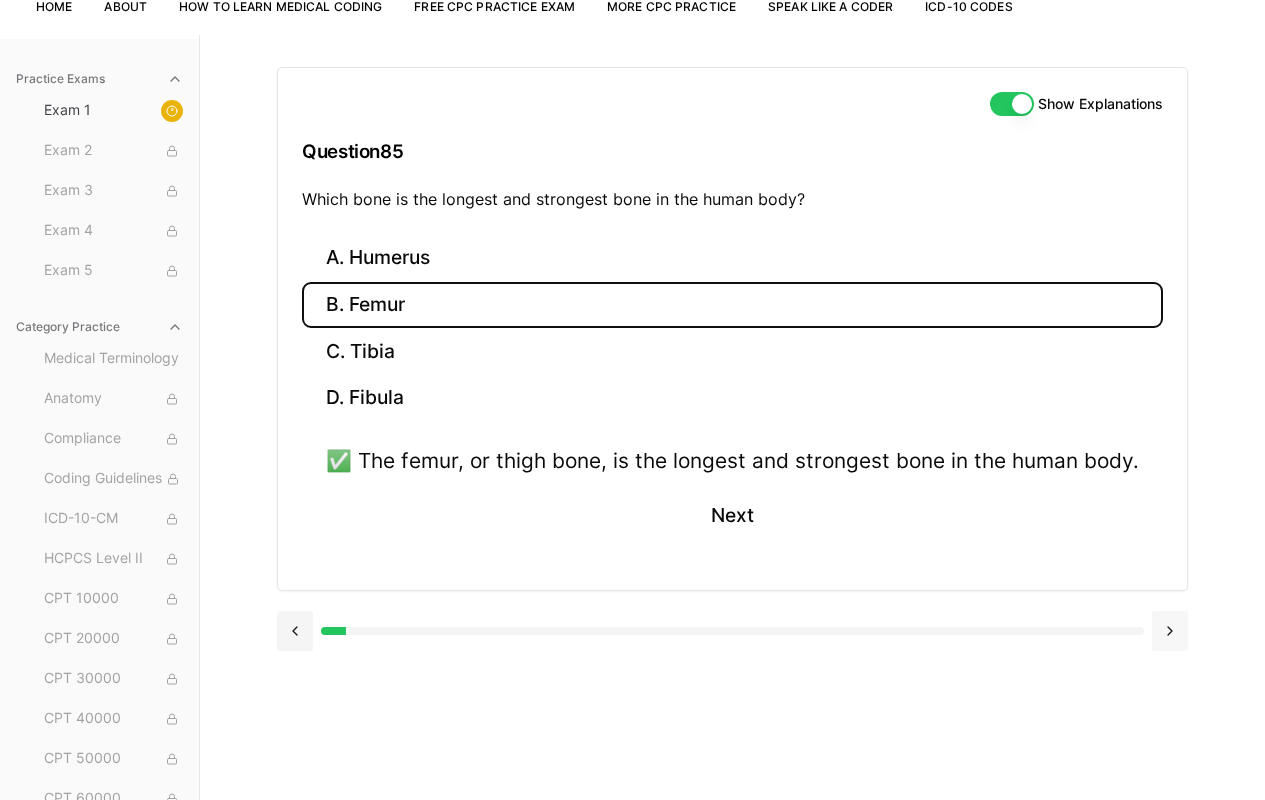 click at bounding box center (1170, 631) 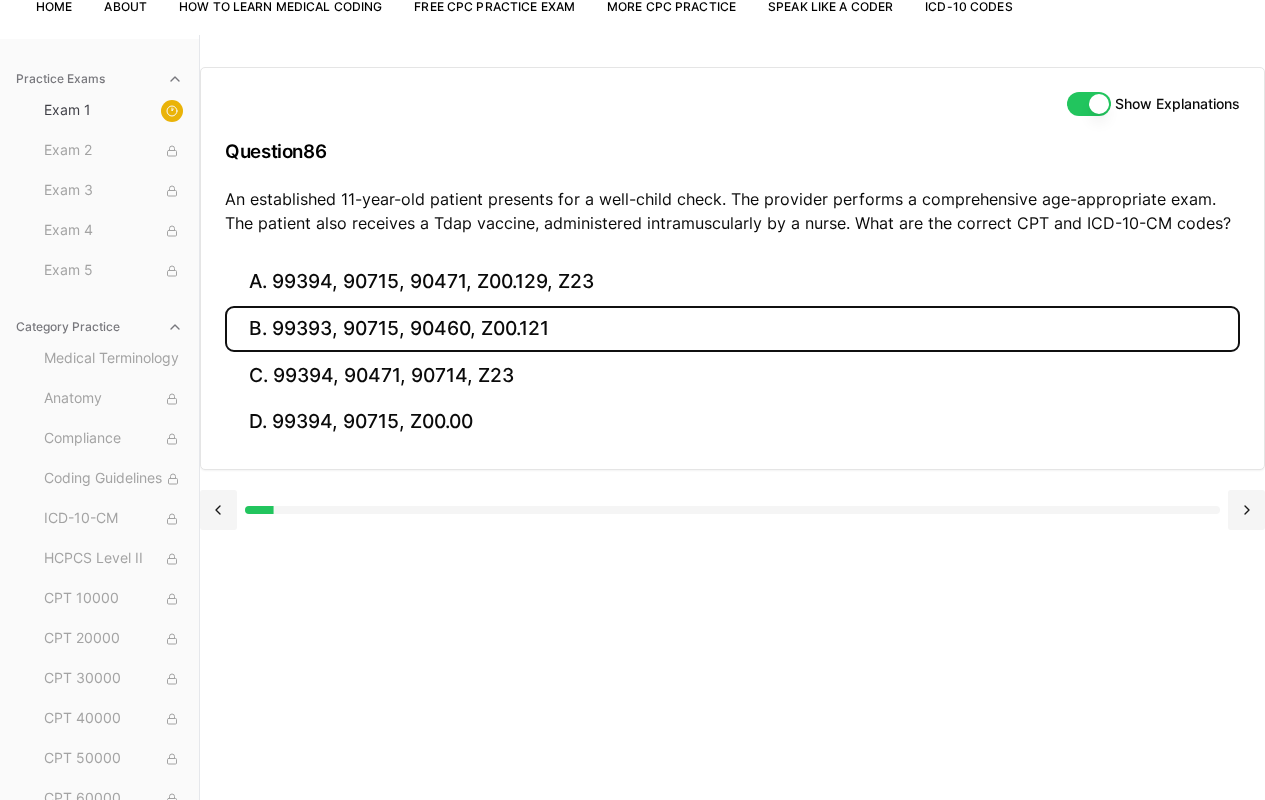 click on "B. 99393, 90715, 90460, Z00.121" at bounding box center [732, 329] 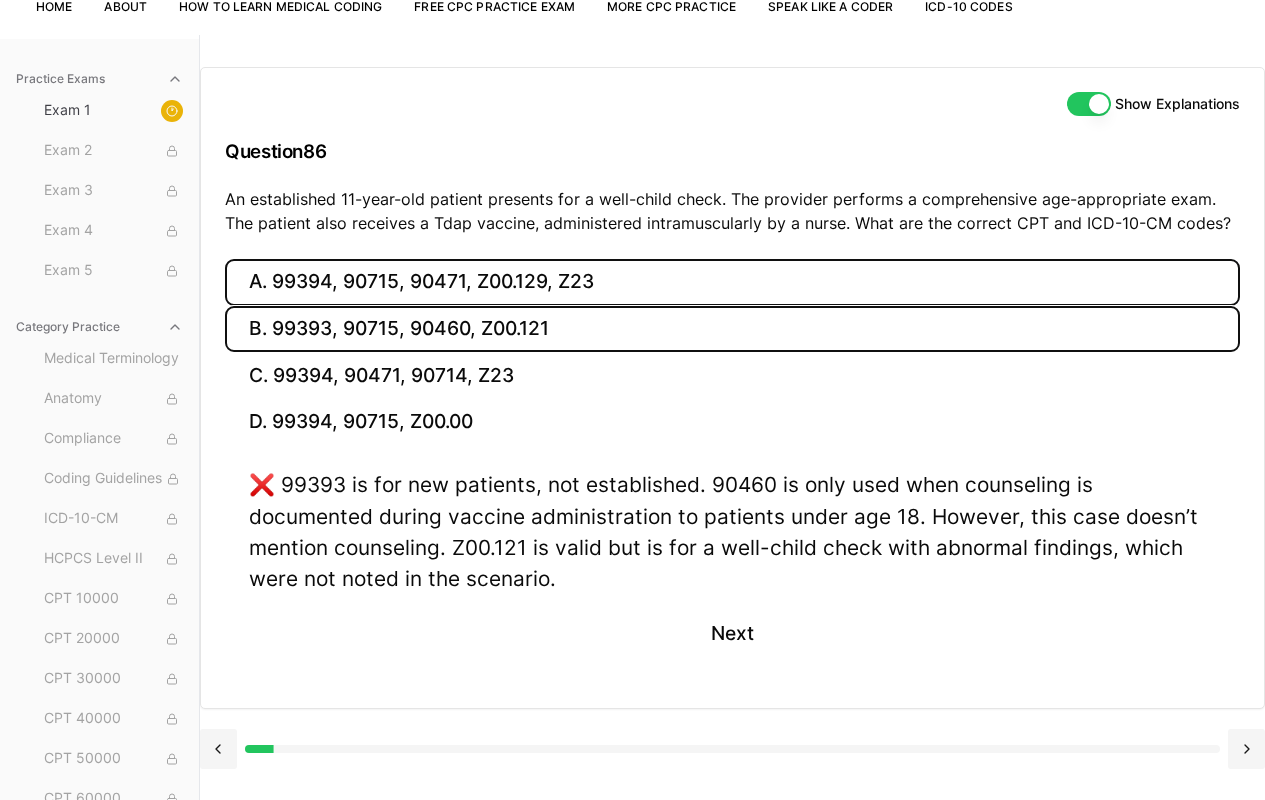 click on "A. 99394, 90715, 90471, Z00.129, Z23" at bounding box center (732, 282) 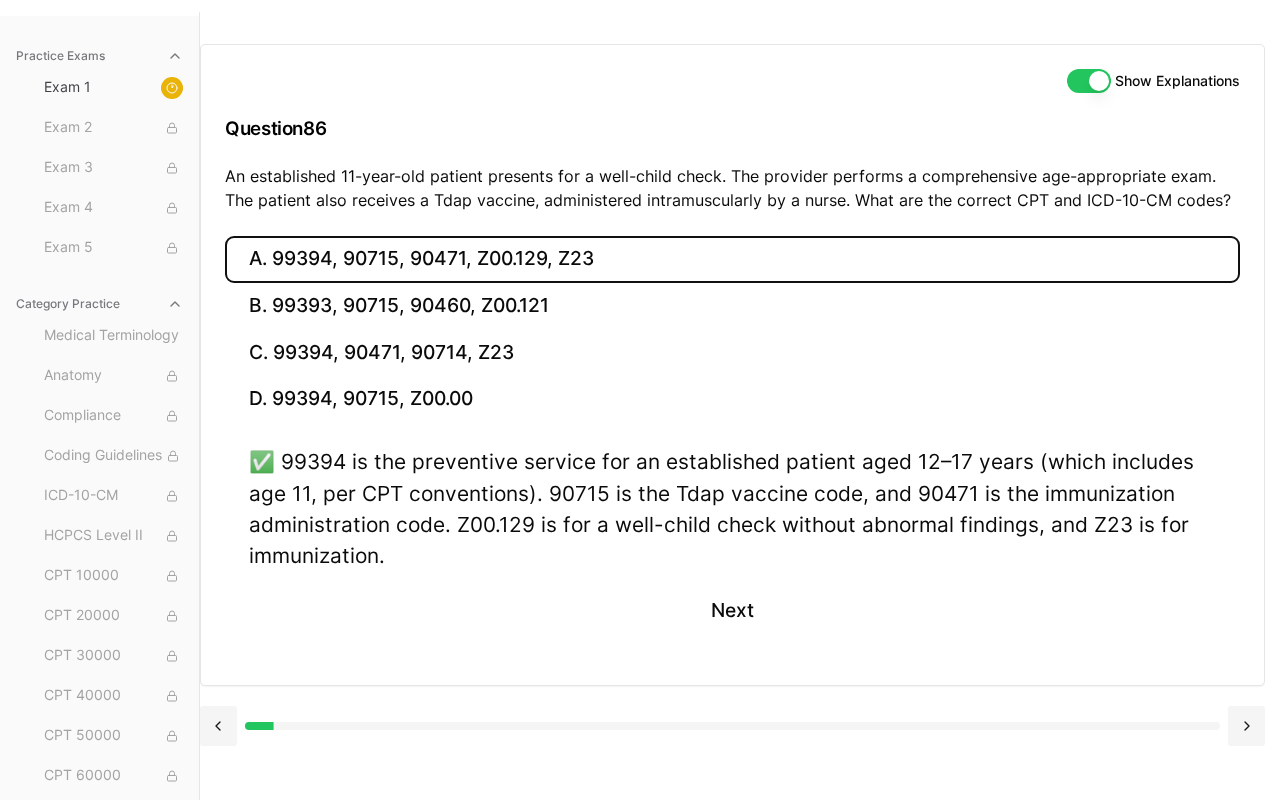scroll, scrollTop: 244, scrollLeft: 0, axis: vertical 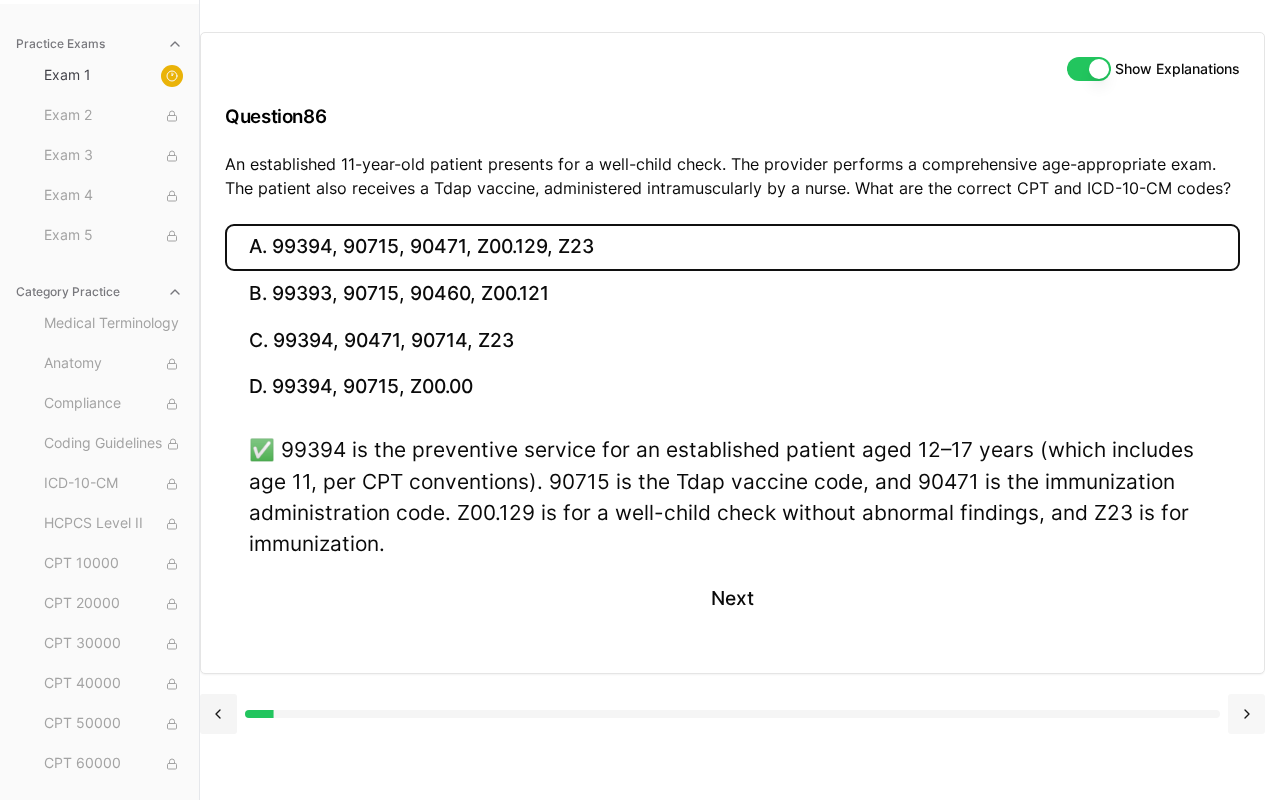 click at bounding box center [1246, 714] 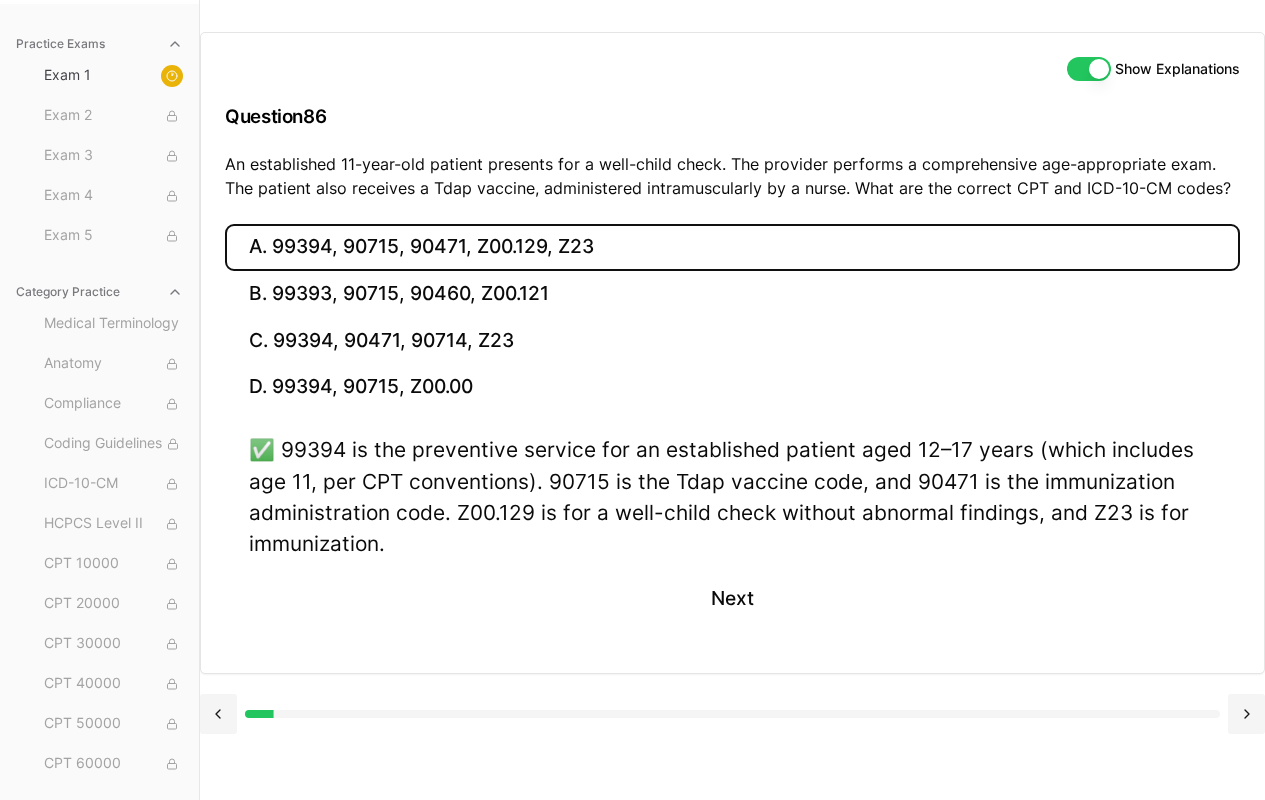 scroll, scrollTop: 184, scrollLeft: 0, axis: vertical 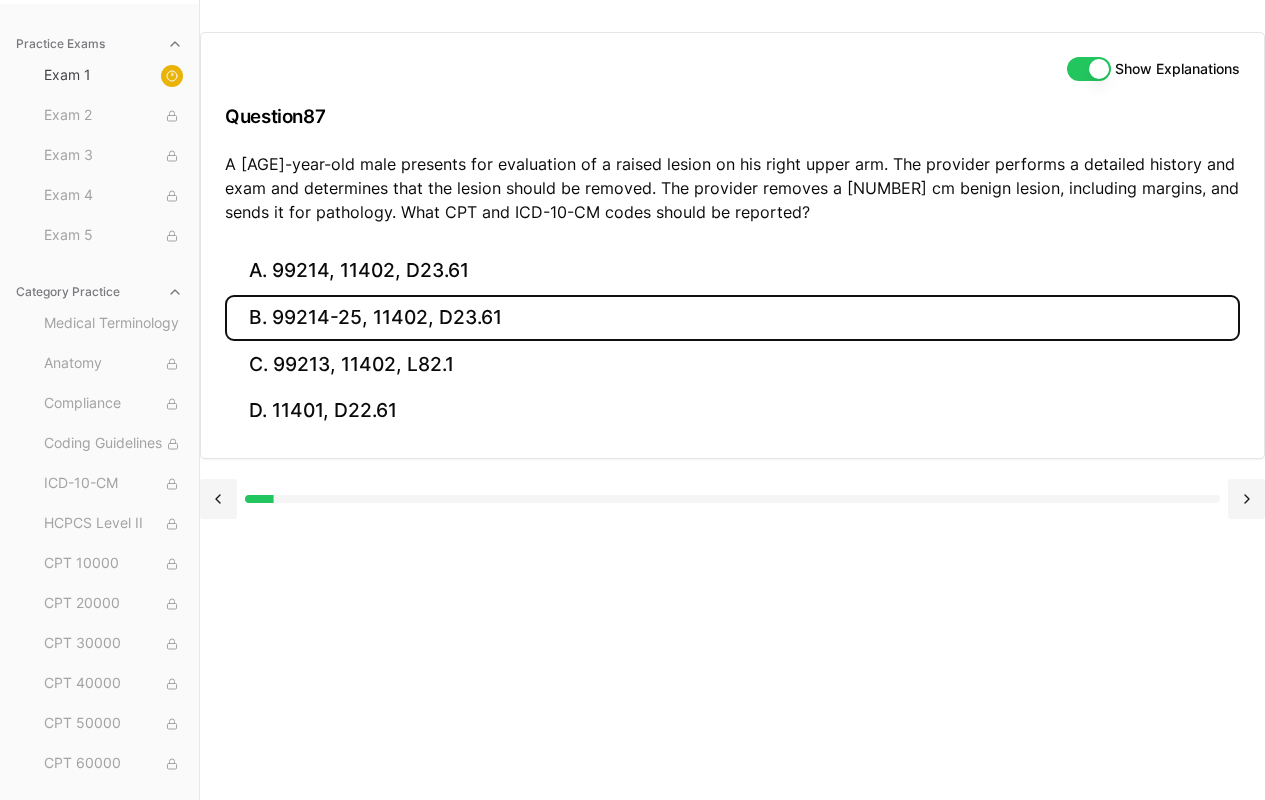 click on "B. 99214-25, 11402, D23.61" at bounding box center (732, 318) 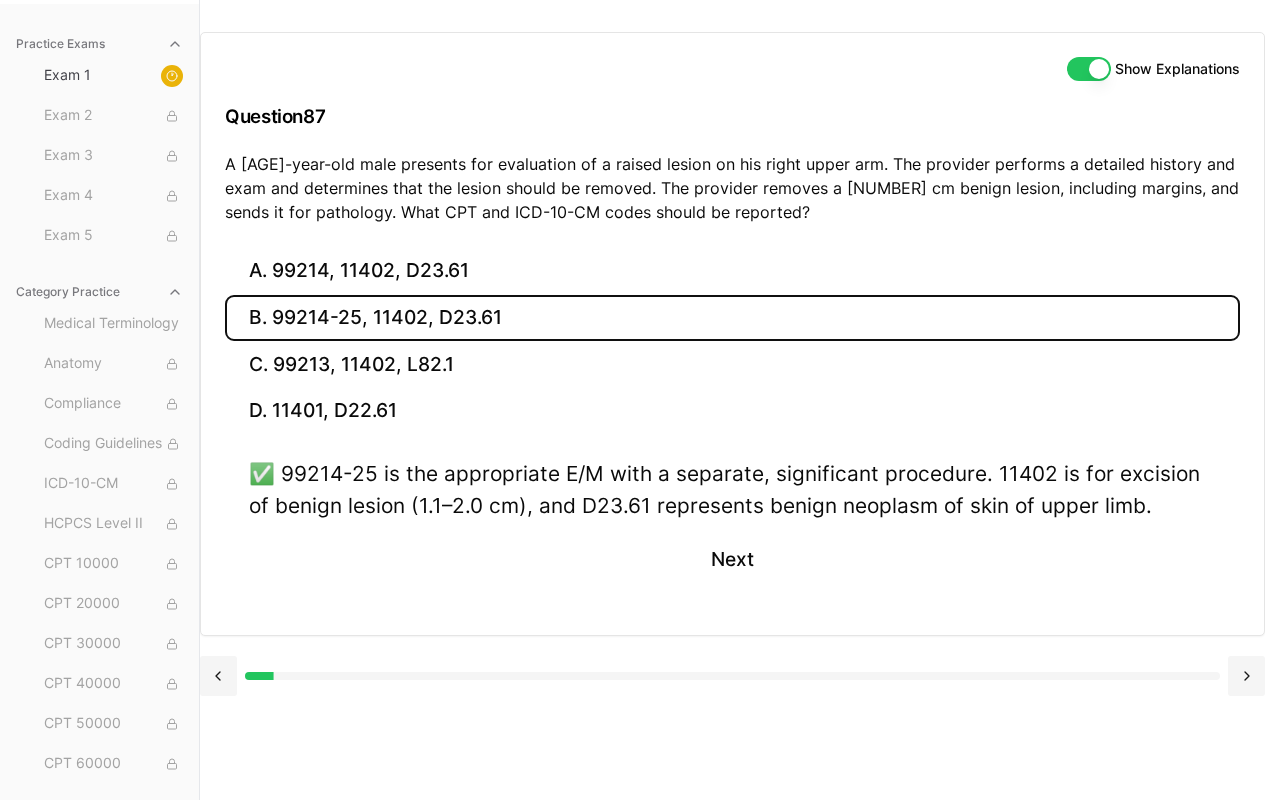 scroll, scrollTop: 206, scrollLeft: 0, axis: vertical 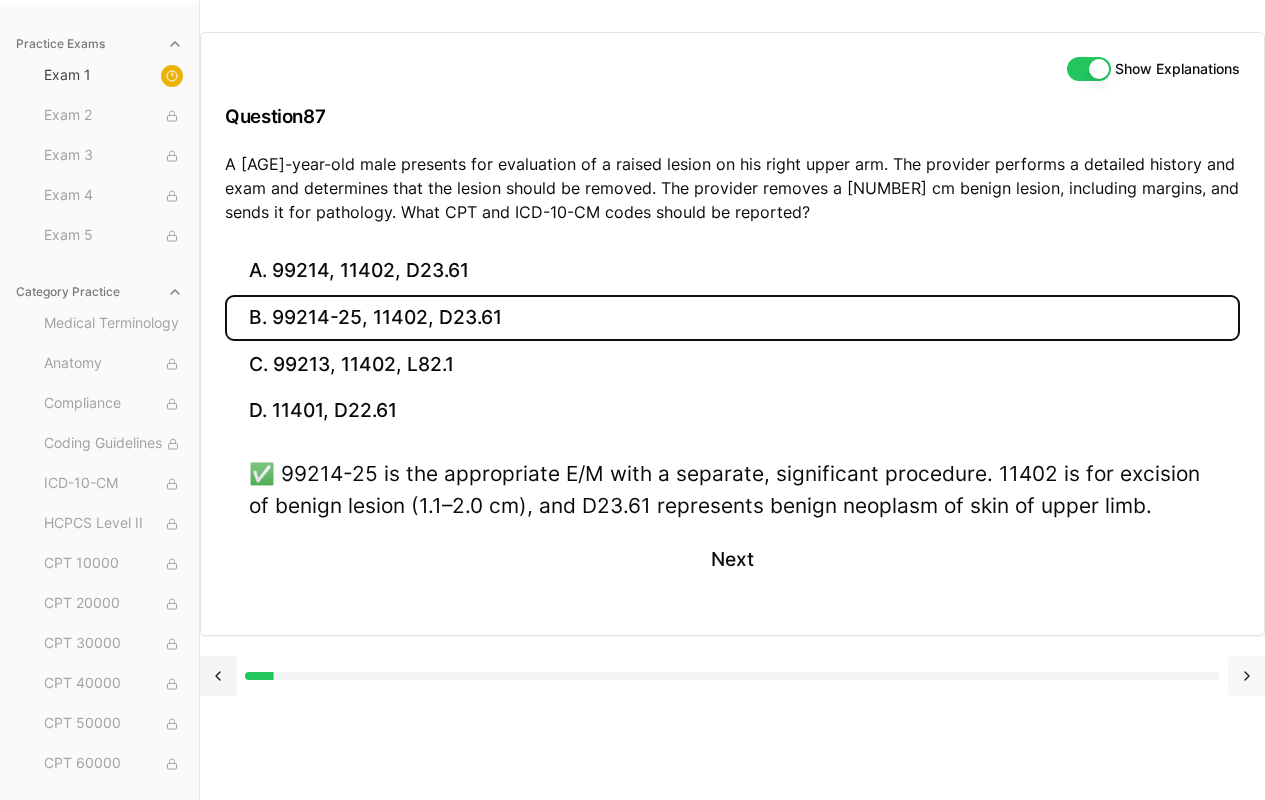 click at bounding box center (1246, 676) 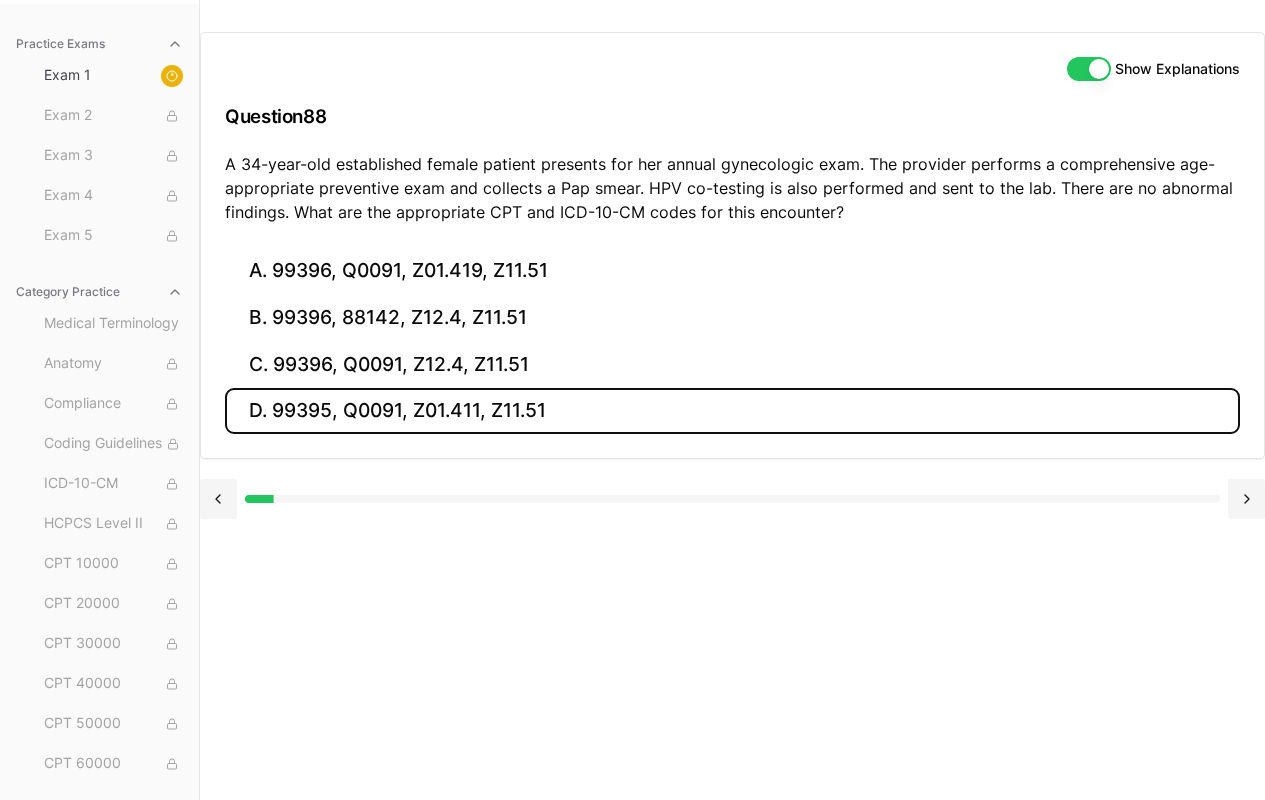 click on "D. 99395, Q0091, Z01.411, Z11.51" at bounding box center (732, 411) 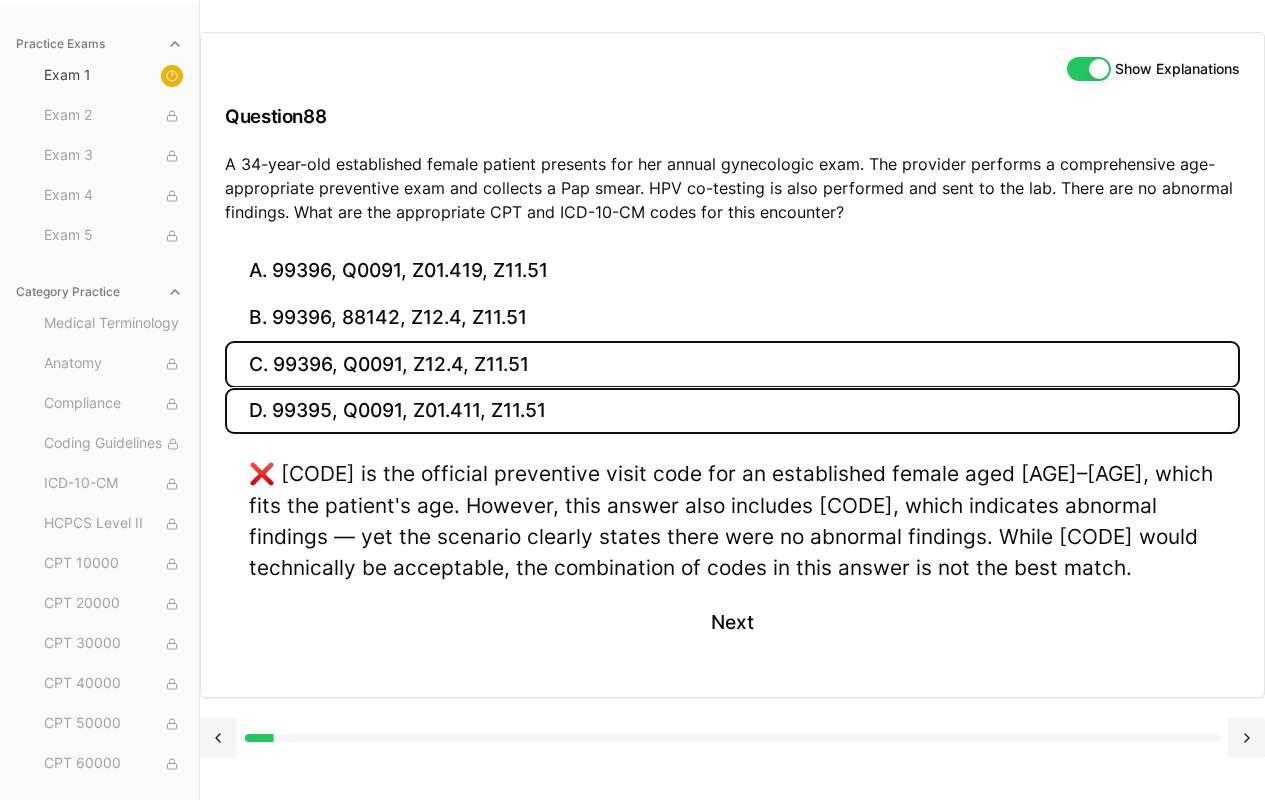 click on "C. 99396, Q0091, Z12.4, Z11.51" at bounding box center [732, 364] 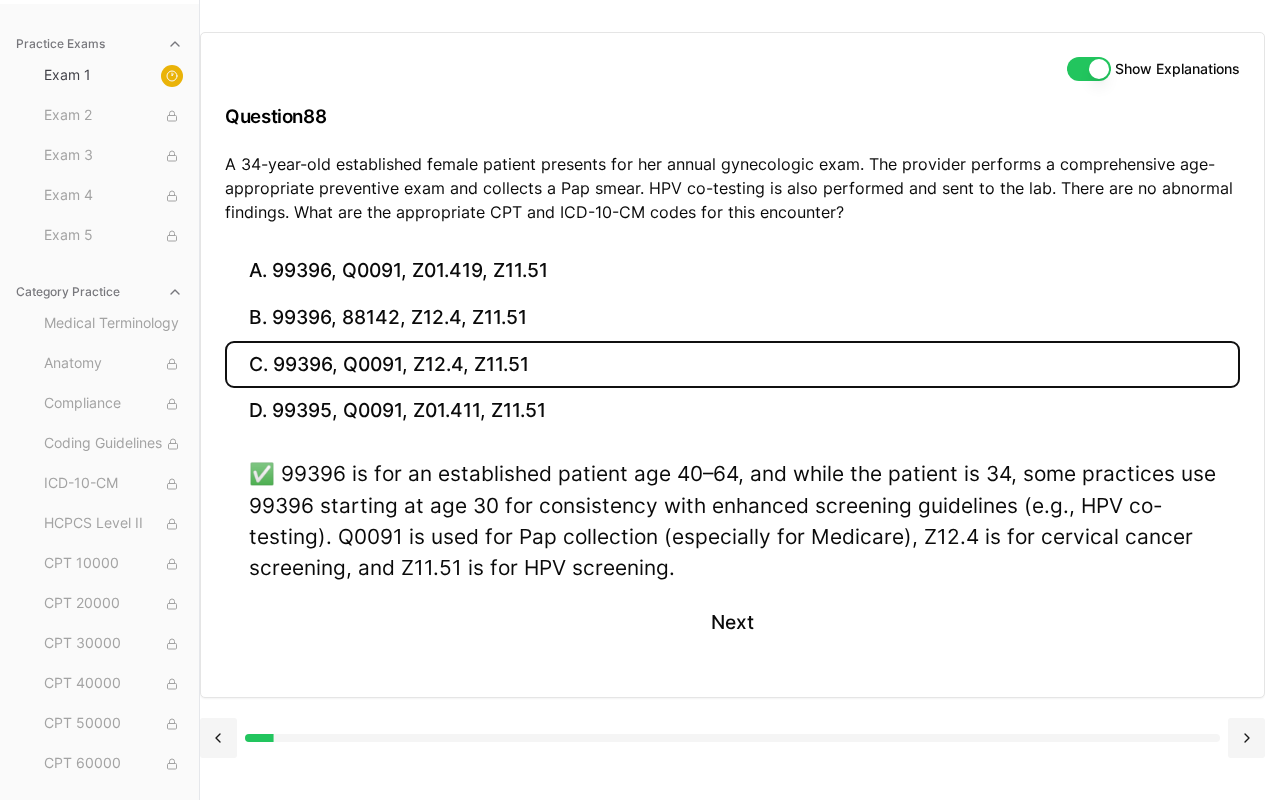 scroll, scrollTop: 268, scrollLeft: 0, axis: vertical 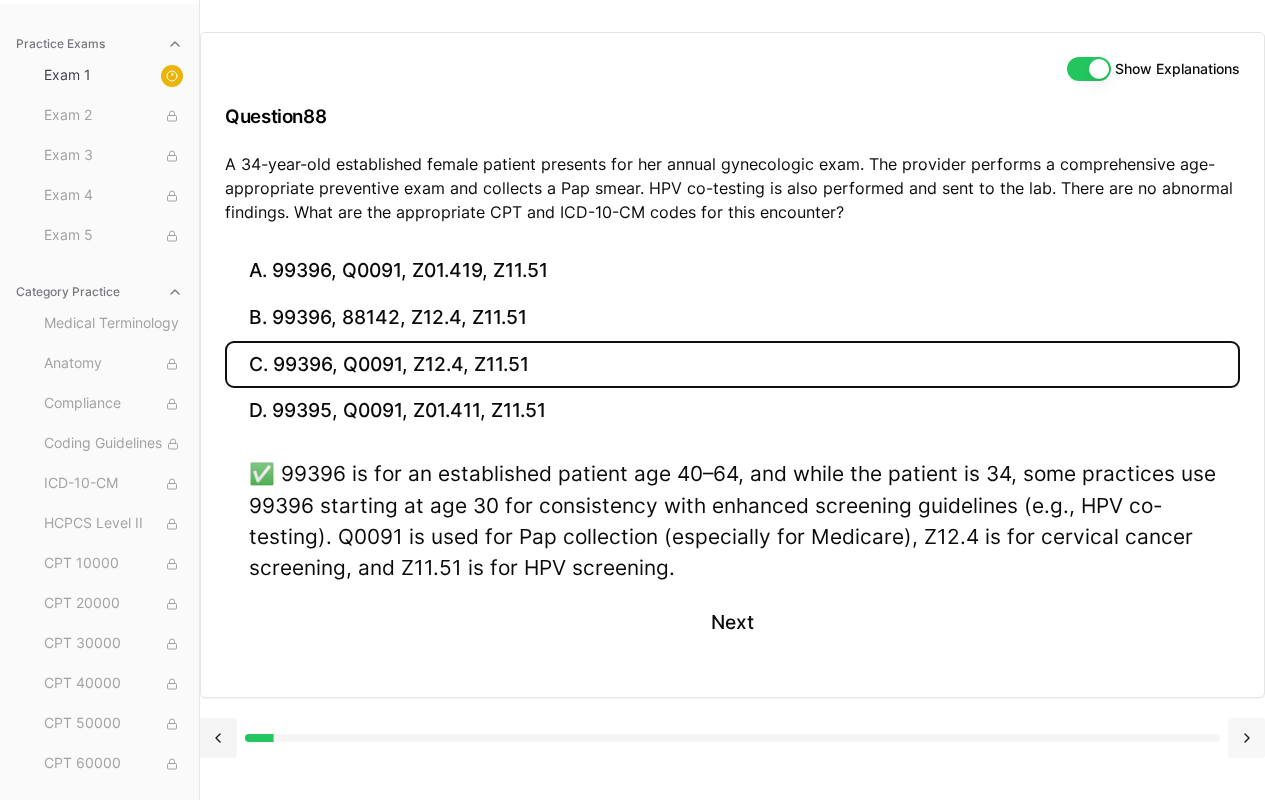 click at bounding box center [1246, 738] 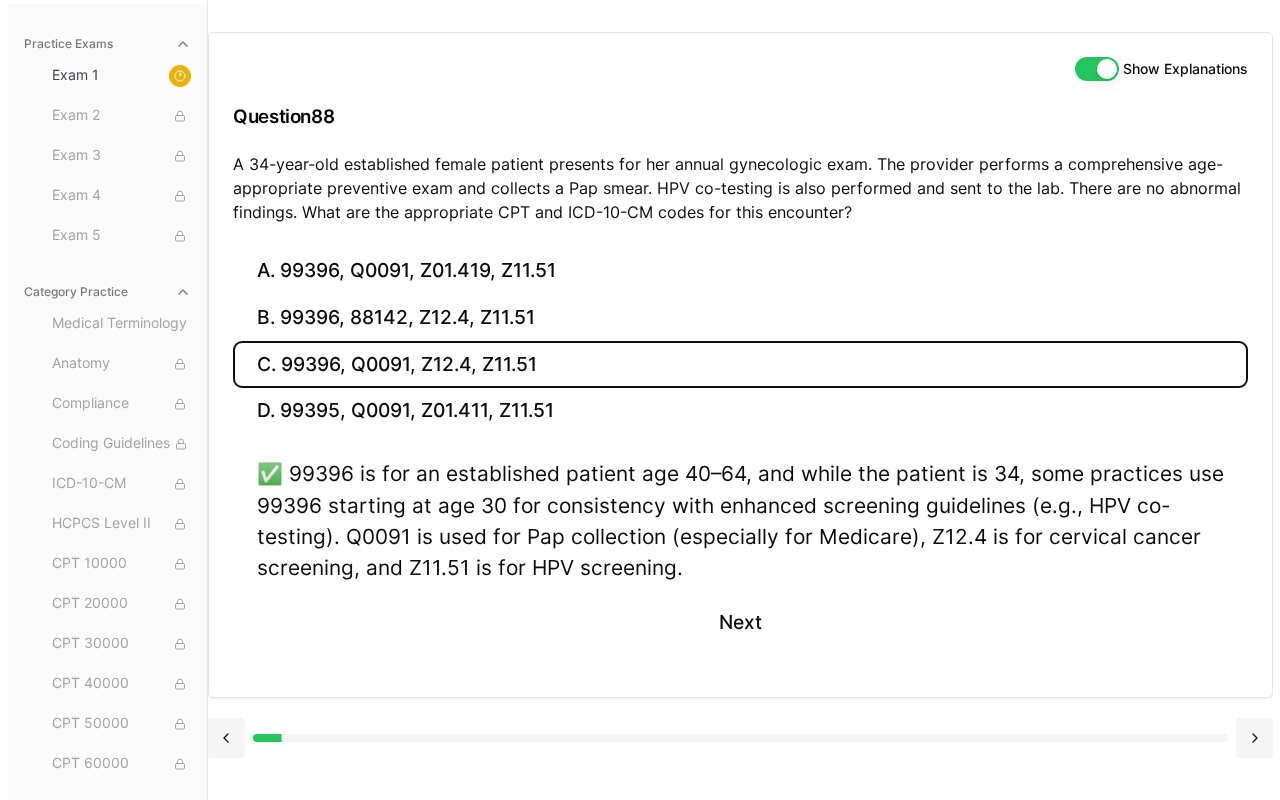 scroll, scrollTop: 184, scrollLeft: 0, axis: vertical 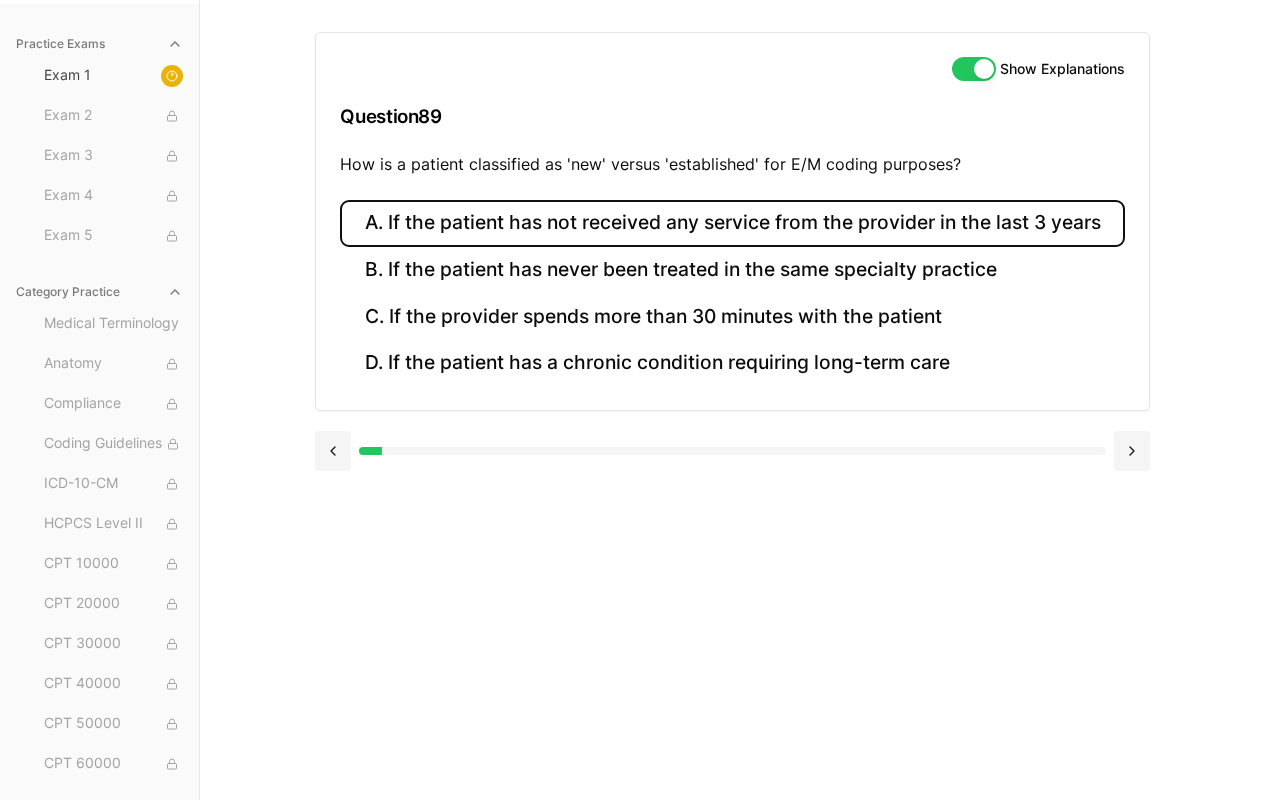 click on "A. If the patient has not received any service from the provider in the last 3 years" at bounding box center [732, 223] 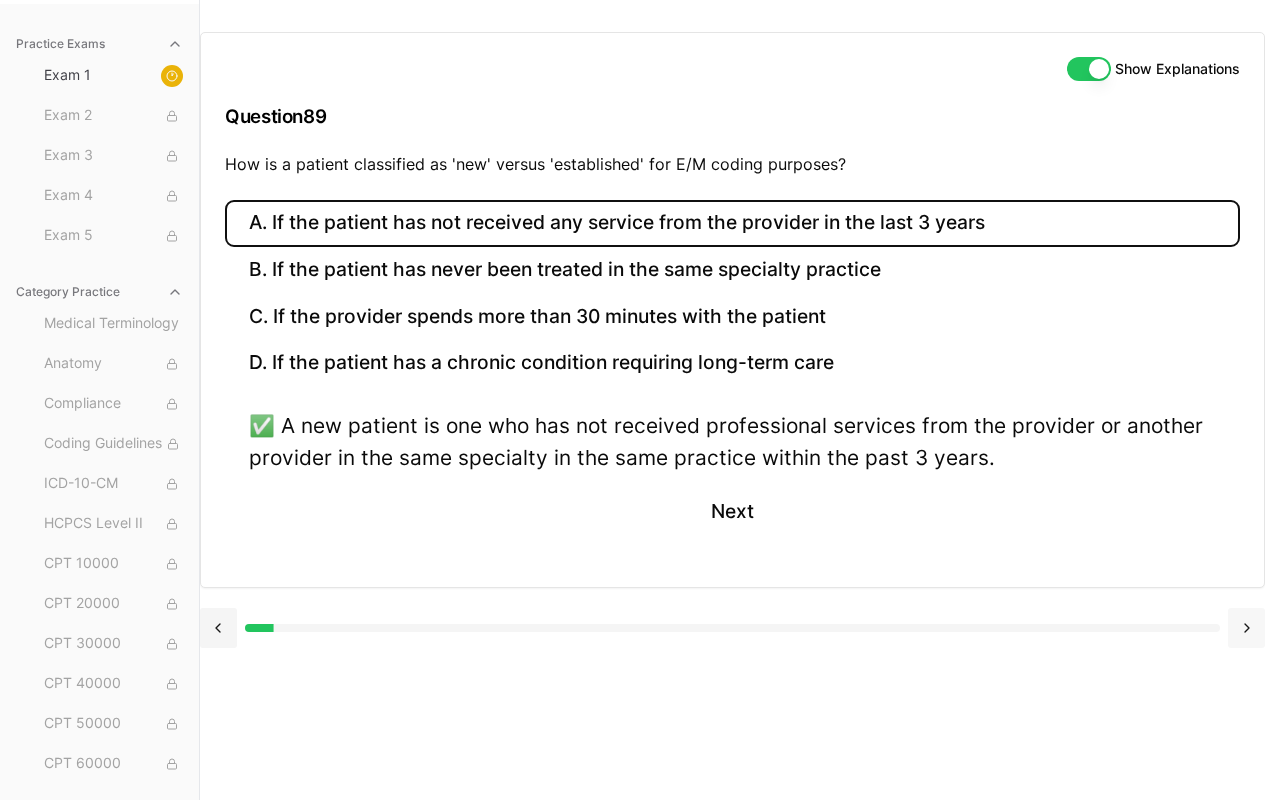 click at bounding box center [1246, 628] 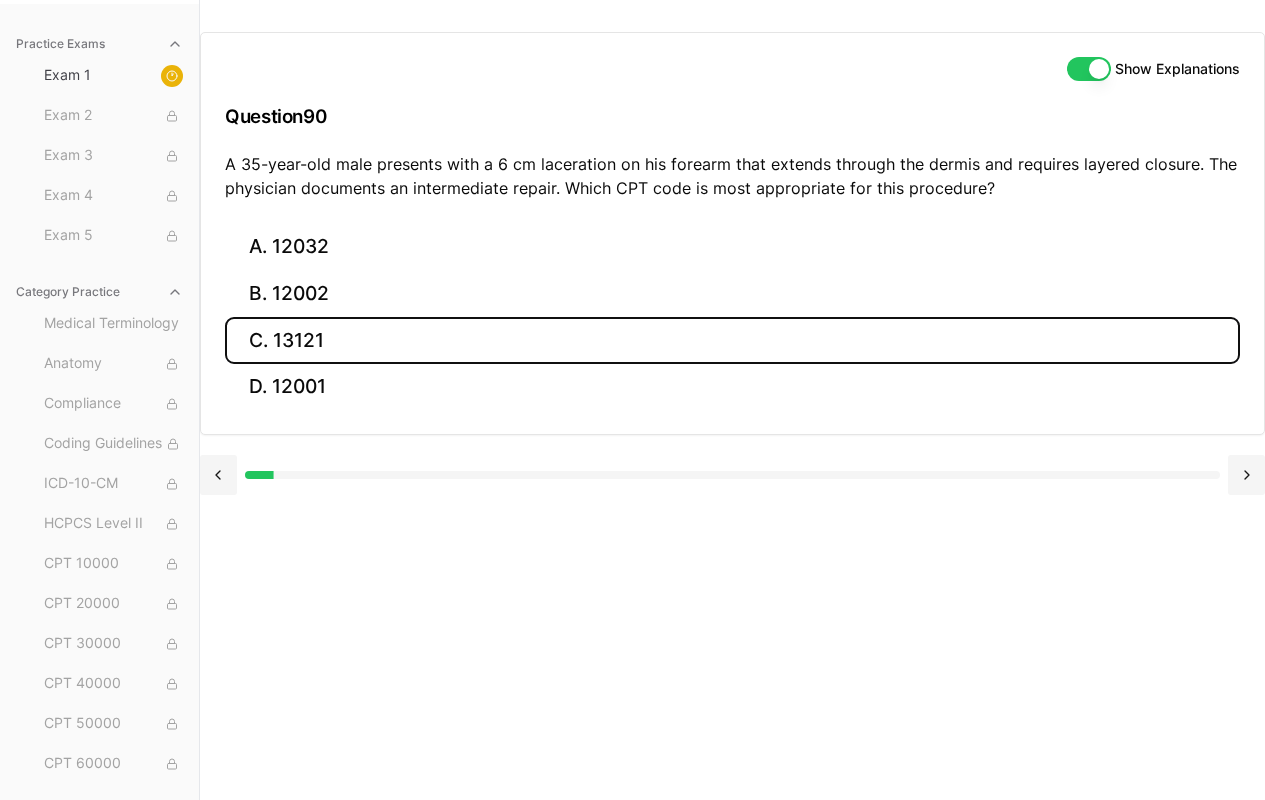 click on "C. 13121" at bounding box center (732, 340) 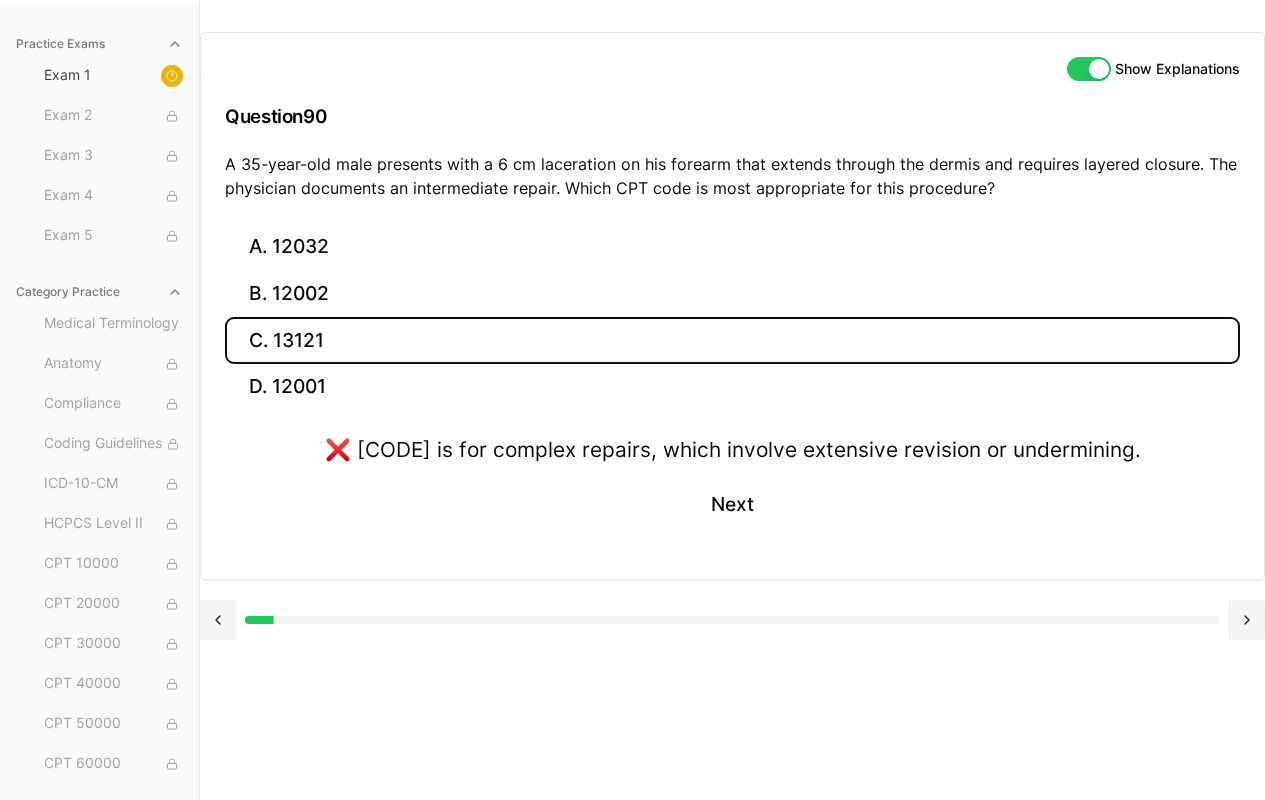 click on "C. 13121" at bounding box center (732, 340) 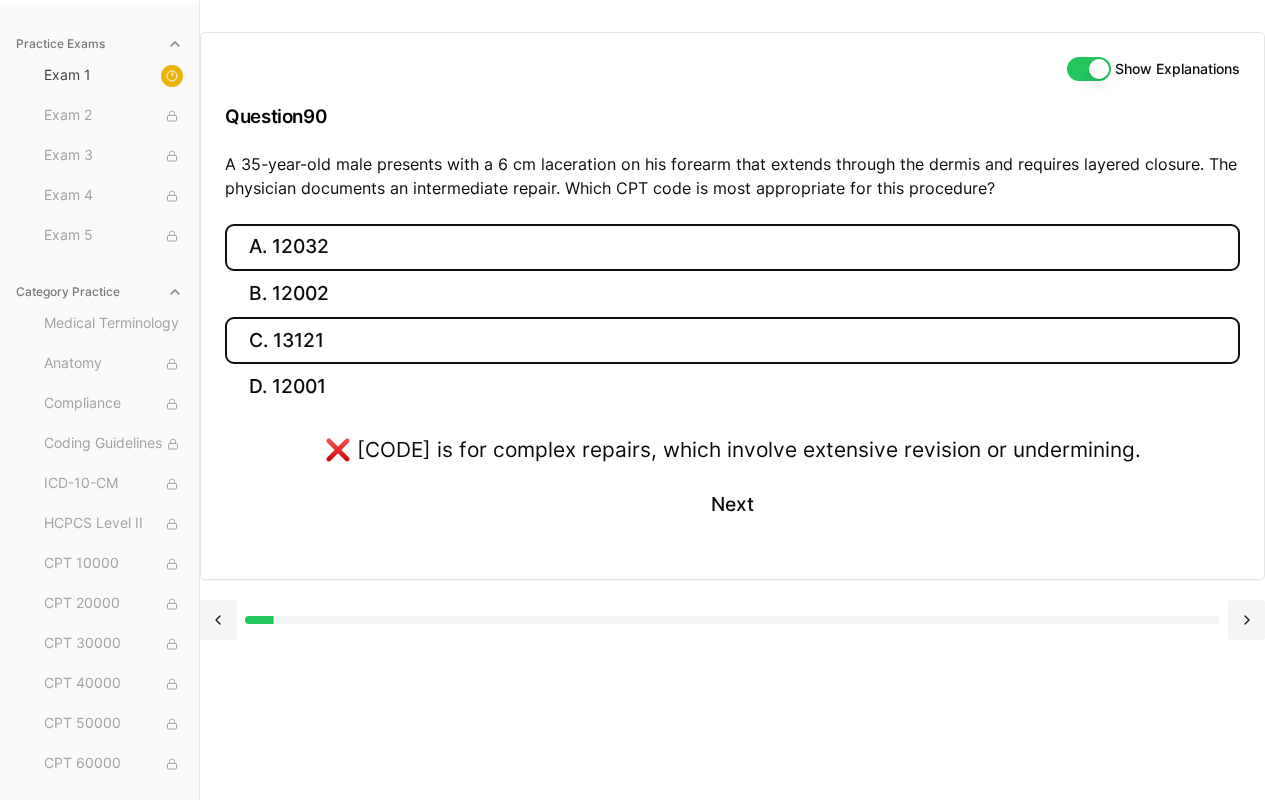 click on "A. 12032" at bounding box center [732, 247] 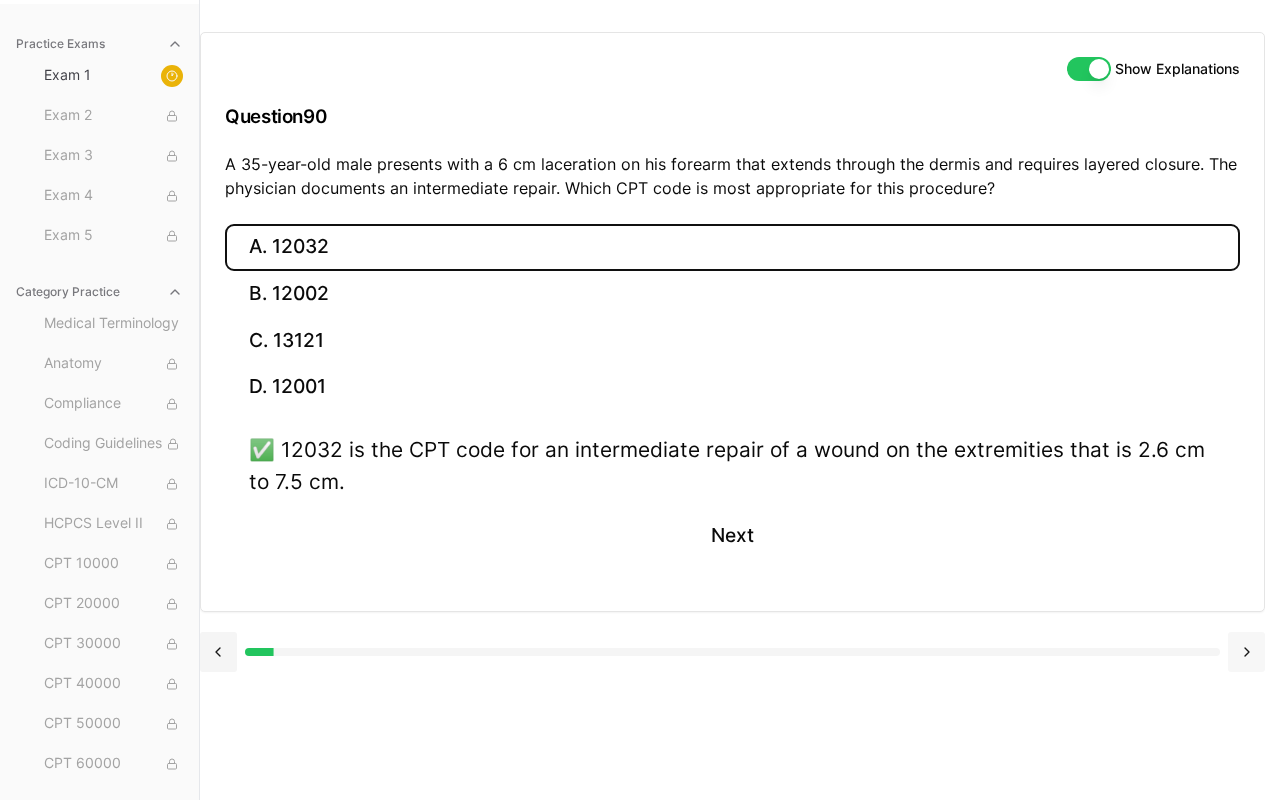 click at bounding box center (1246, 652) 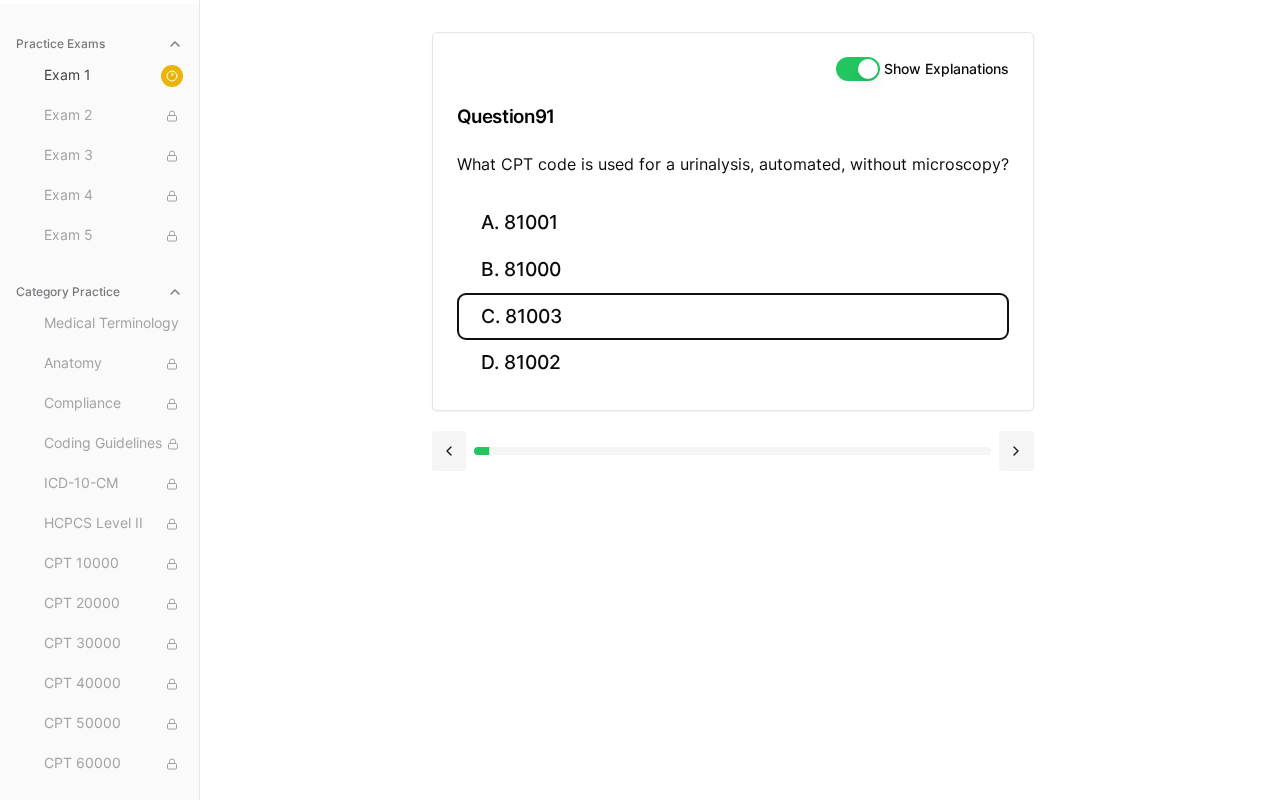 click on "C. 81003" at bounding box center [733, 316] 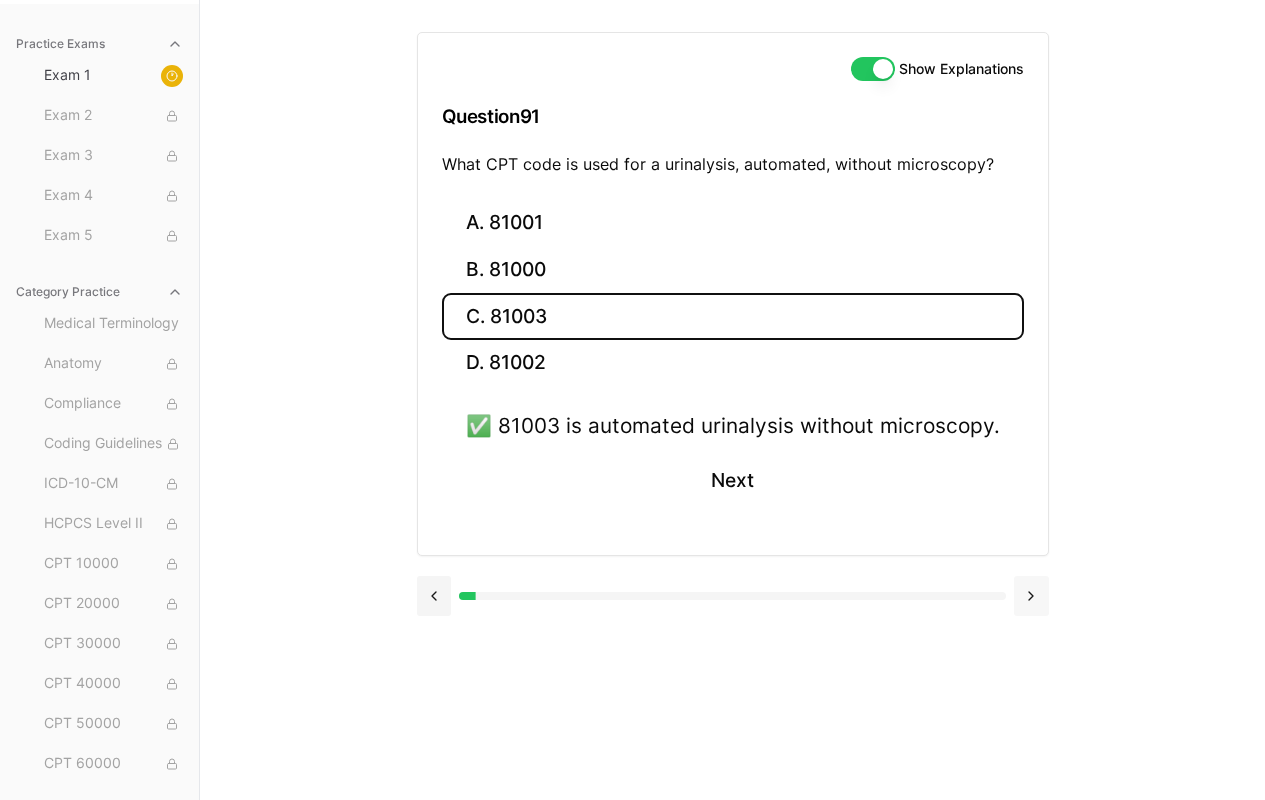 click at bounding box center [1031, 596] 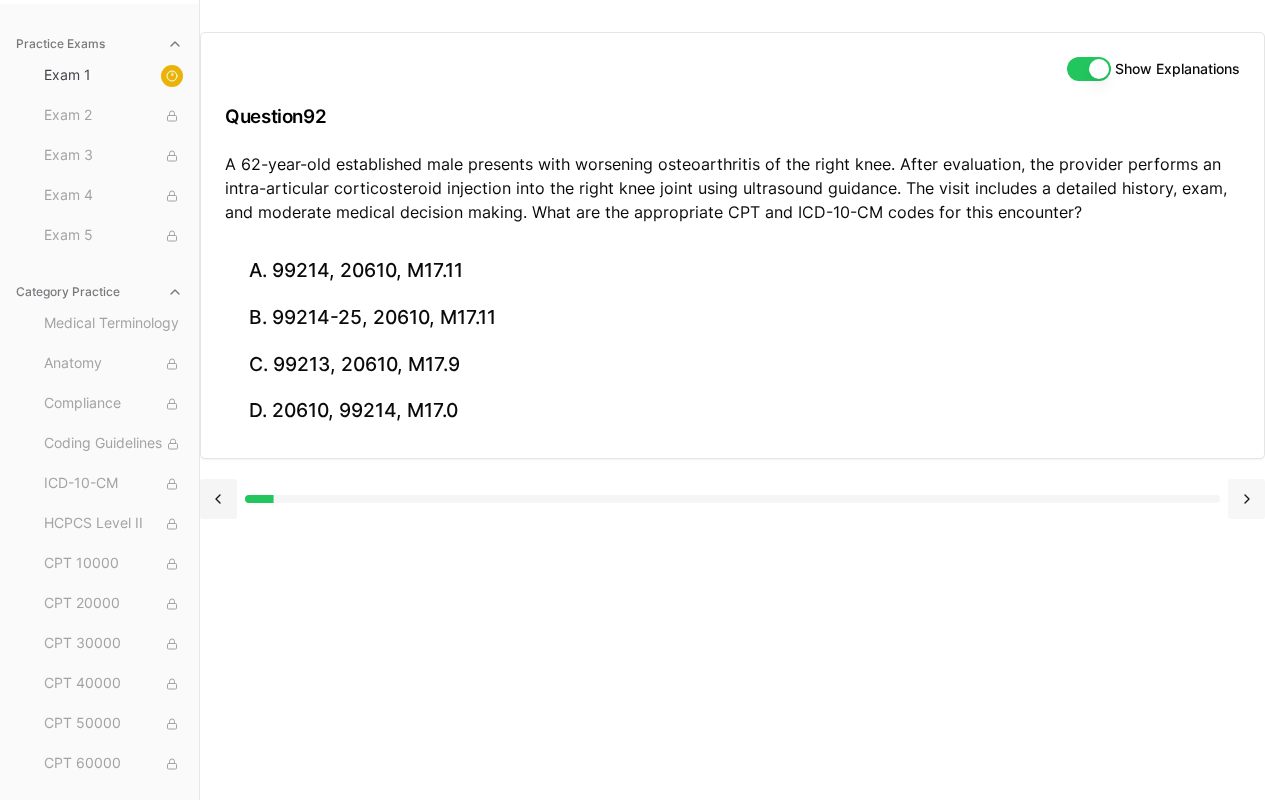 click at bounding box center (1246, 499) 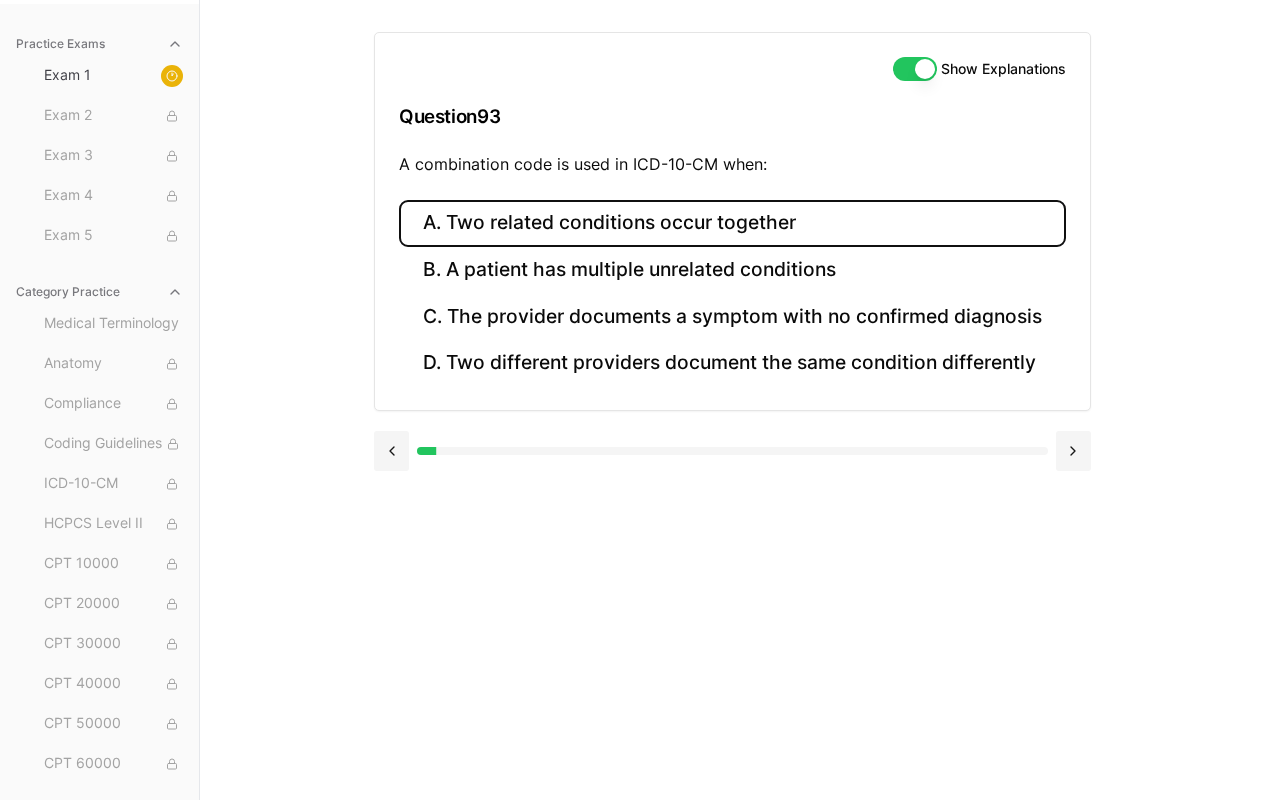 click on "A. Two related conditions occur together" at bounding box center [732, 223] 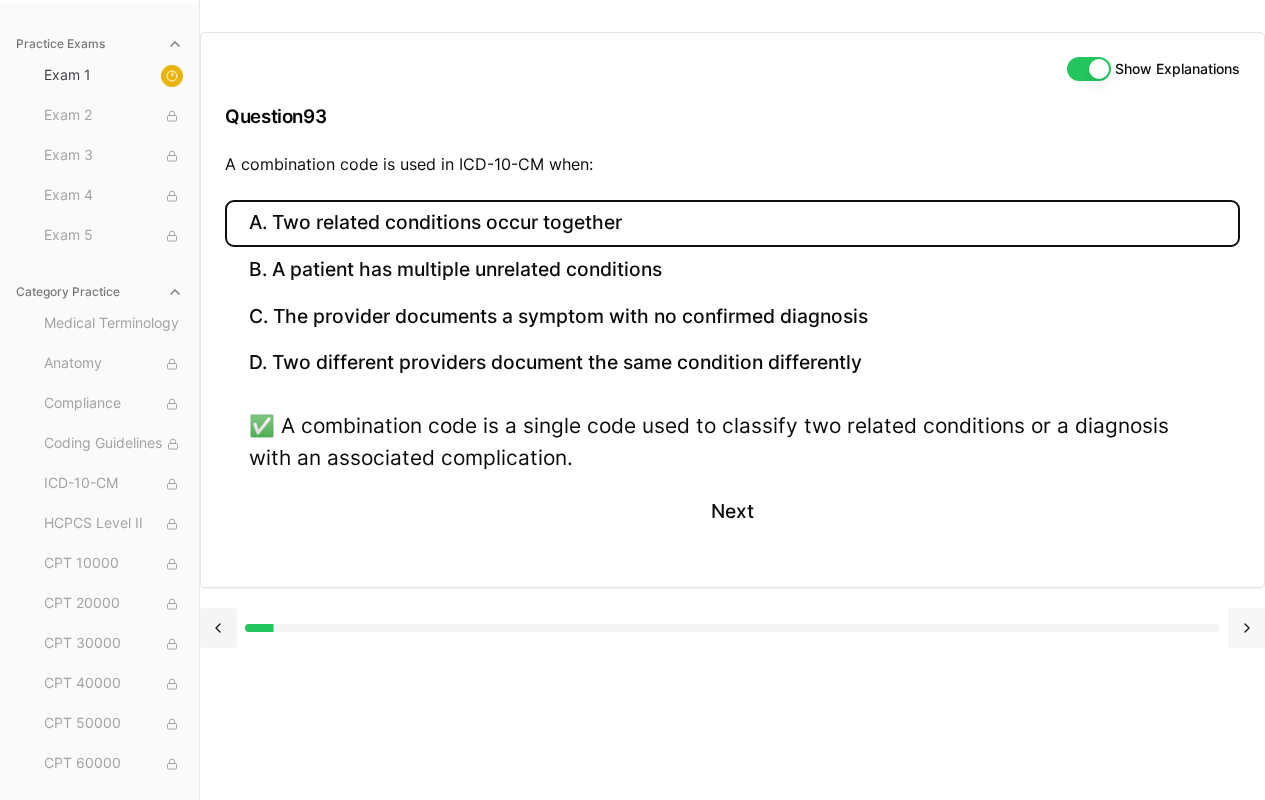 click at bounding box center [1246, 628] 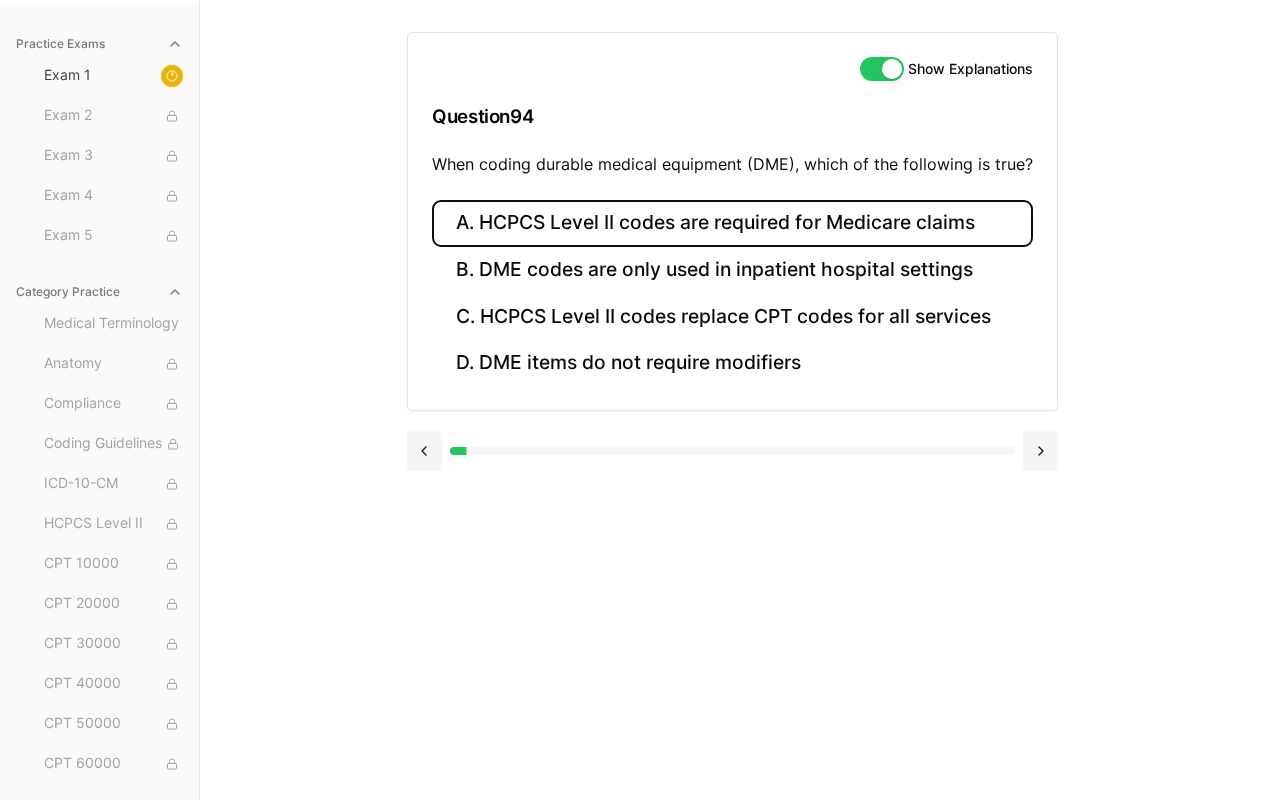 click on "A. HCPCS Level II codes are required for Medicare claims" at bounding box center (732, 223) 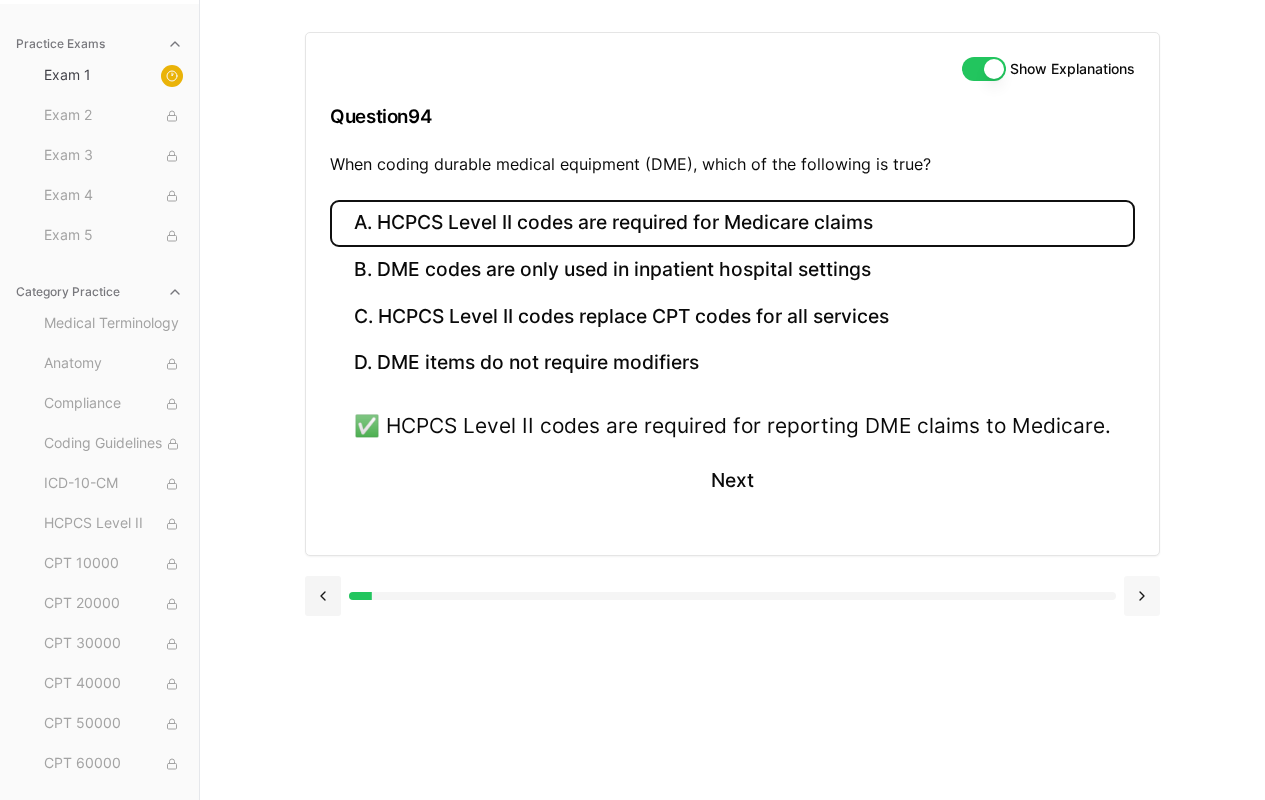 click at bounding box center [1142, 596] 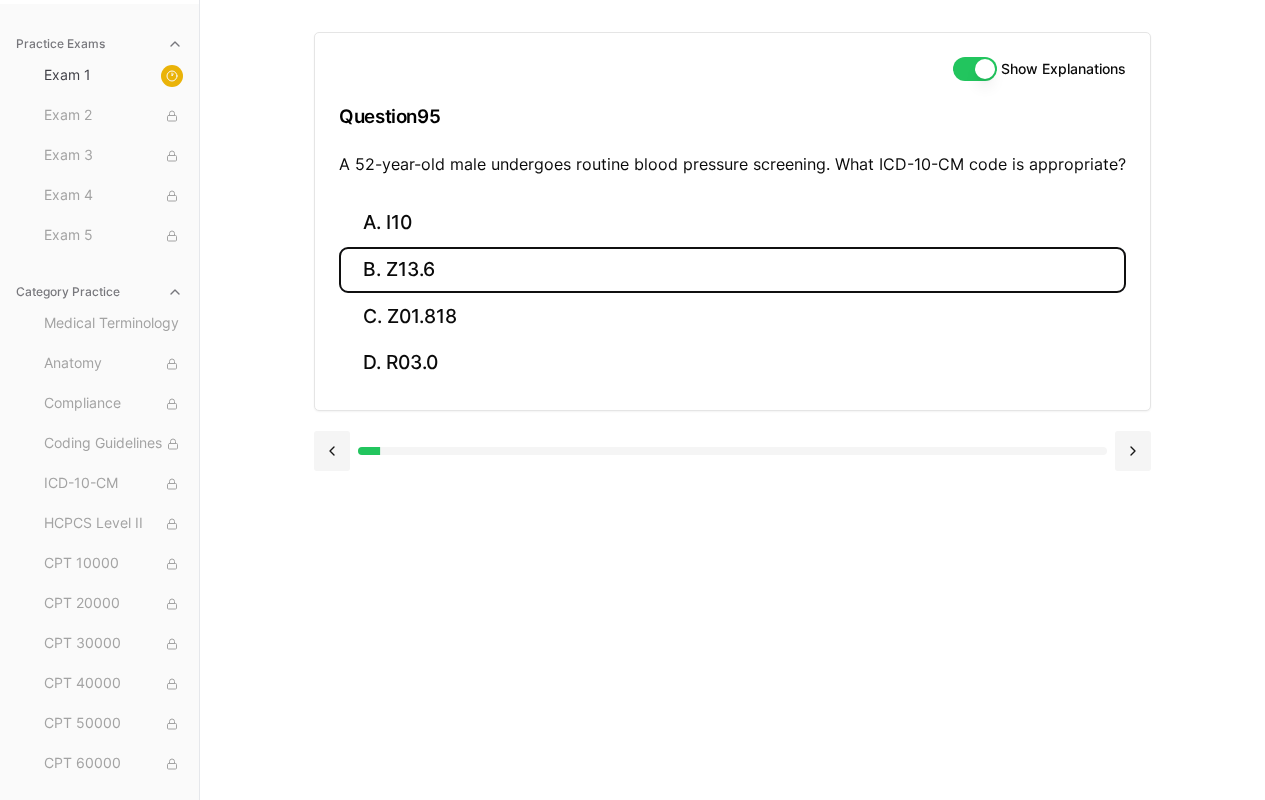 click on "B. Z13.6" at bounding box center (732, 270) 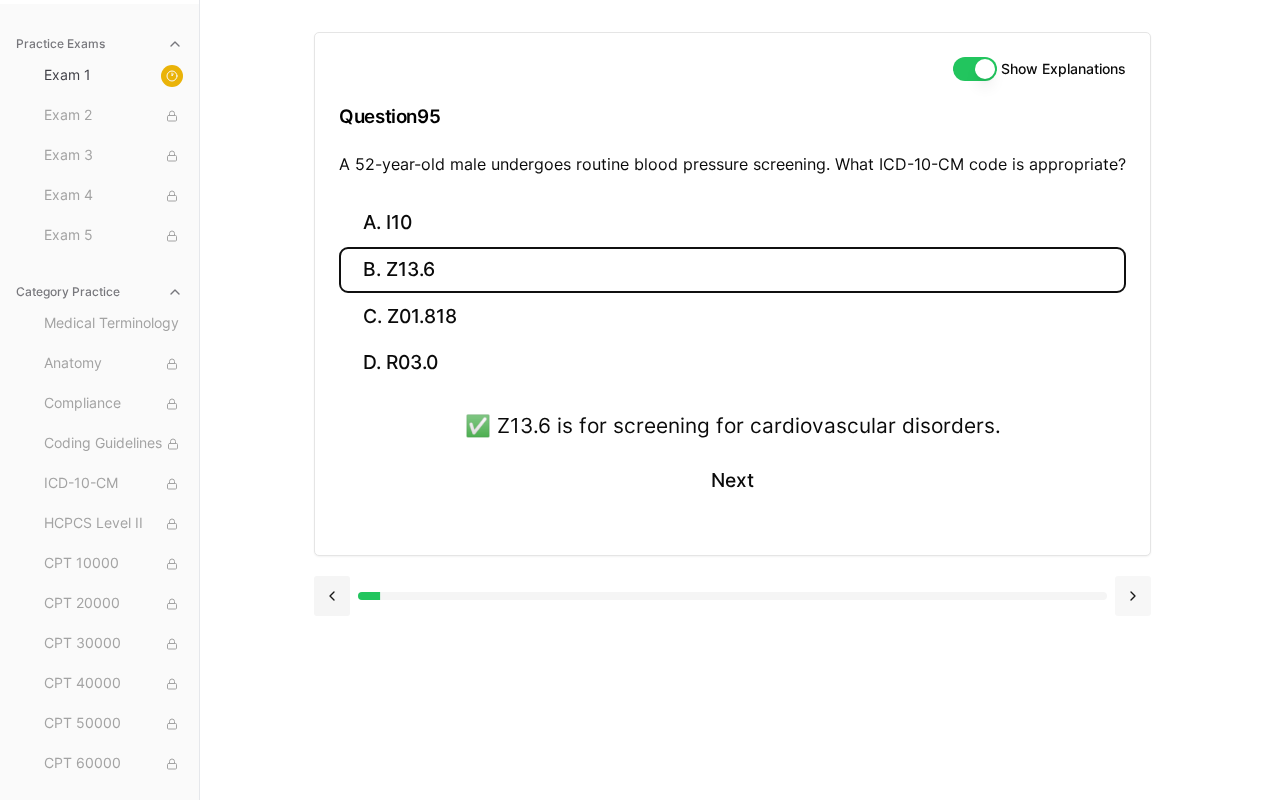 click at bounding box center (1133, 596) 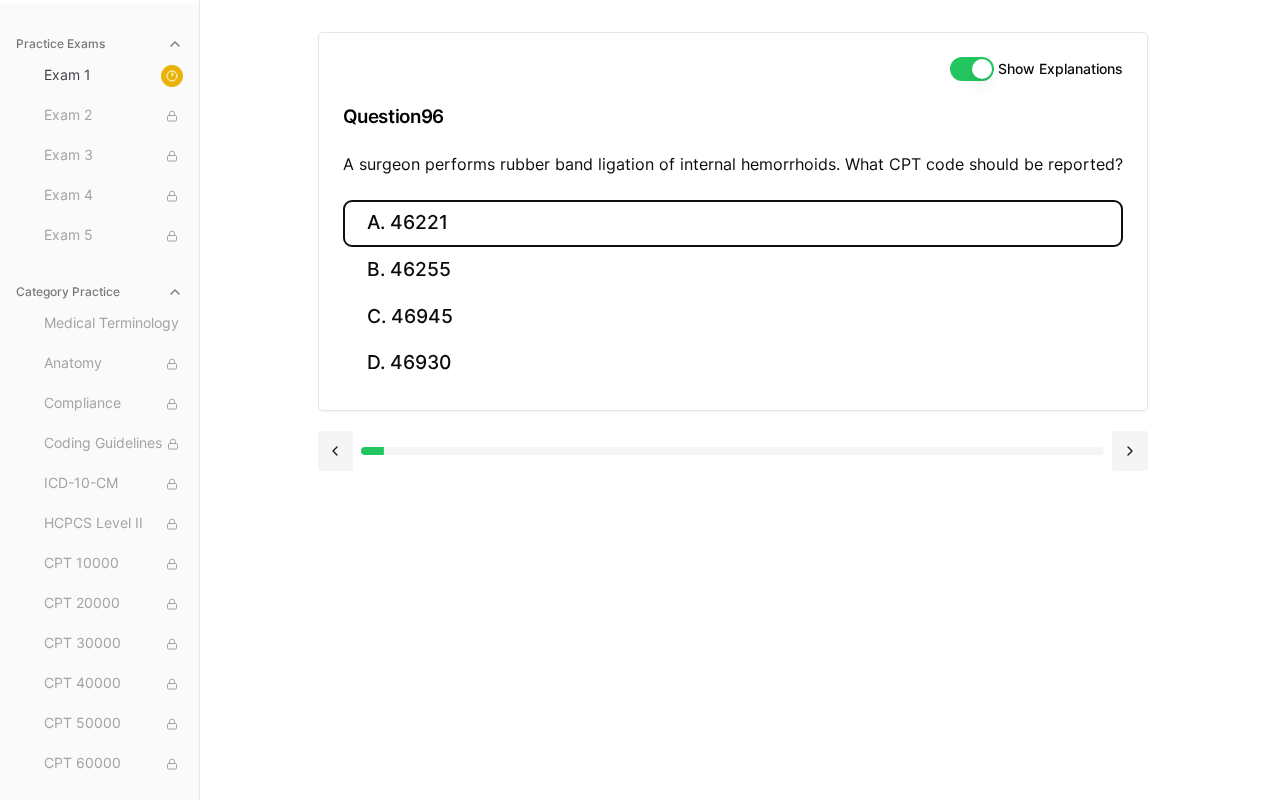 click on "A. 46221" at bounding box center (733, 223) 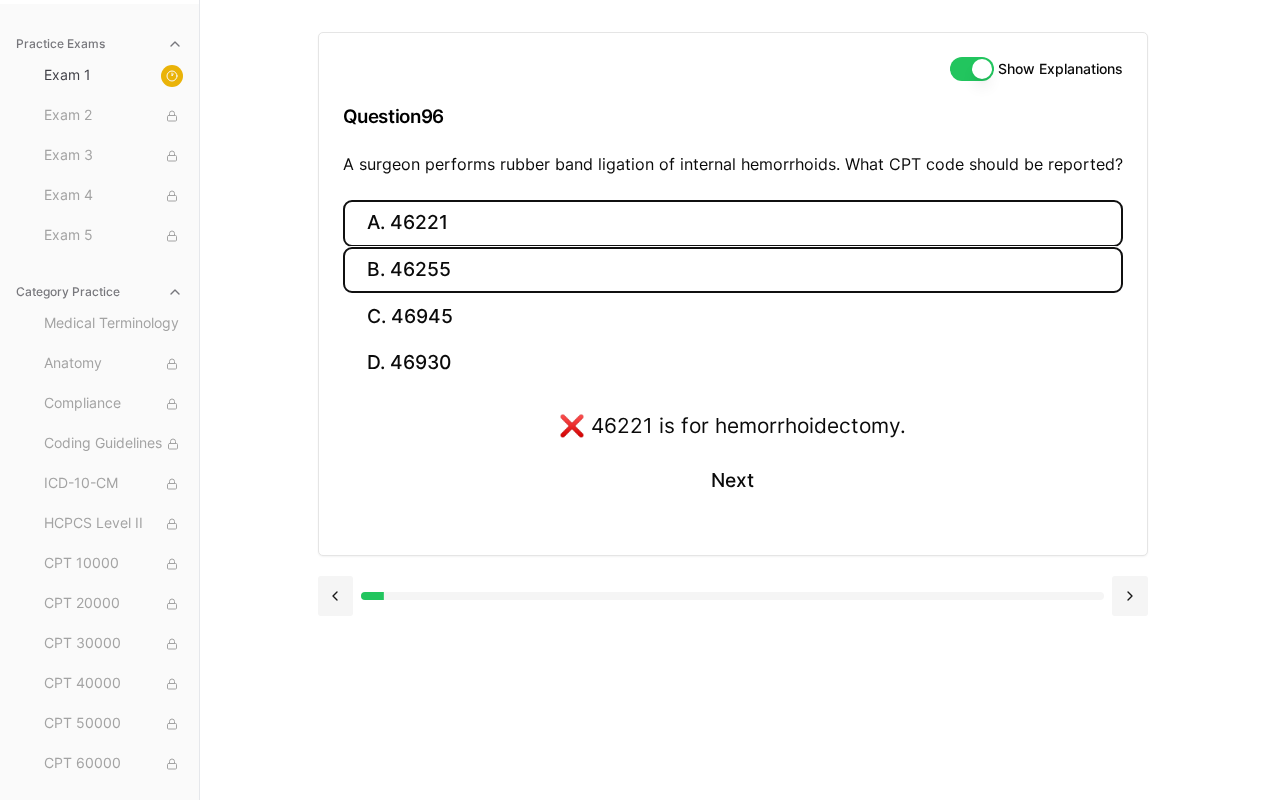 click on "B. 46255" at bounding box center [733, 270] 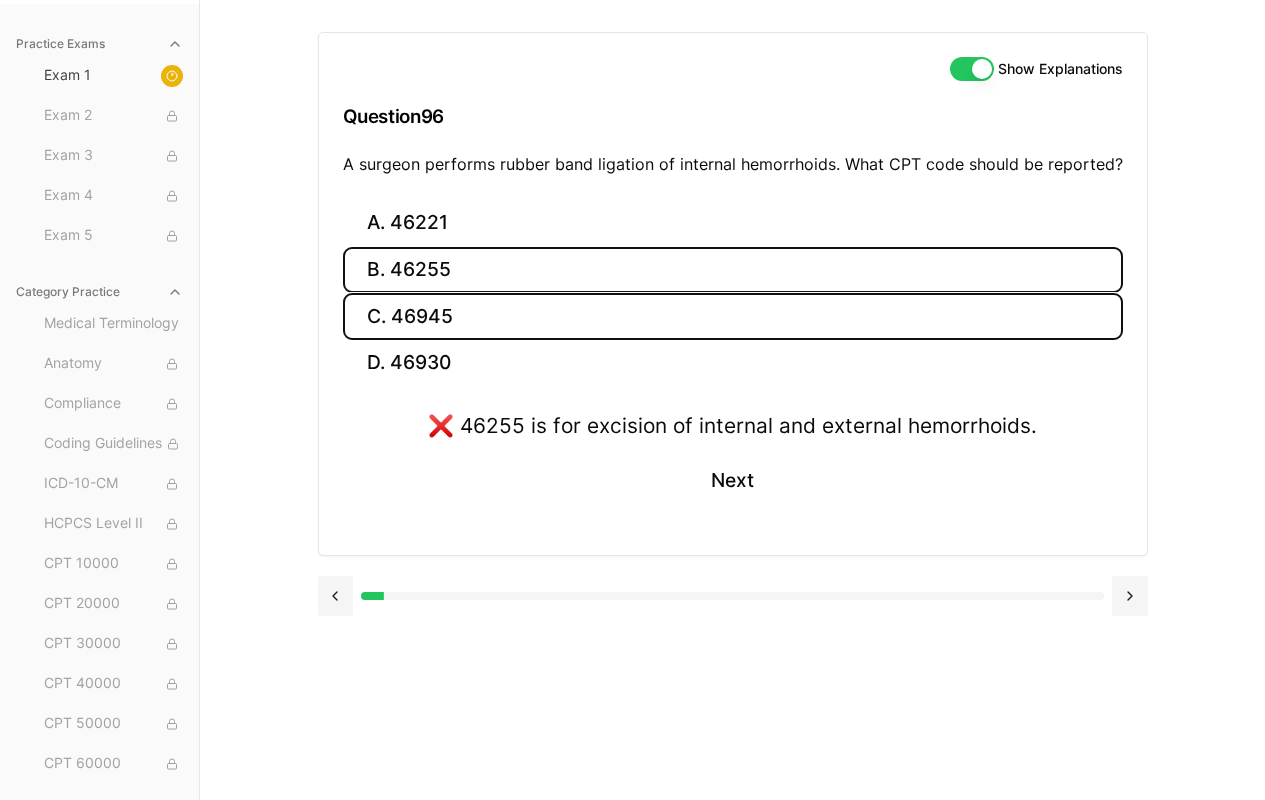 click on "C. 46945" at bounding box center [733, 316] 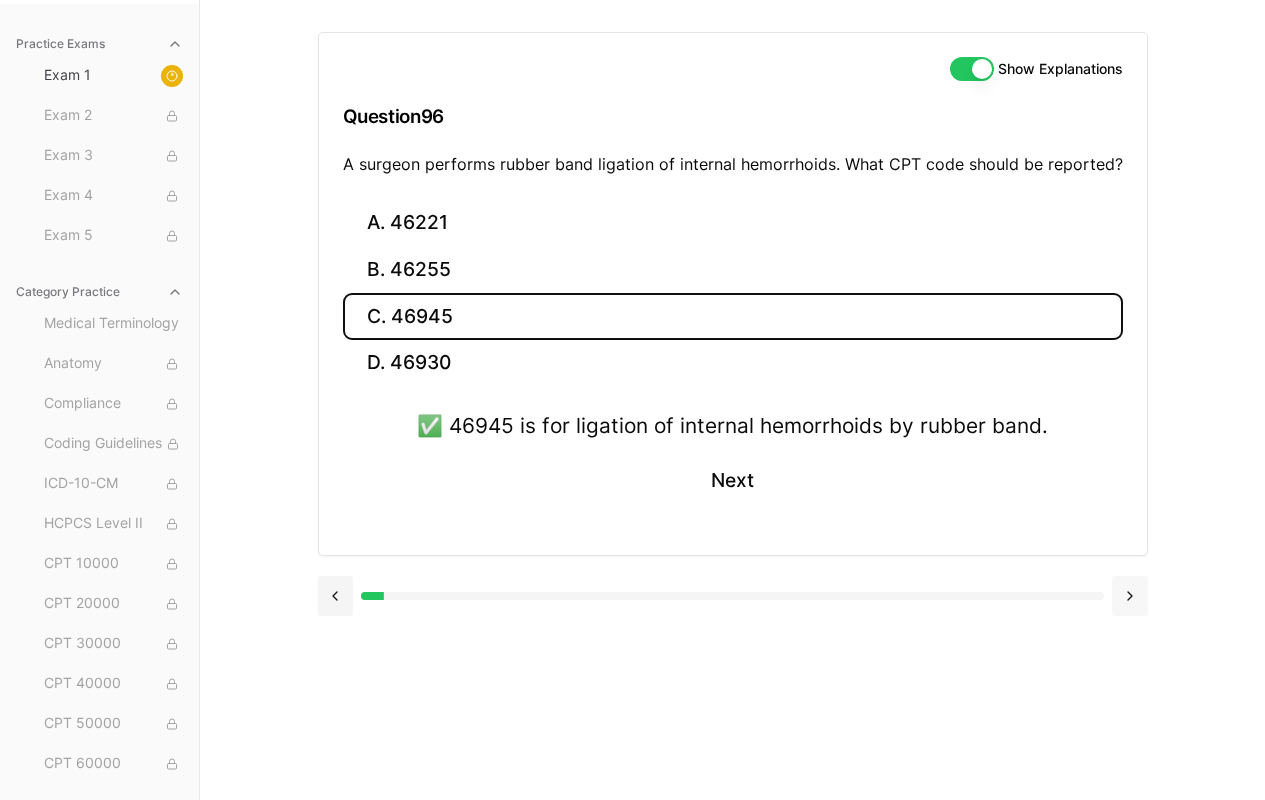 click at bounding box center [1130, 596] 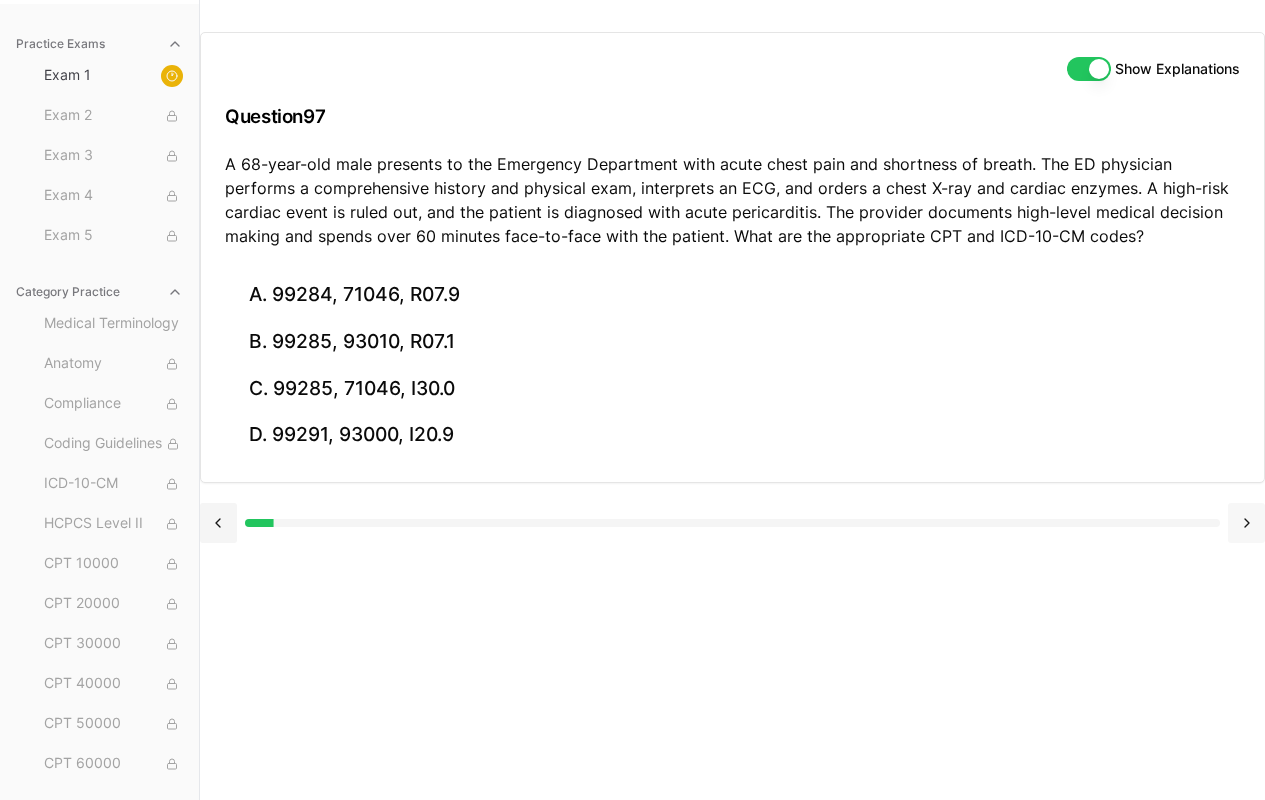click at bounding box center (1246, 523) 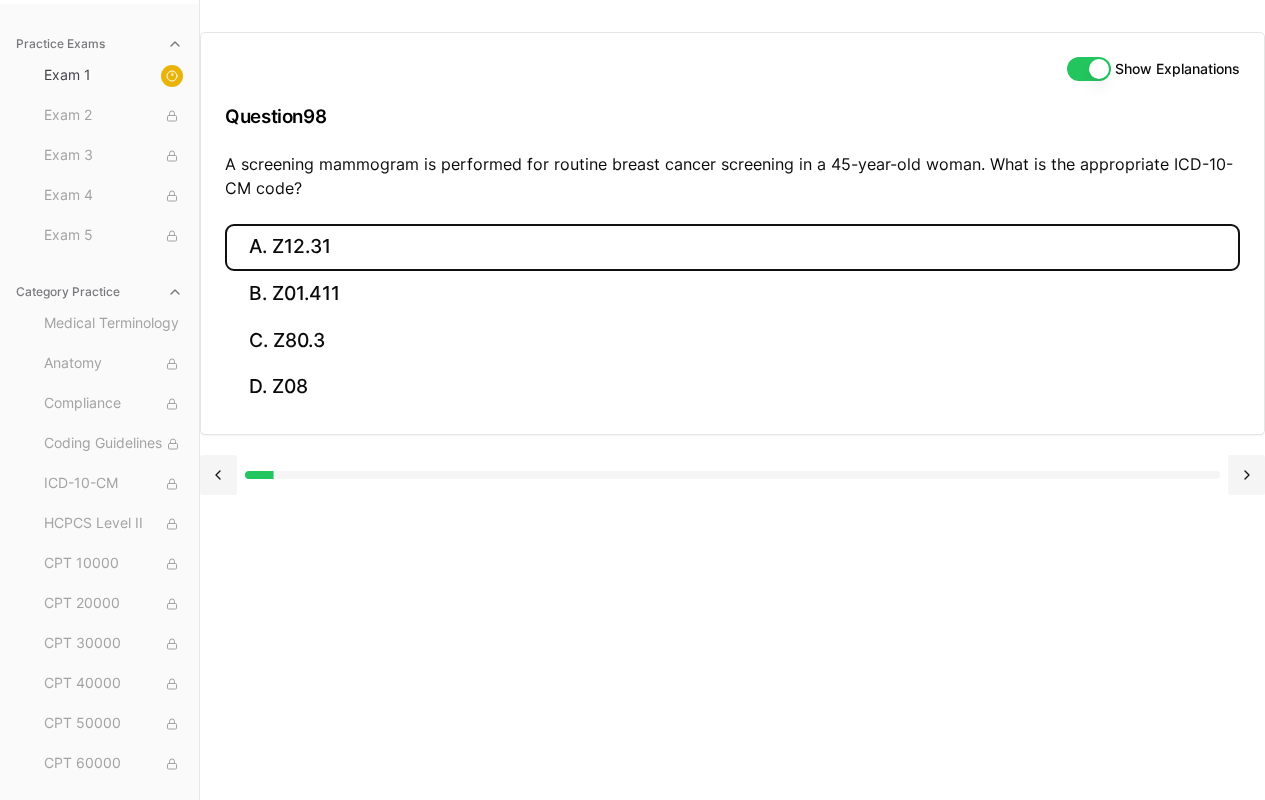 click on "A. Z12.31" at bounding box center (732, 247) 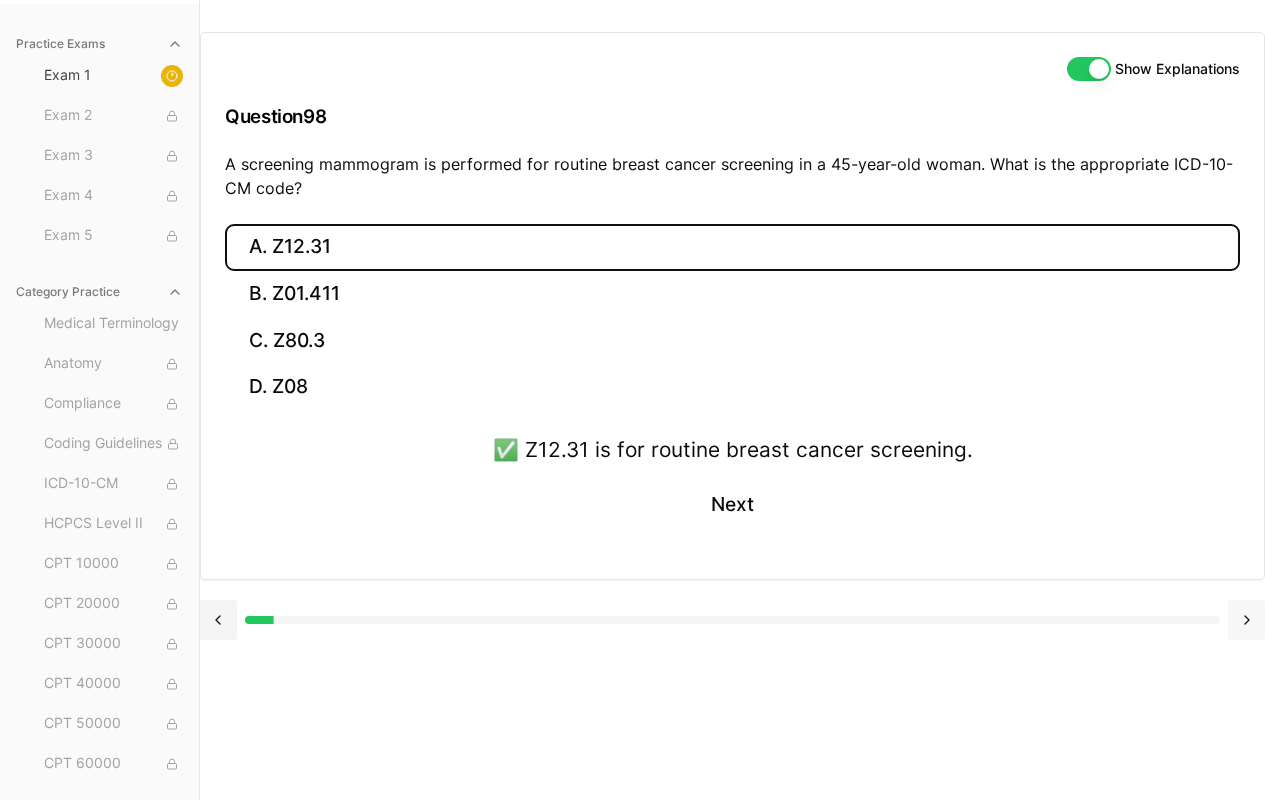 click at bounding box center (1246, 620) 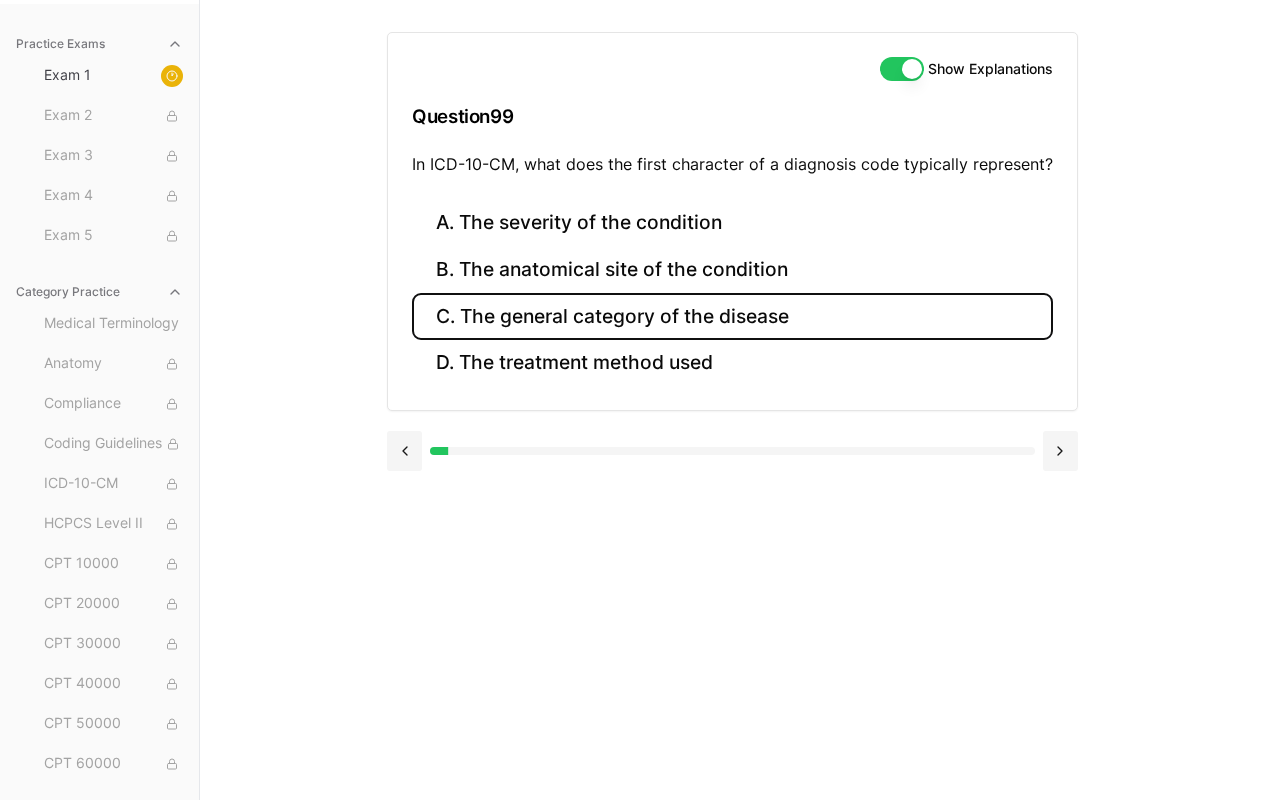 click on "C. The general category of the disease" at bounding box center [732, 316] 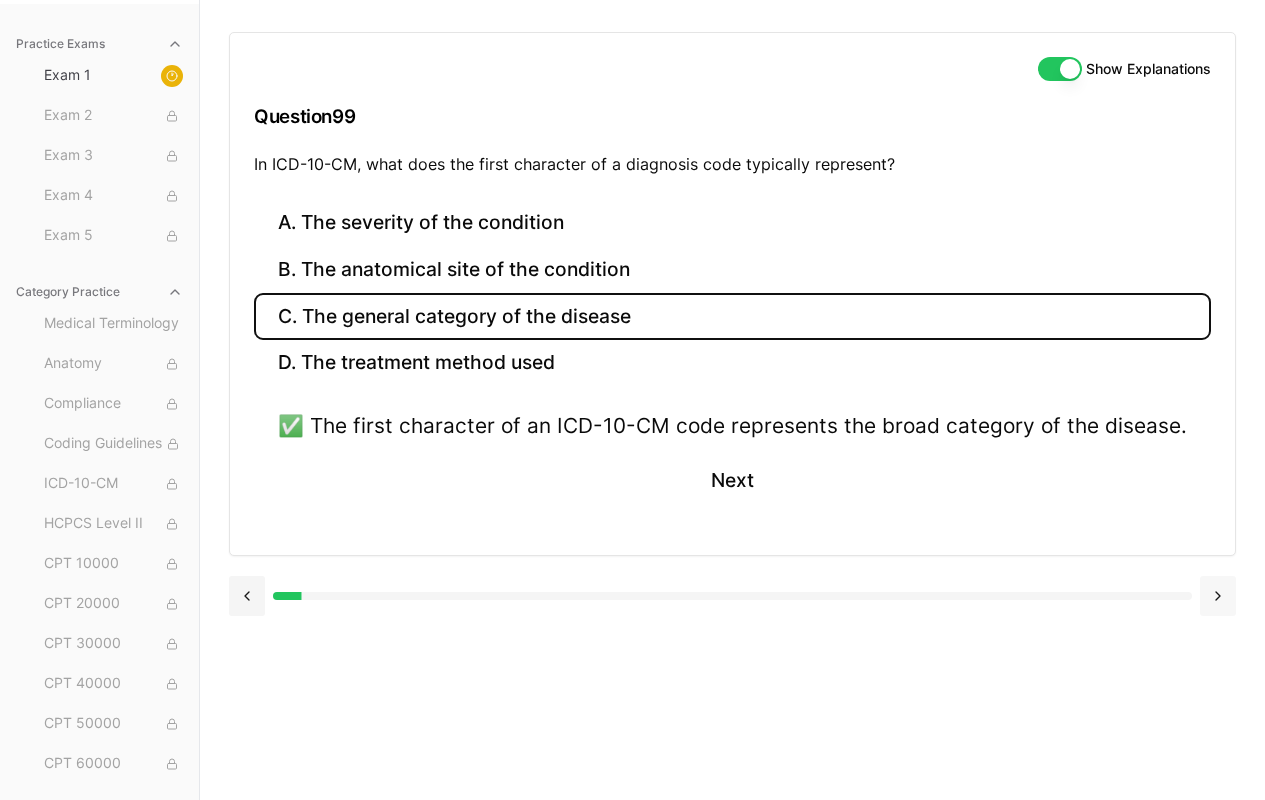 click at bounding box center (1218, 596) 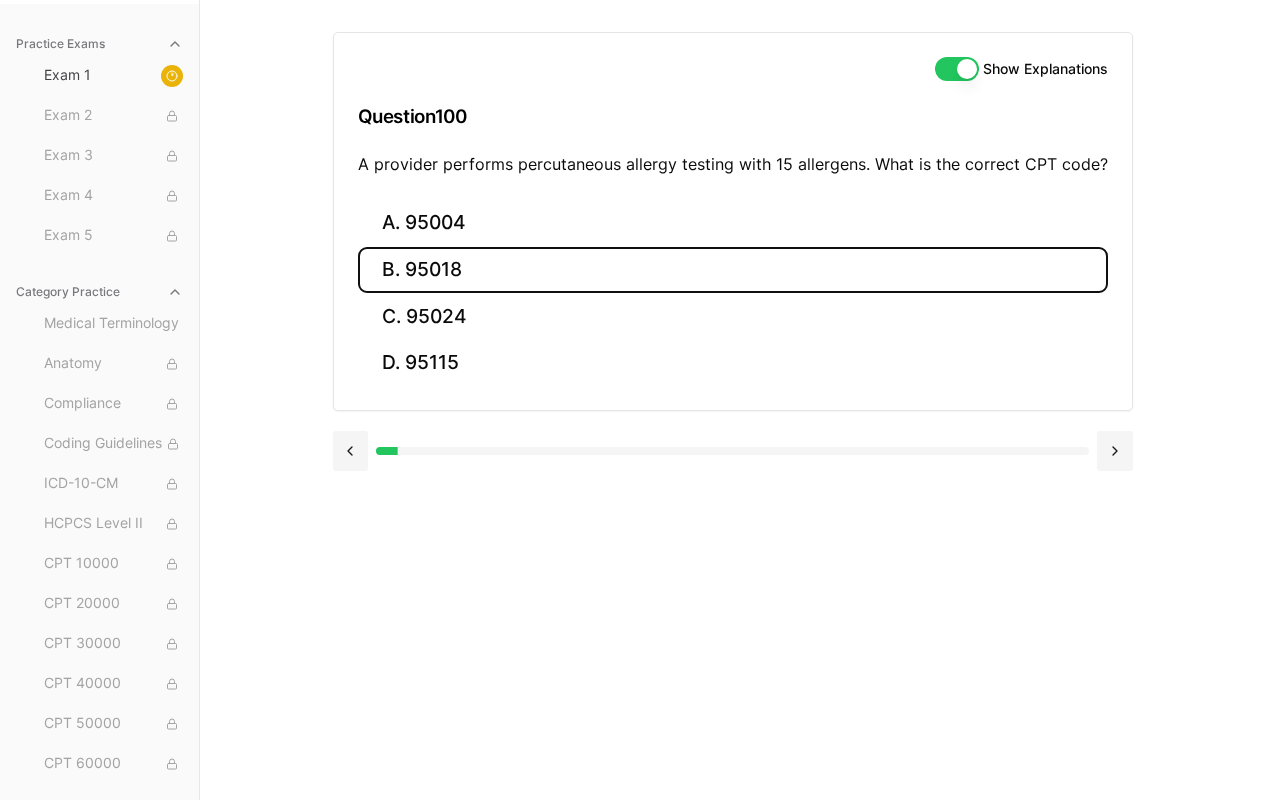 click on "B. 95018" at bounding box center [733, 270] 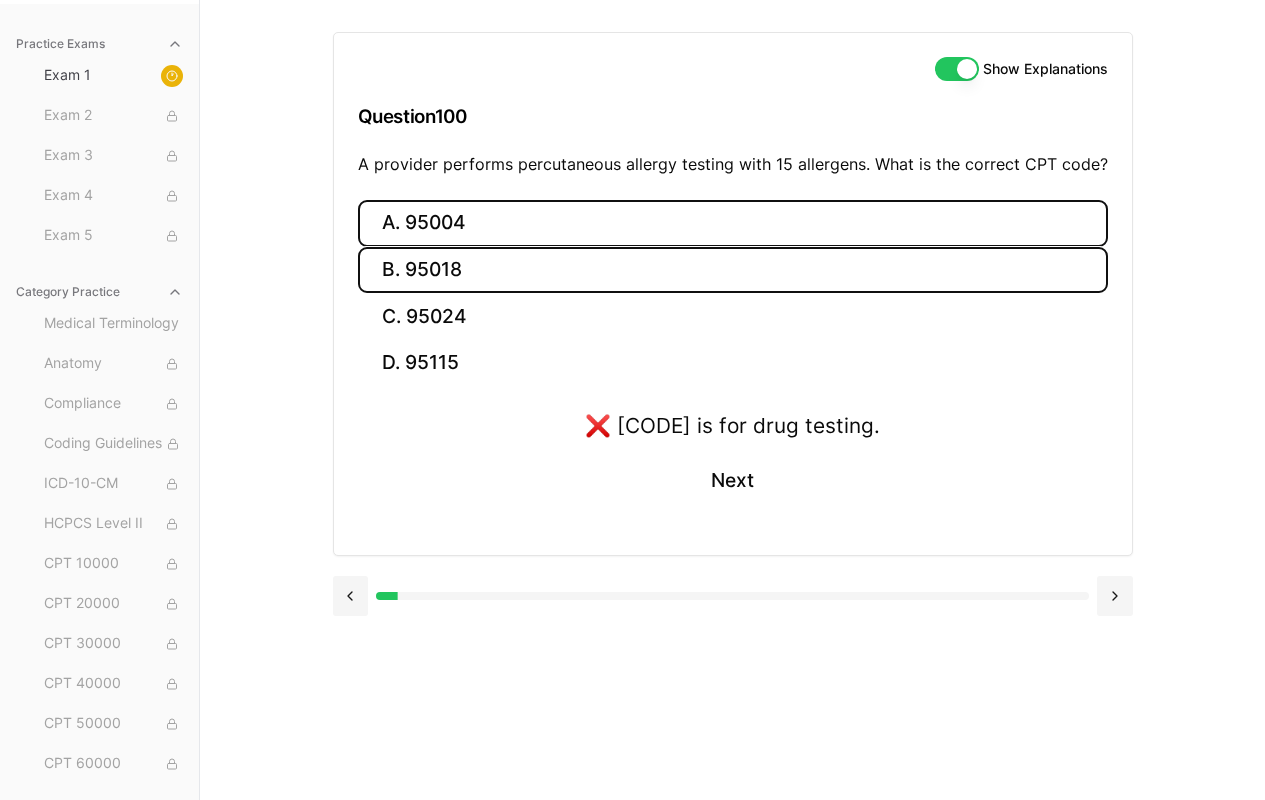 click on "A. 95004" at bounding box center (733, 223) 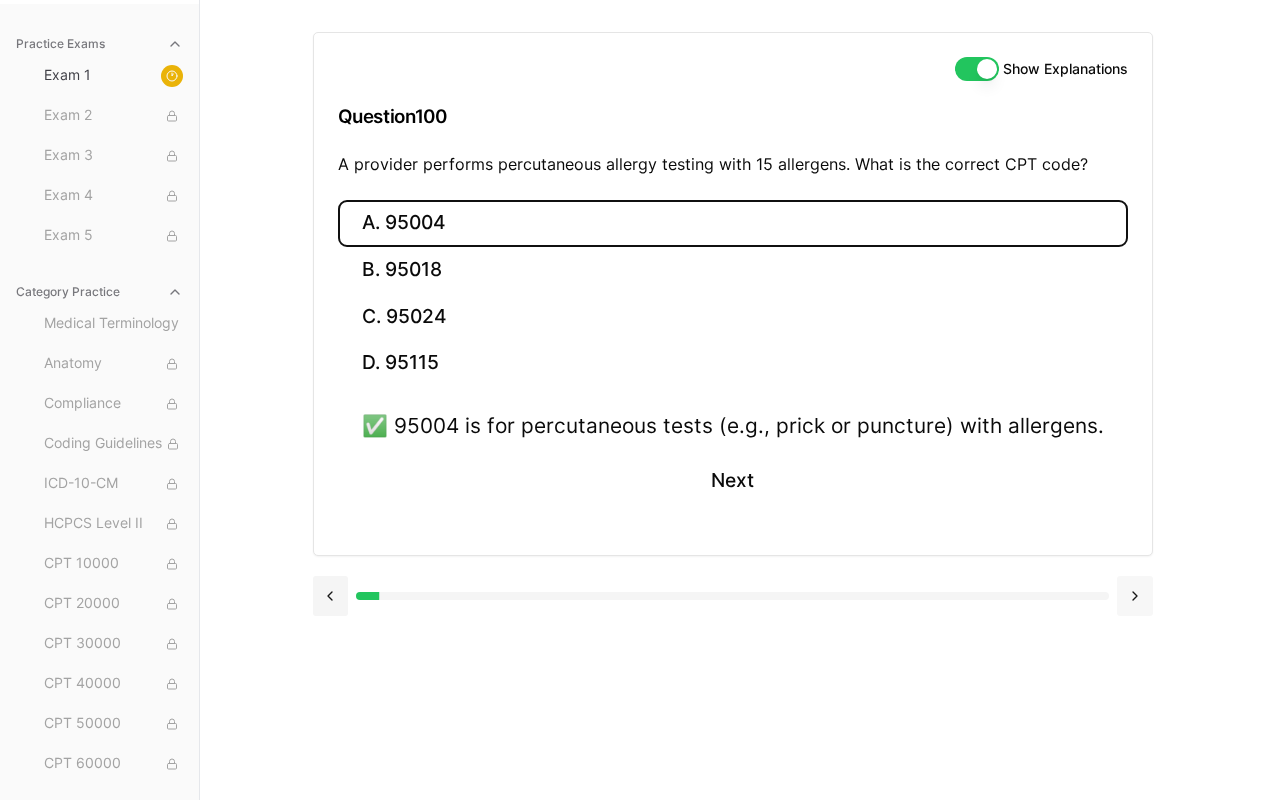 click at bounding box center [1135, 596] 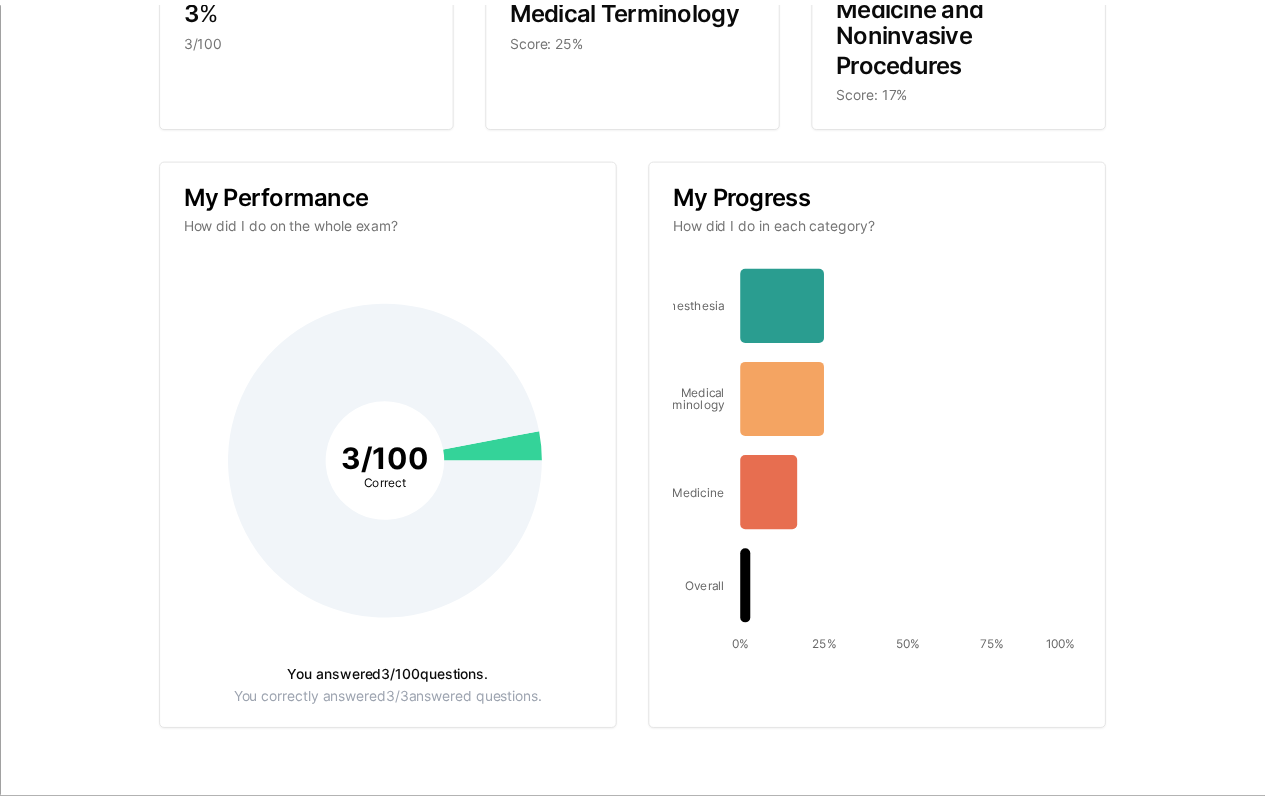 scroll, scrollTop: 0, scrollLeft: 0, axis: both 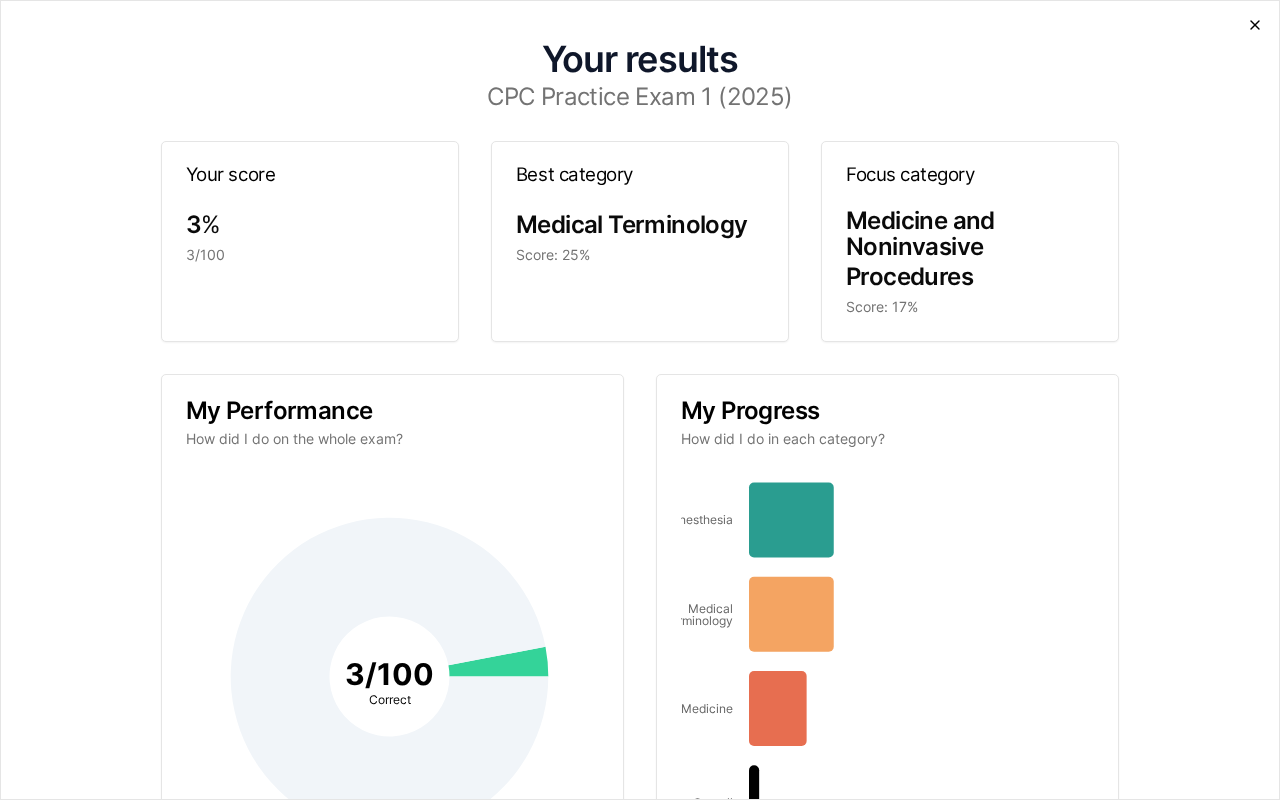 click 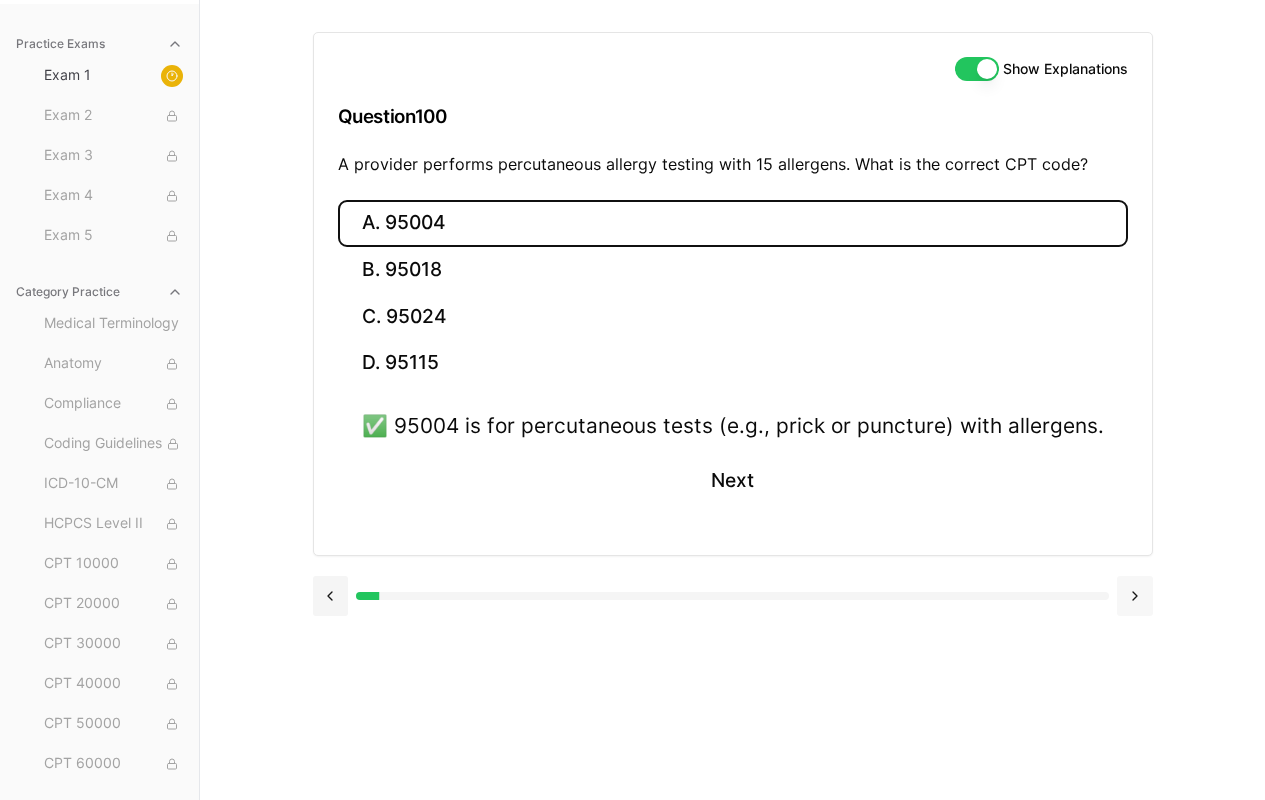 click at bounding box center (1135, 596) 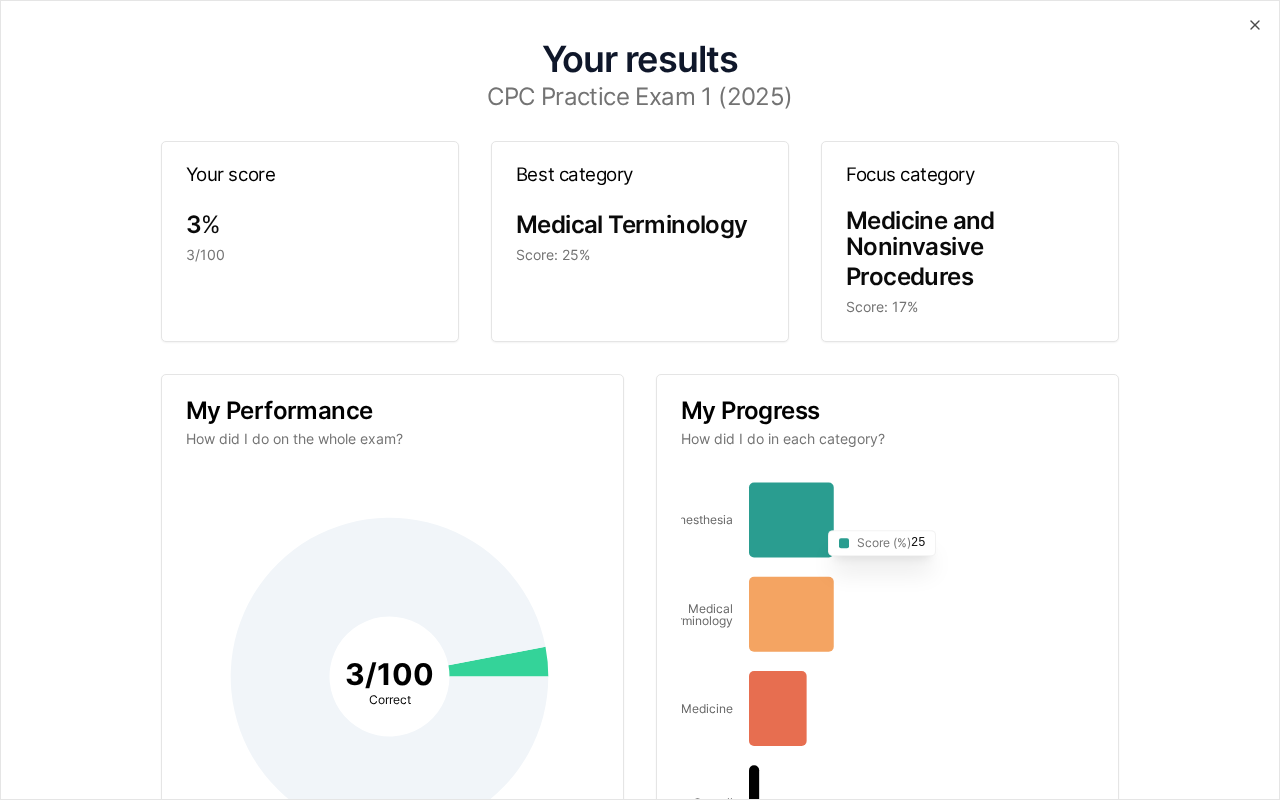 click 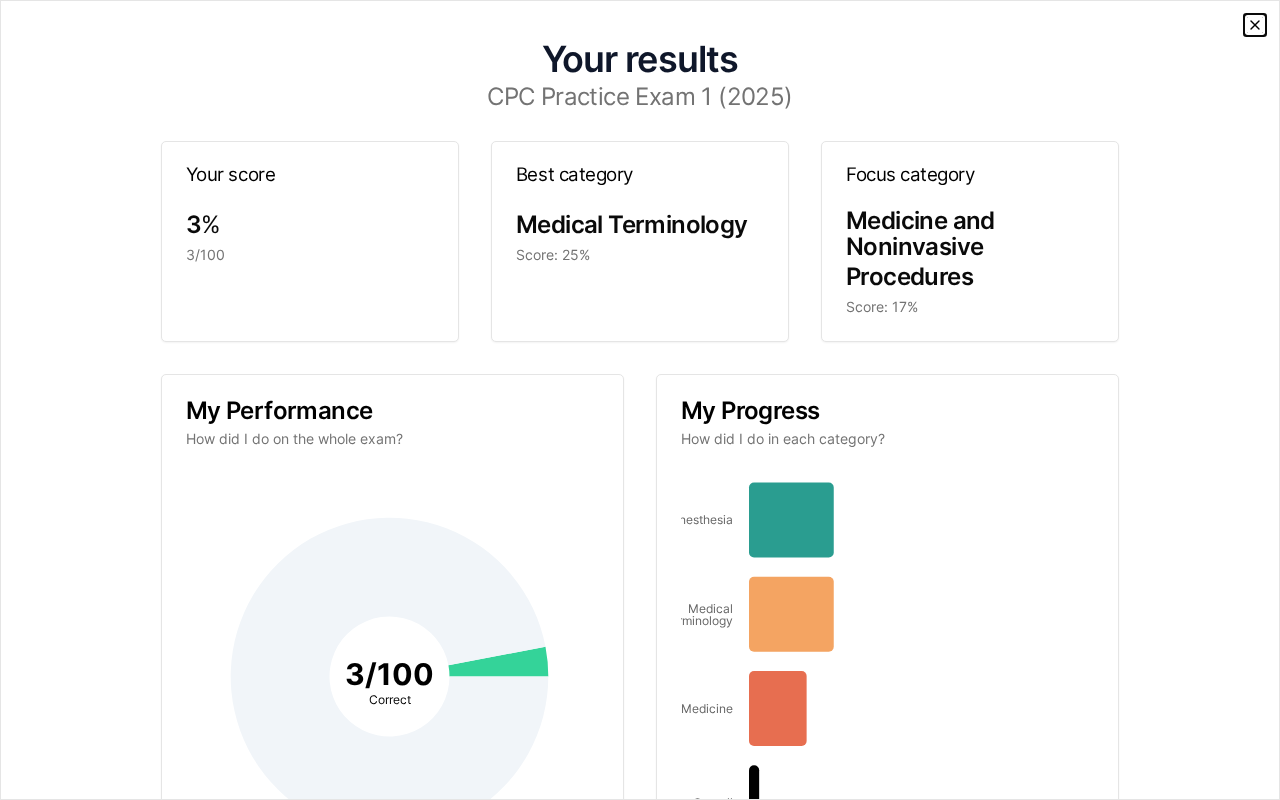 click 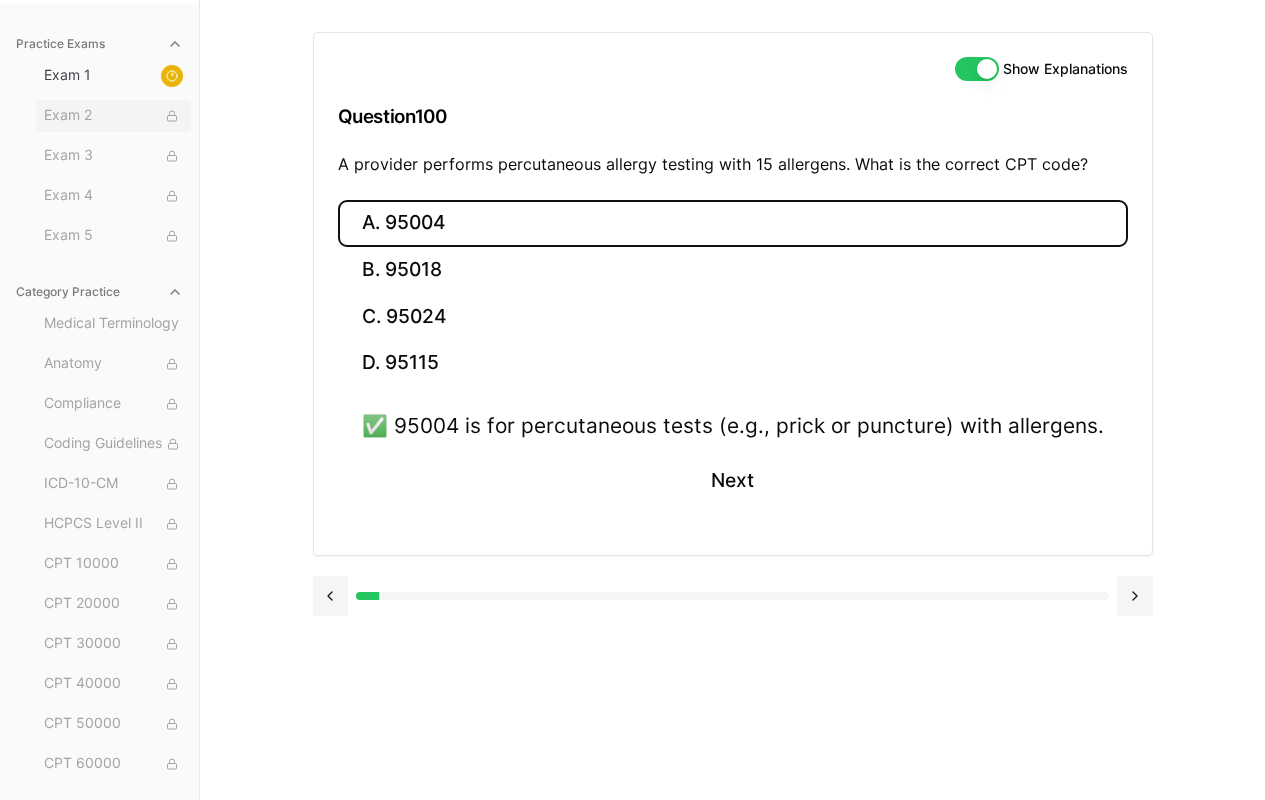 click on "Exam 2" at bounding box center [113, 116] 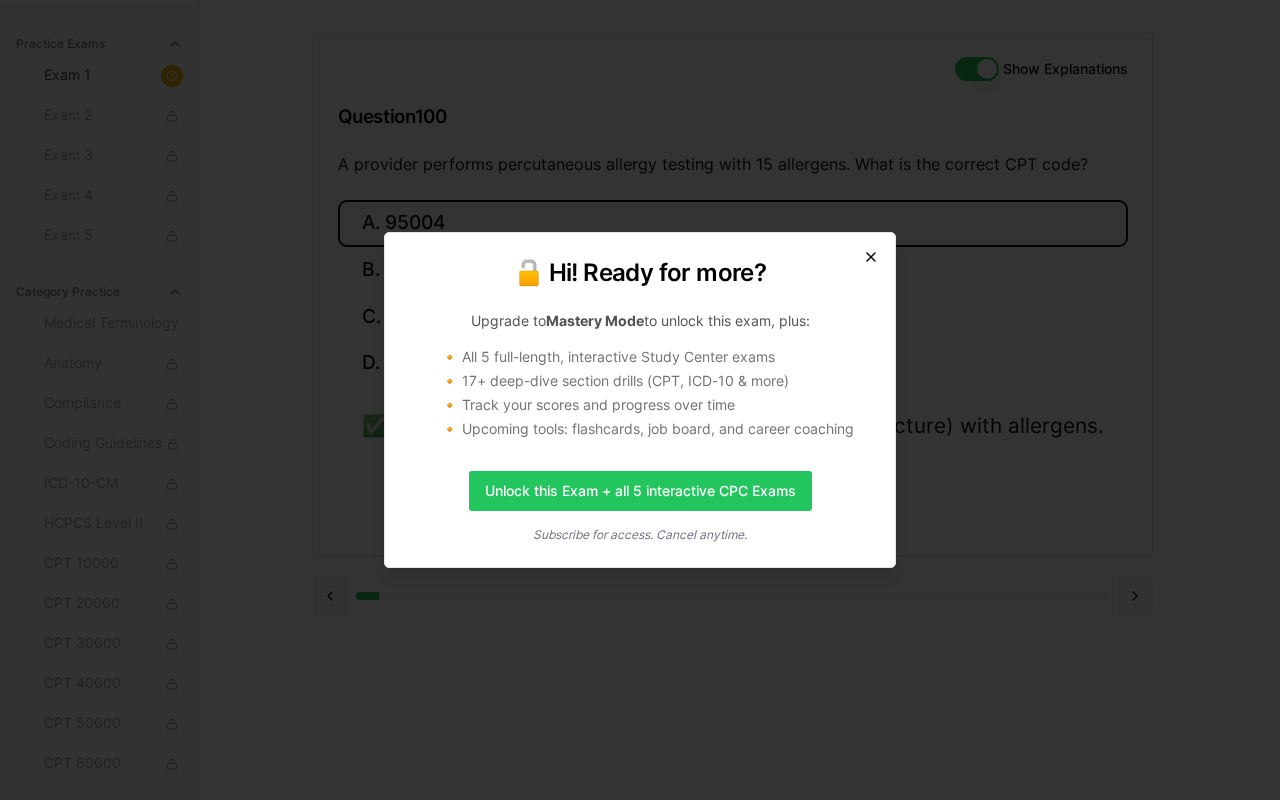 click 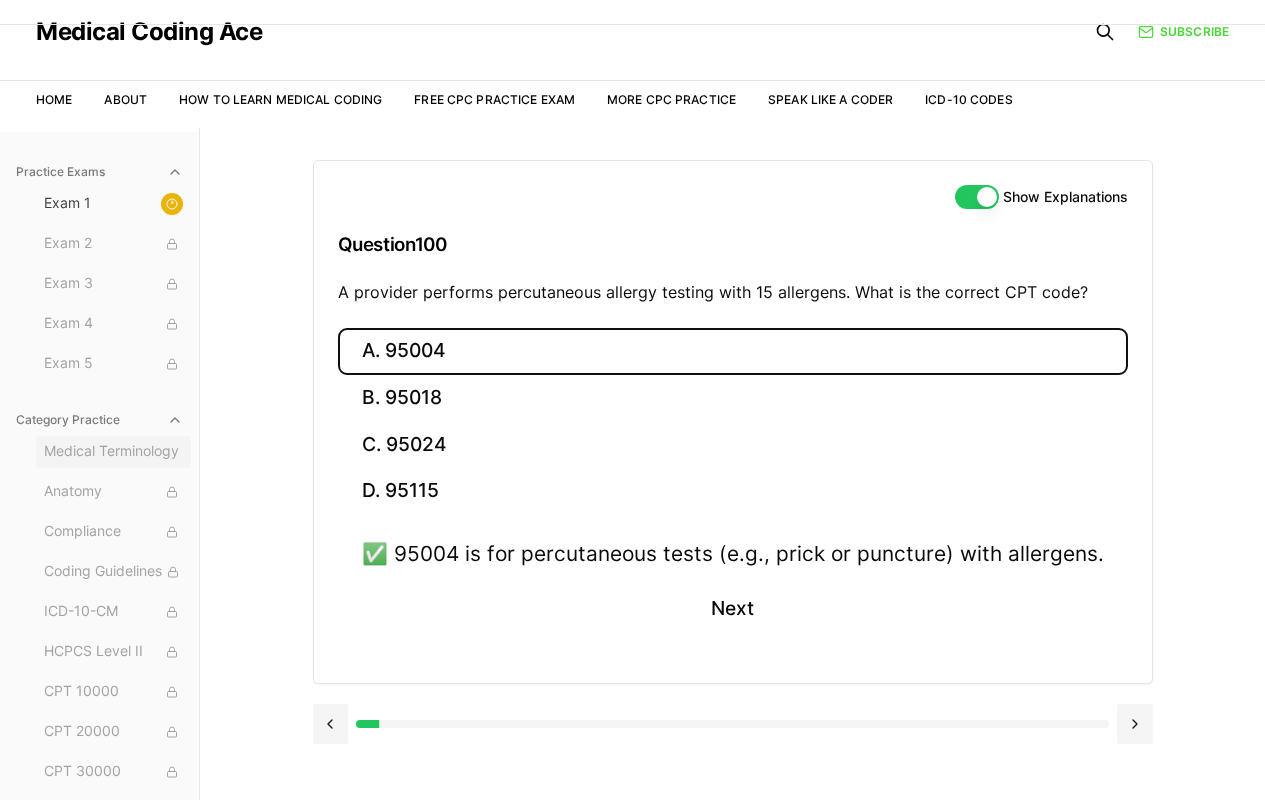 scroll, scrollTop: 0, scrollLeft: 0, axis: both 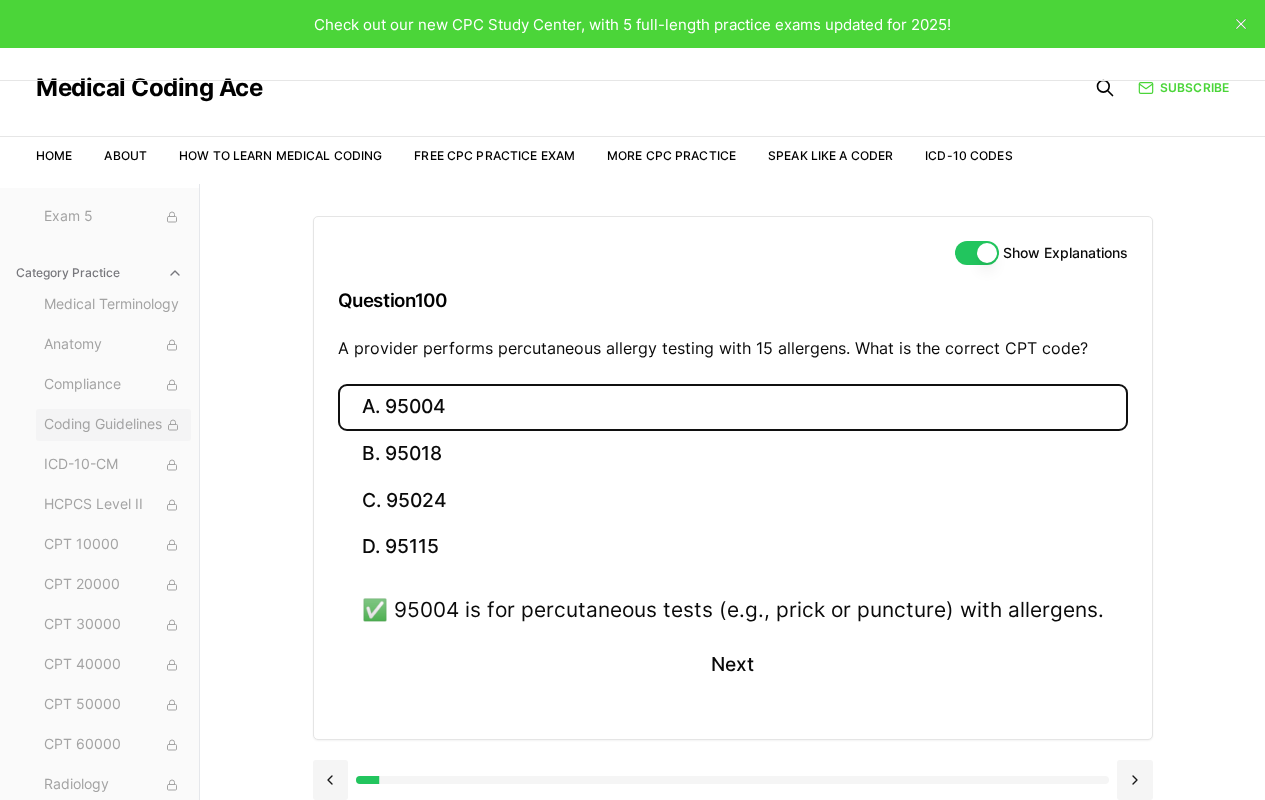click on "Coding Guidelines" at bounding box center [113, 425] 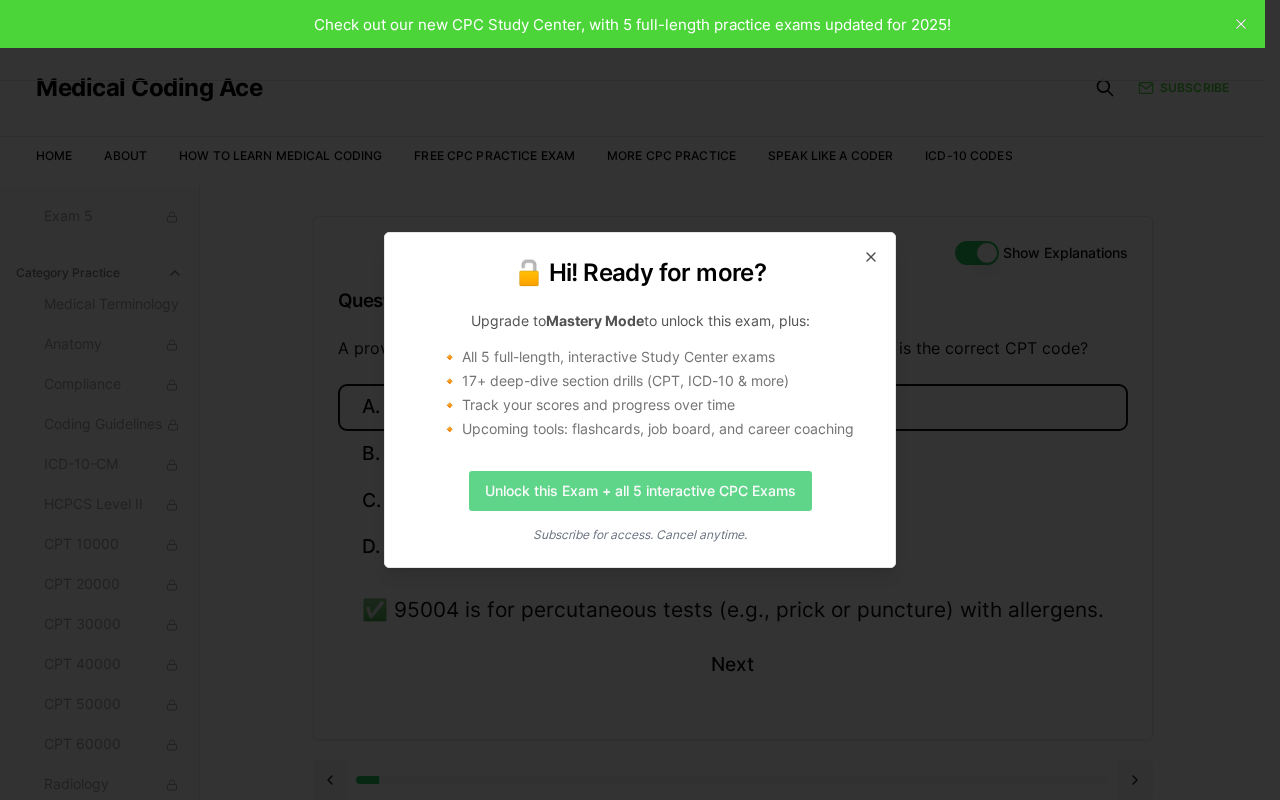 click on "Unlock this Exam + all 5 interactive CPC Exams" at bounding box center (640, 491) 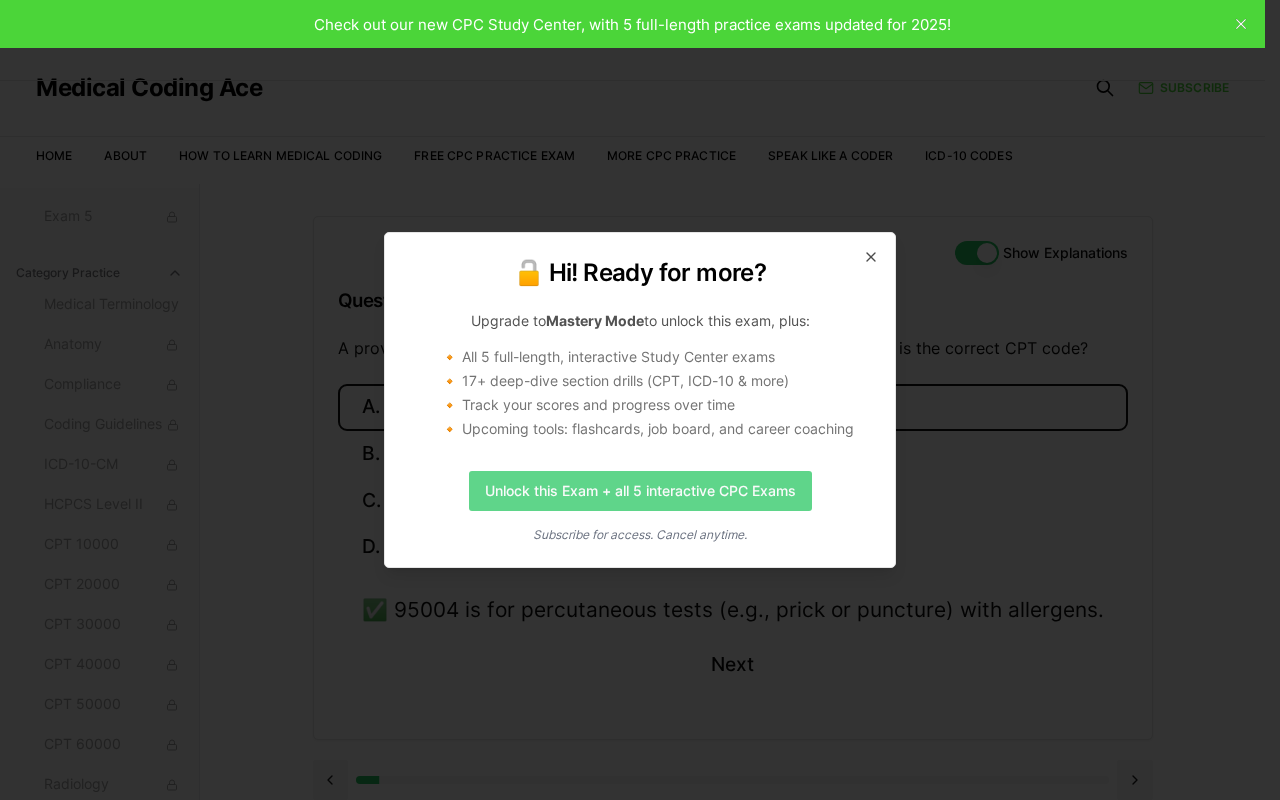 click on "Unlock this Exam + all 5 interactive CPC Exams" at bounding box center [640, 491] 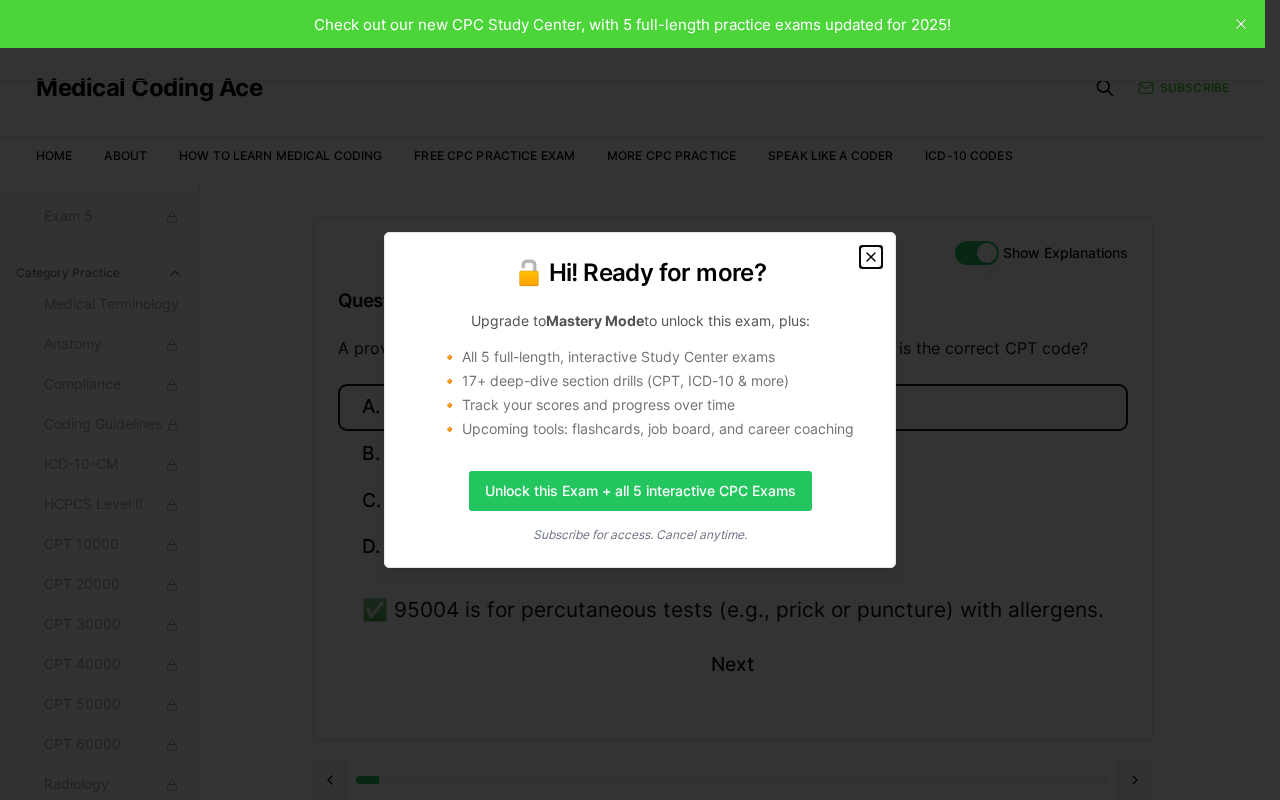 click 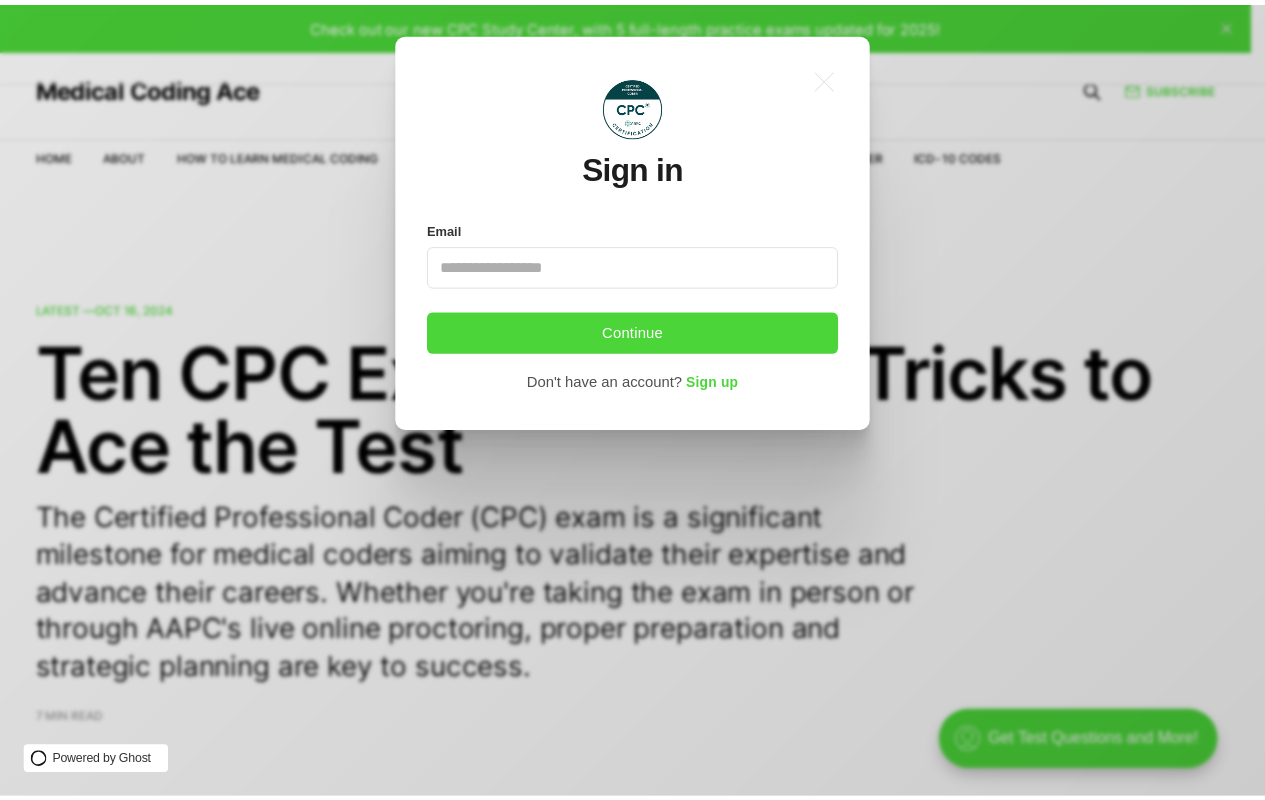 scroll, scrollTop: 0, scrollLeft: 0, axis: both 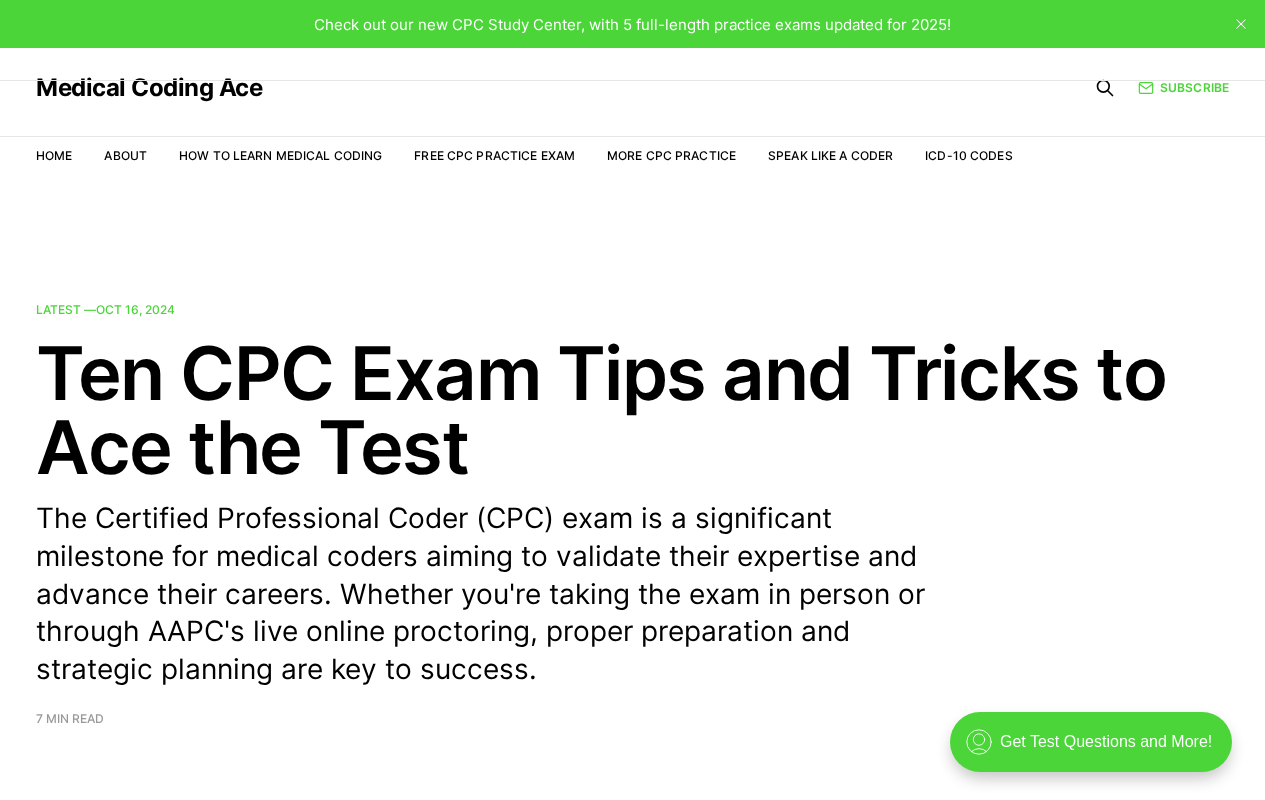 click at bounding box center [1241, 24] 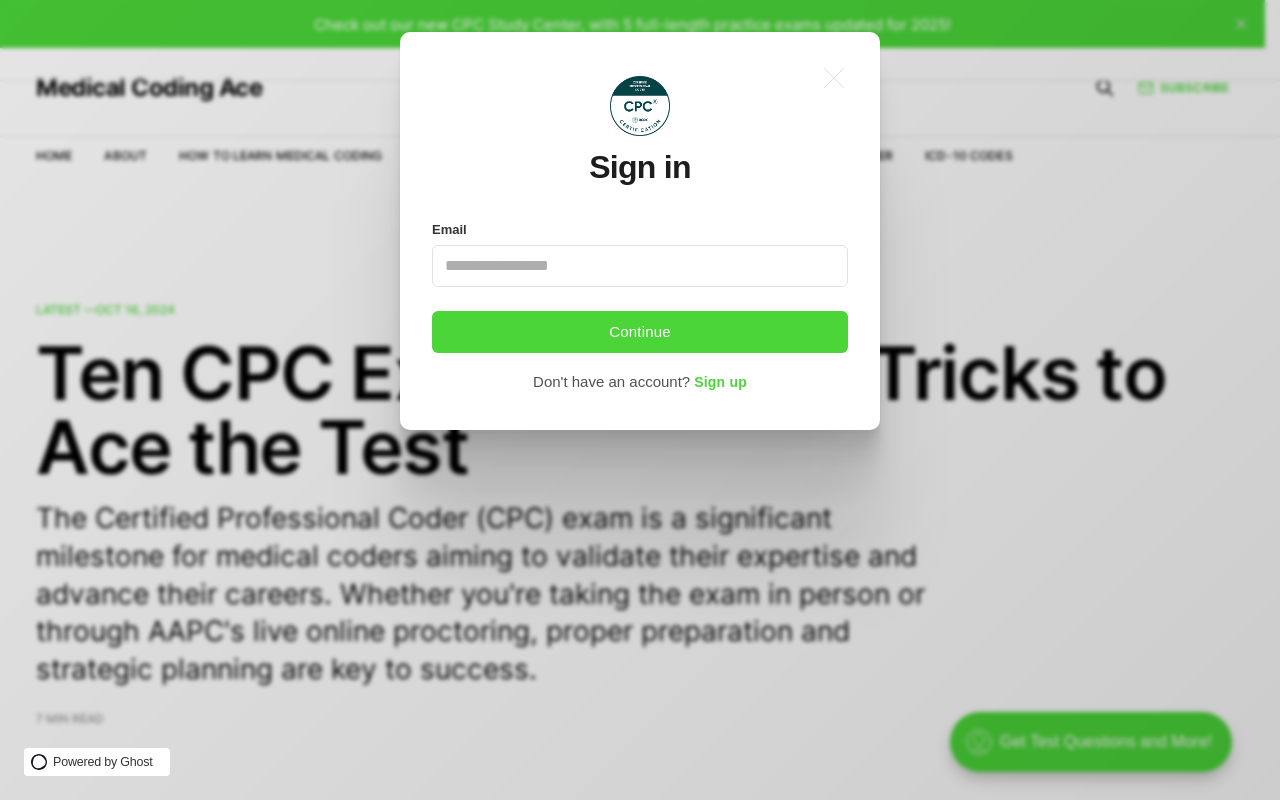 scroll, scrollTop: 0, scrollLeft: 0, axis: both 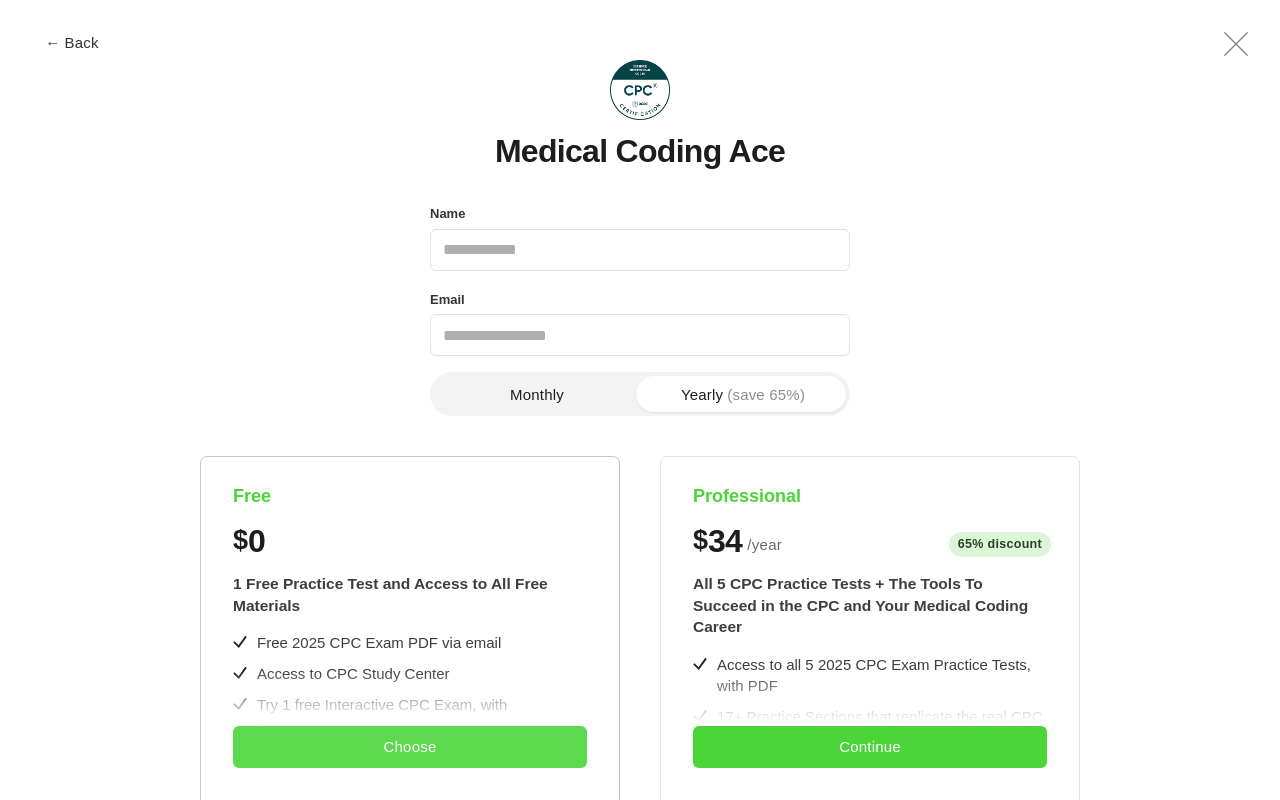 click on "Choose" at bounding box center (410, 747) 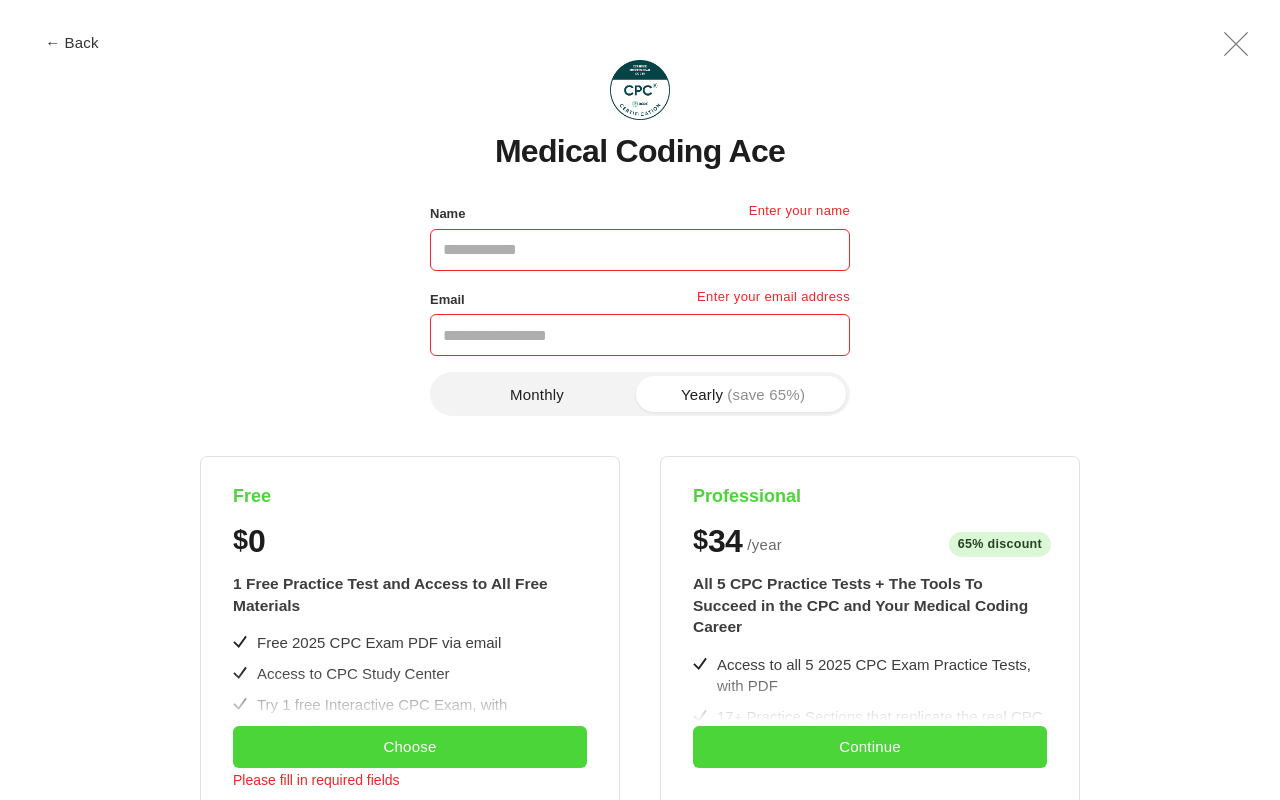 click on "Name" at bounding box center (640, 250) 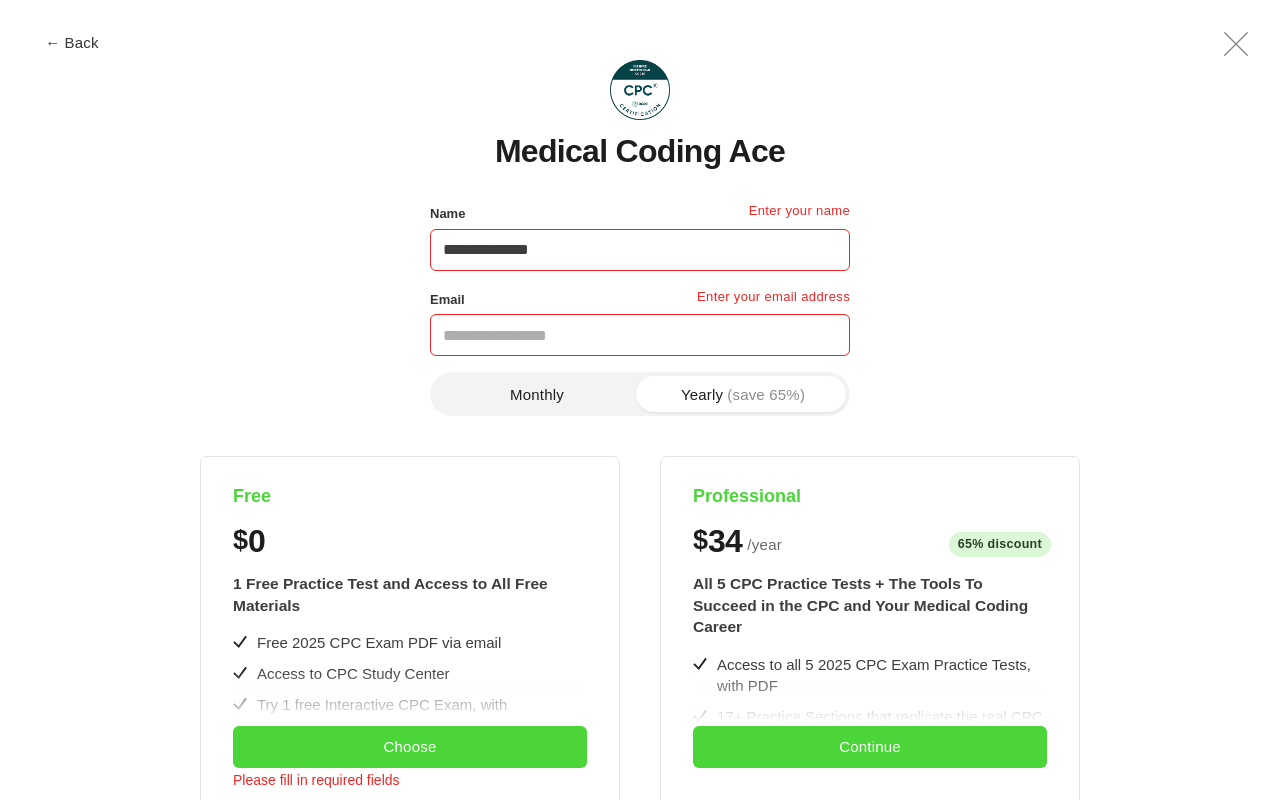 type on "**********" 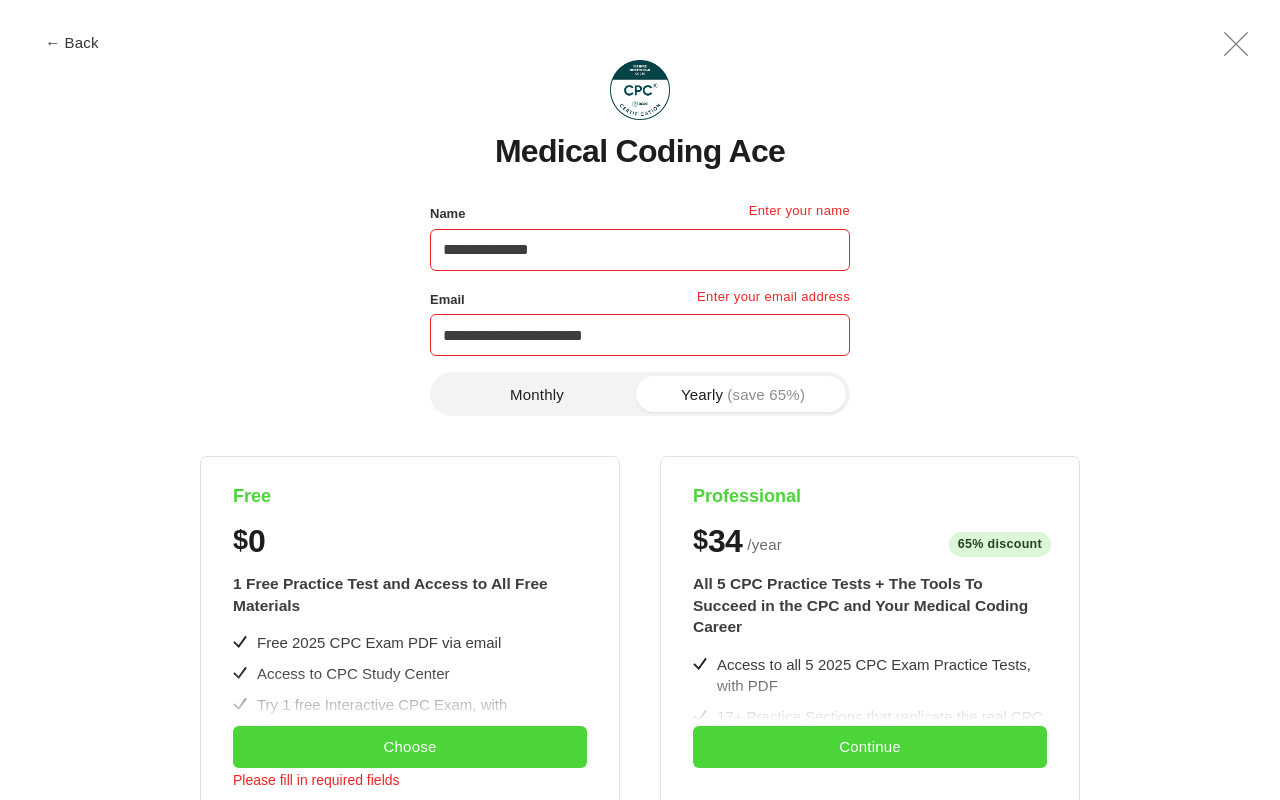 type on "**********" 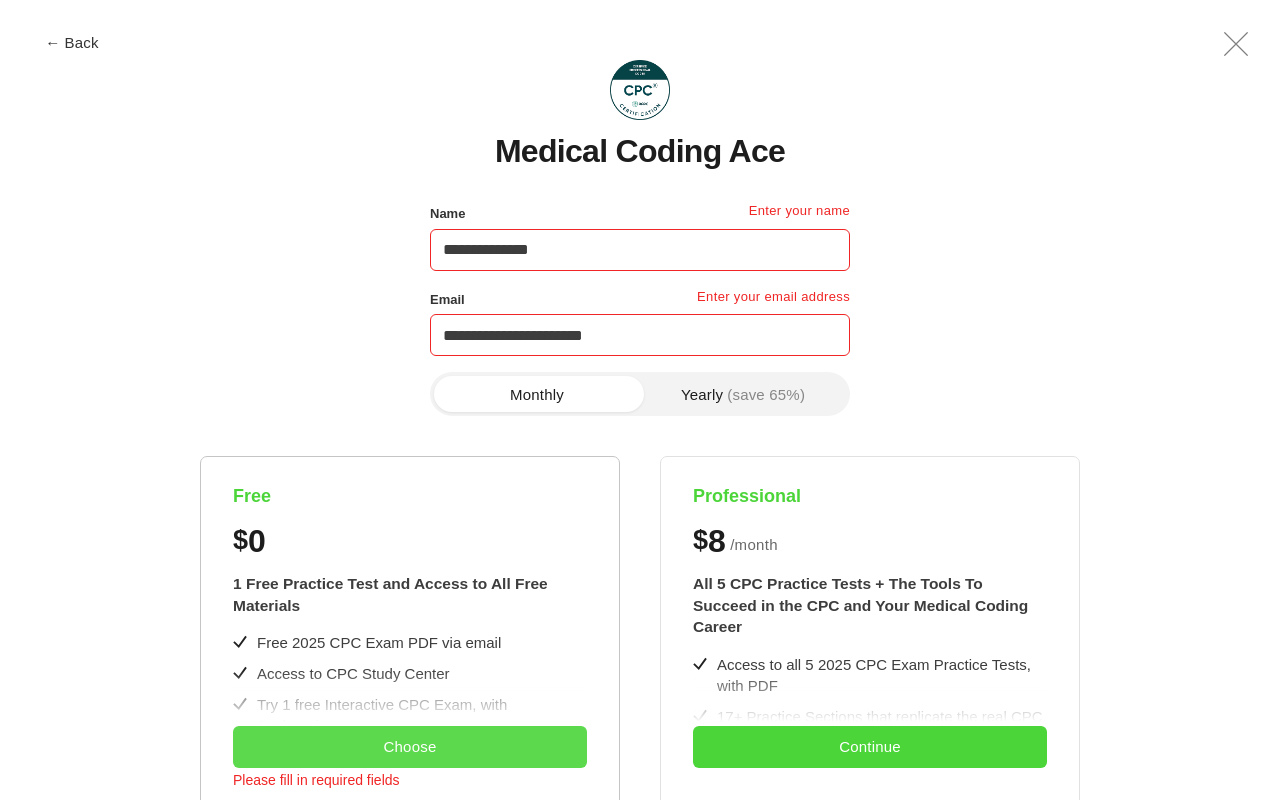 click on "Choose" at bounding box center (410, 747) 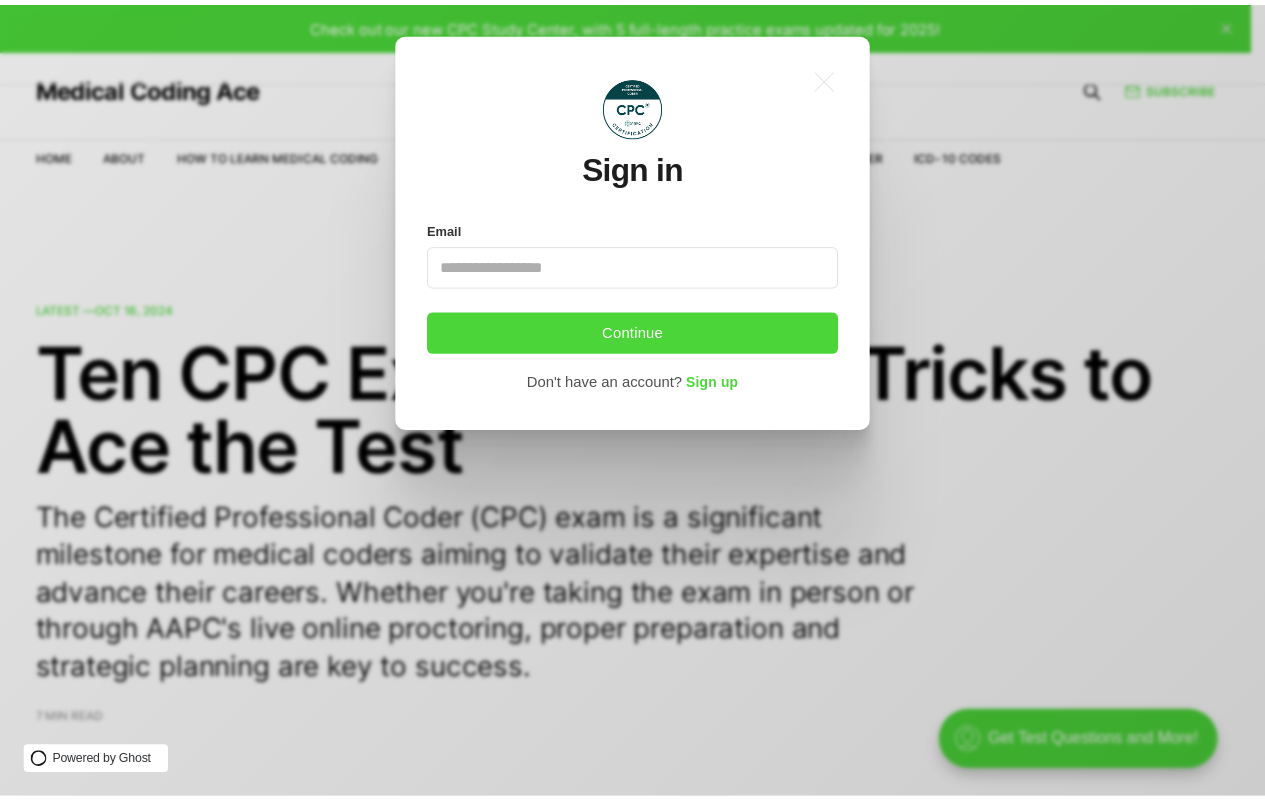 scroll, scrollTop: 0, scrollLeft: 0, axis: both 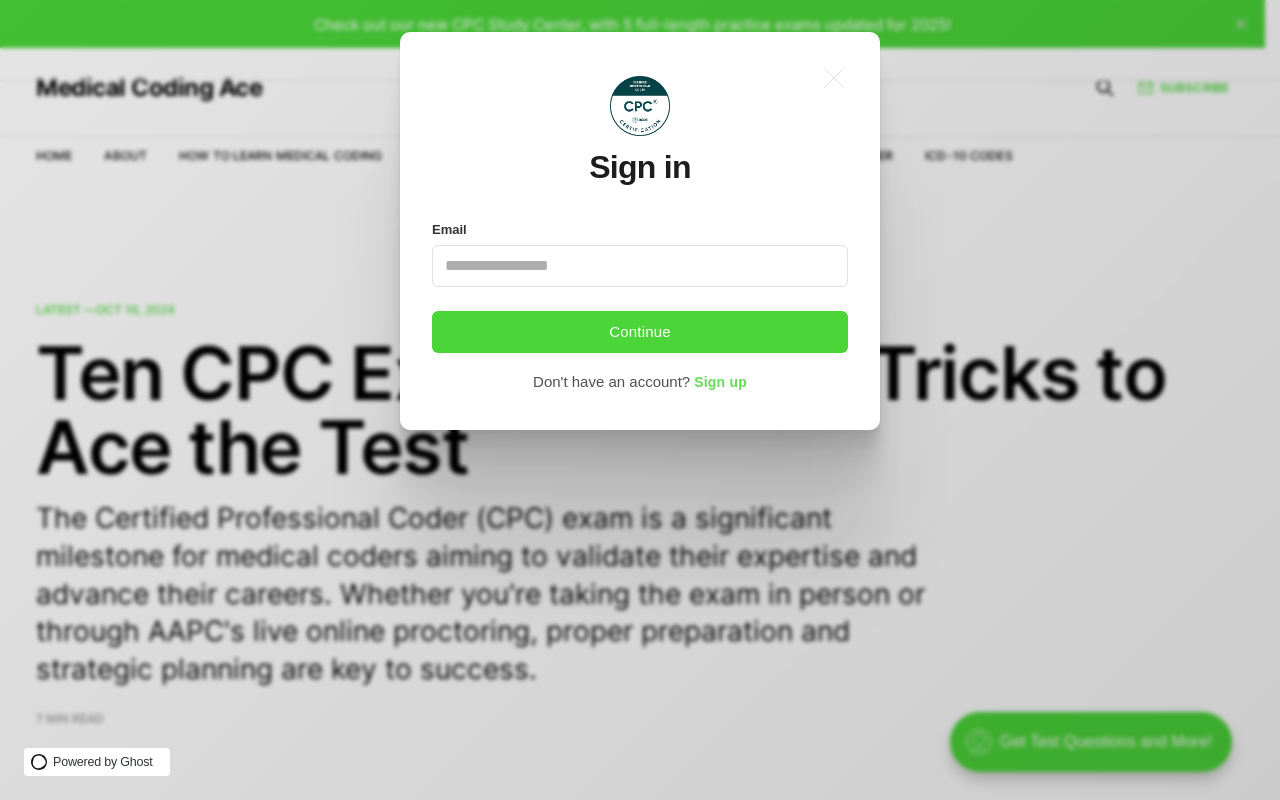 click on "Sign up" at bounding box center (720, 383) 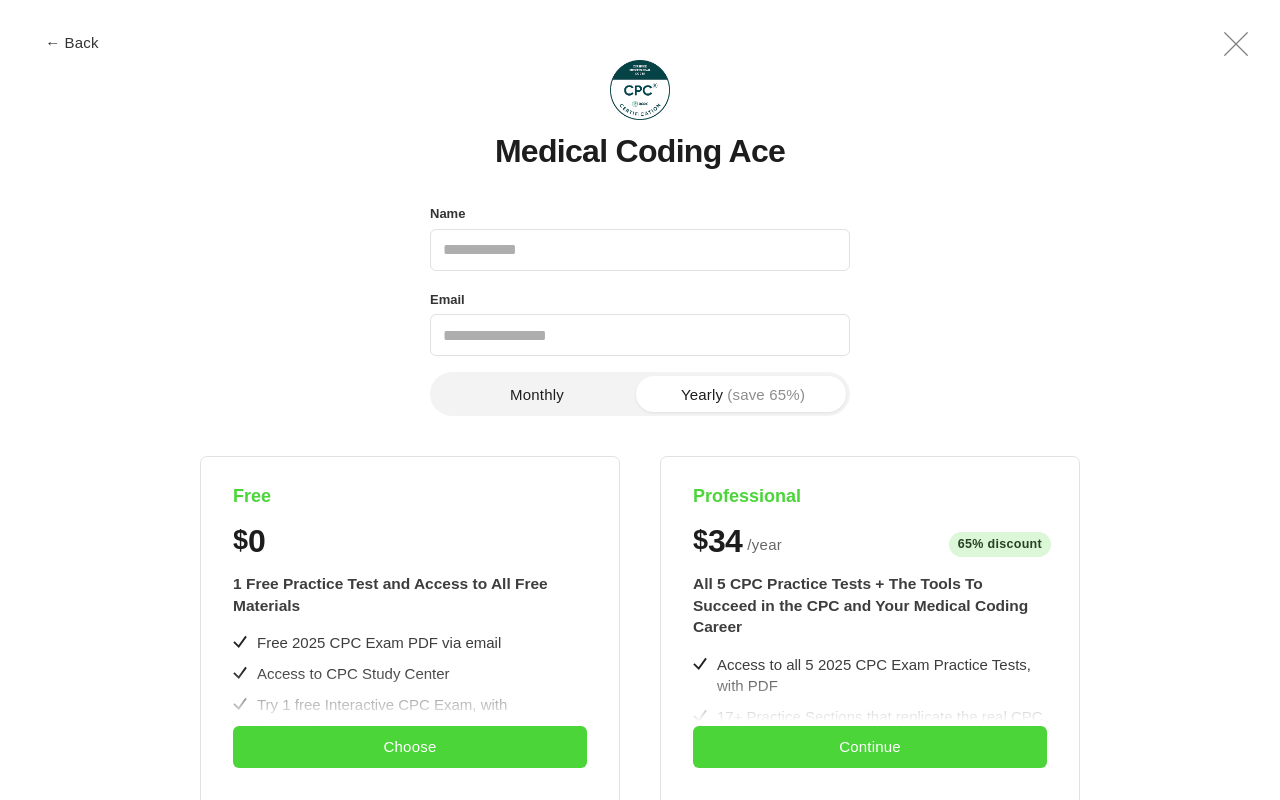 click on "Monthly" at bounding box center (537, 394) 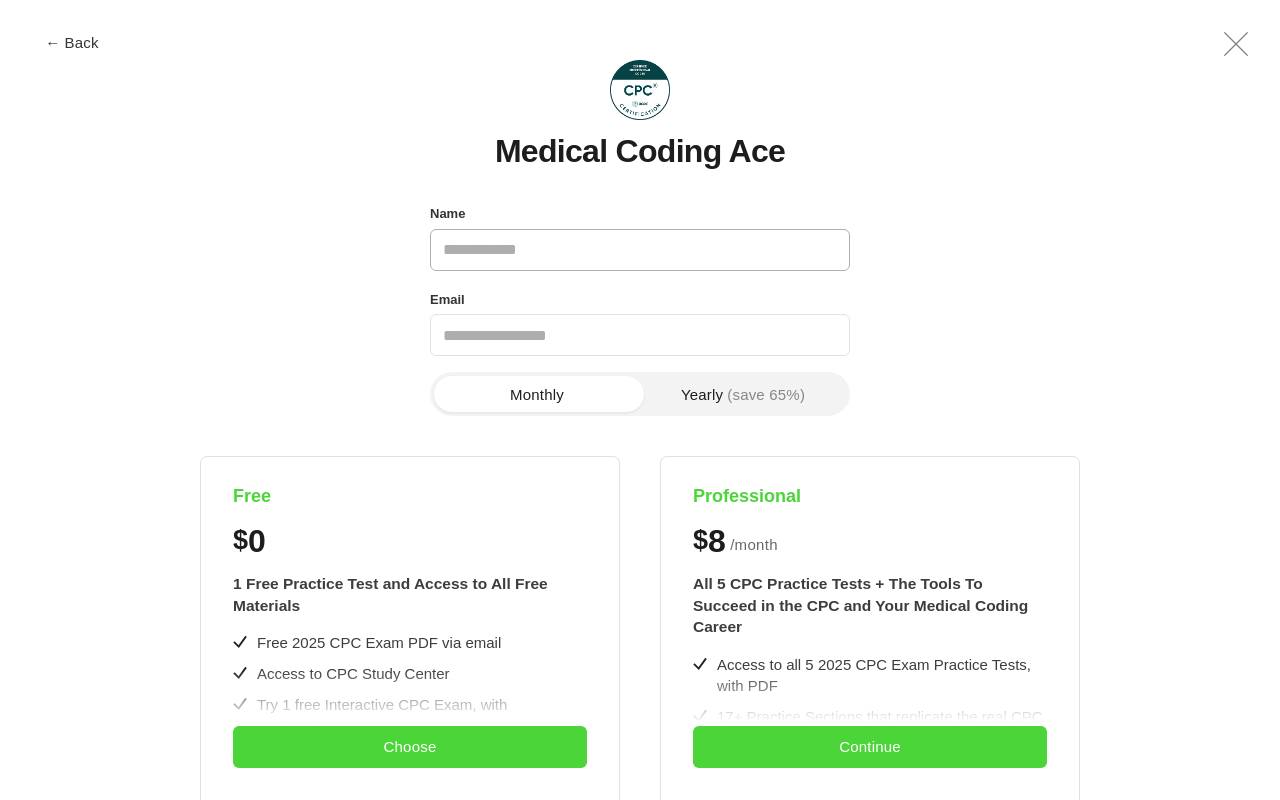 click on "Name" at bounding box center [640, 250] 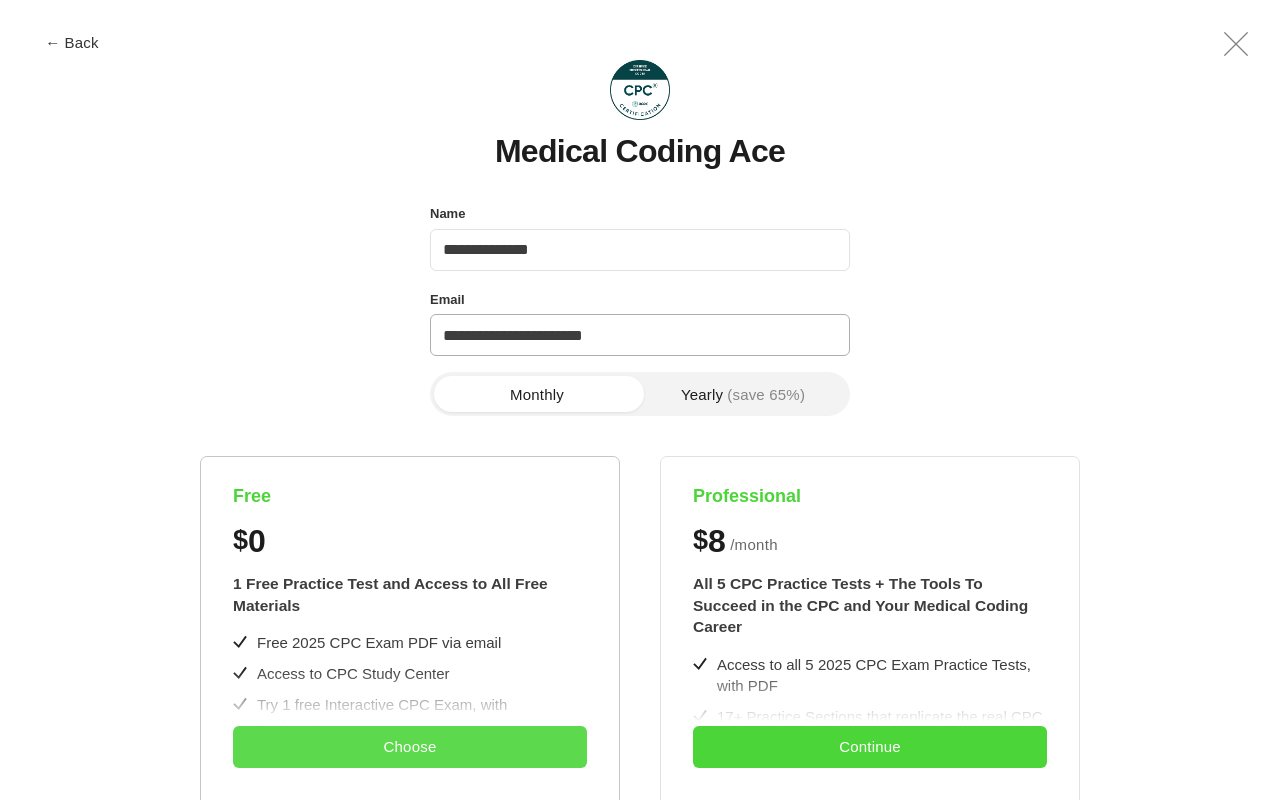 type on "**********" 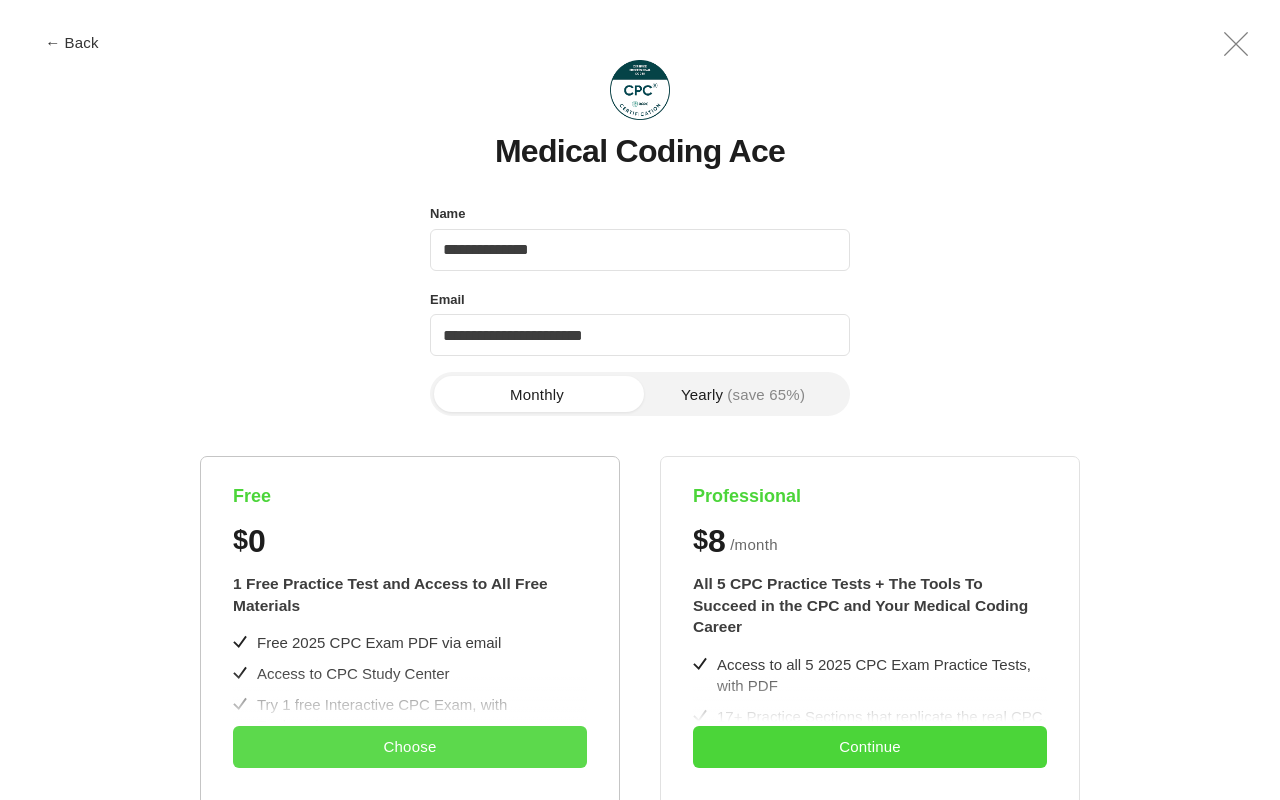 click on "Choose" at bounding box center [410, 747] 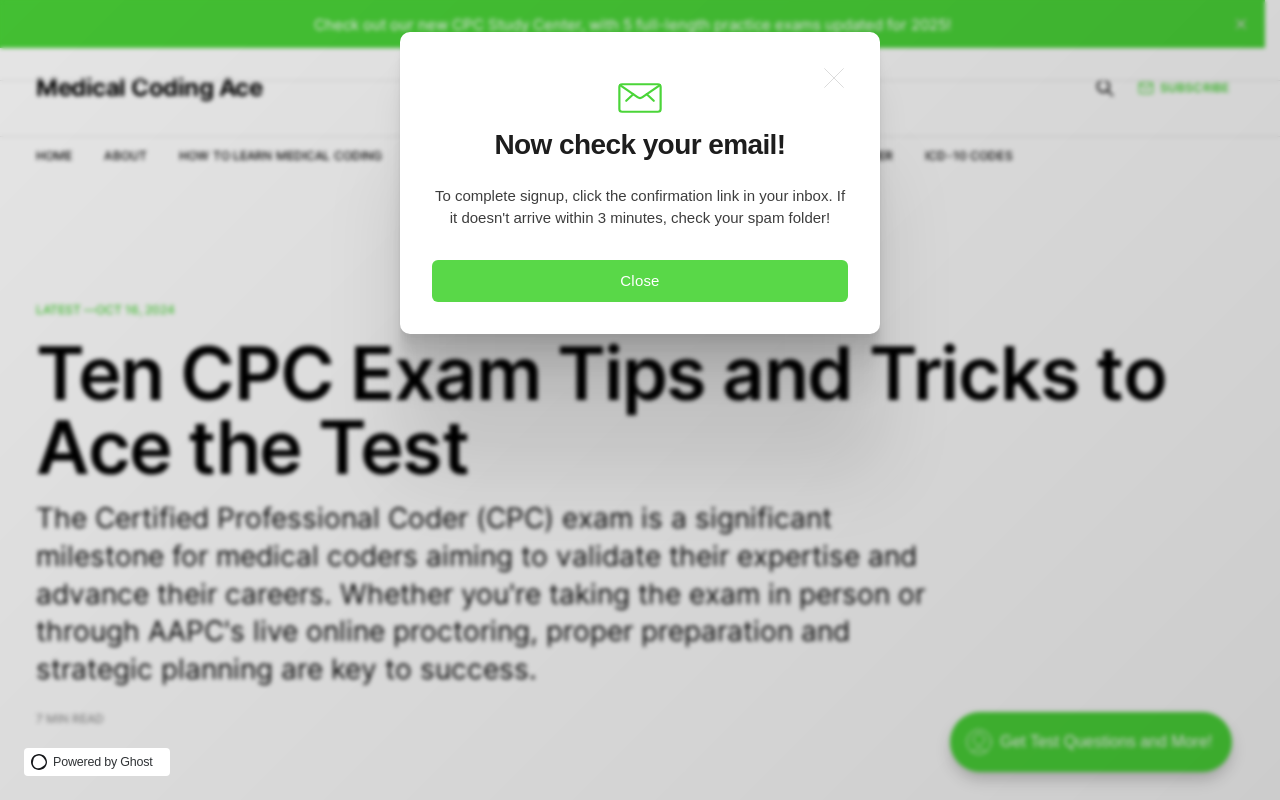 click on "Close" at bounding box center [640, 281] 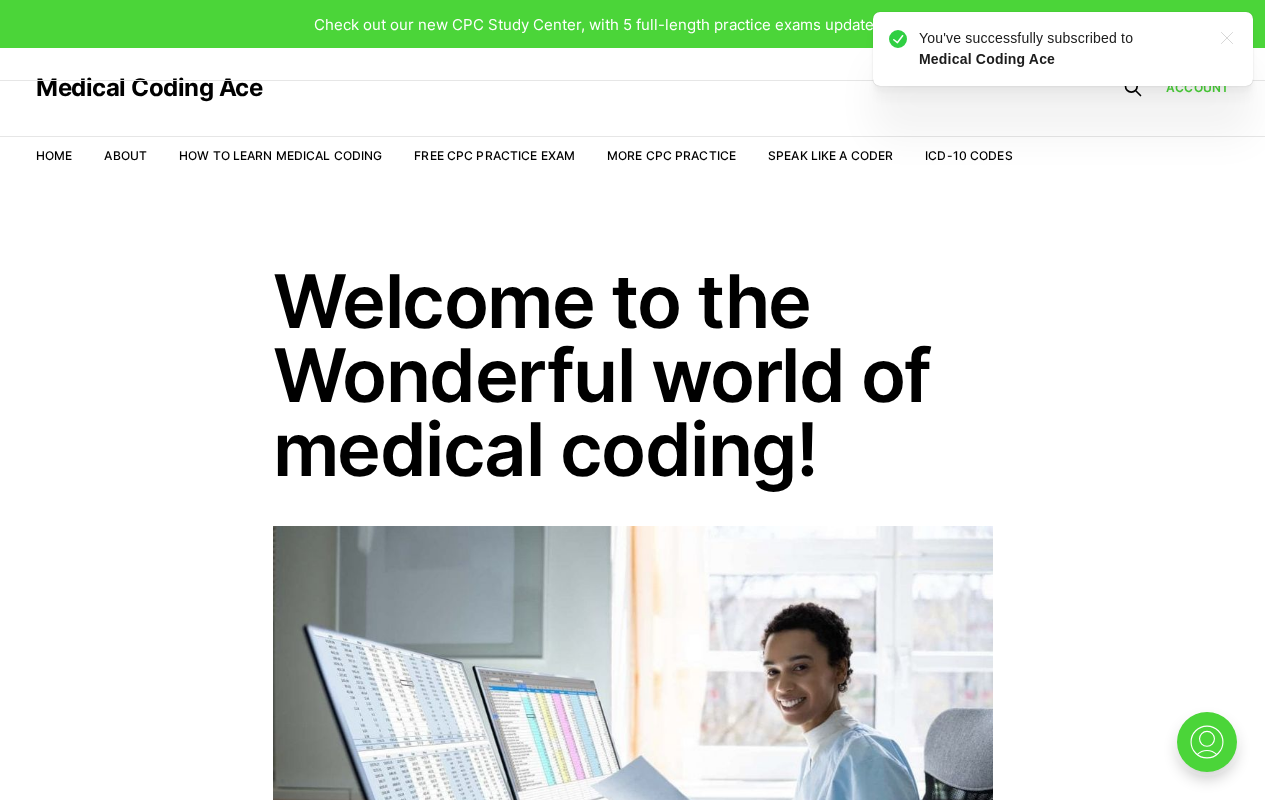scroll, scrollTop: 0, scrollLeft: 0, axis: both 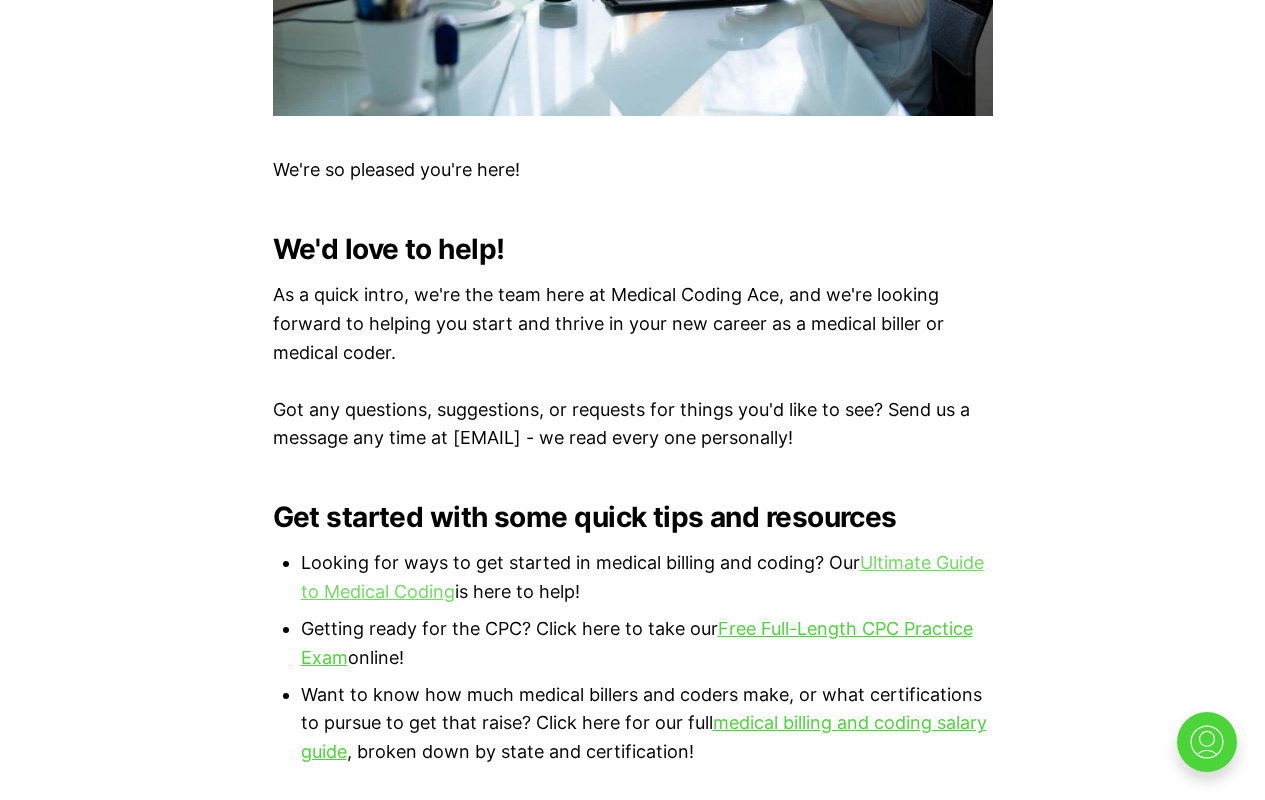 click on "Ultimate Guide to Medical Coding" at bounding box center [642, 577] 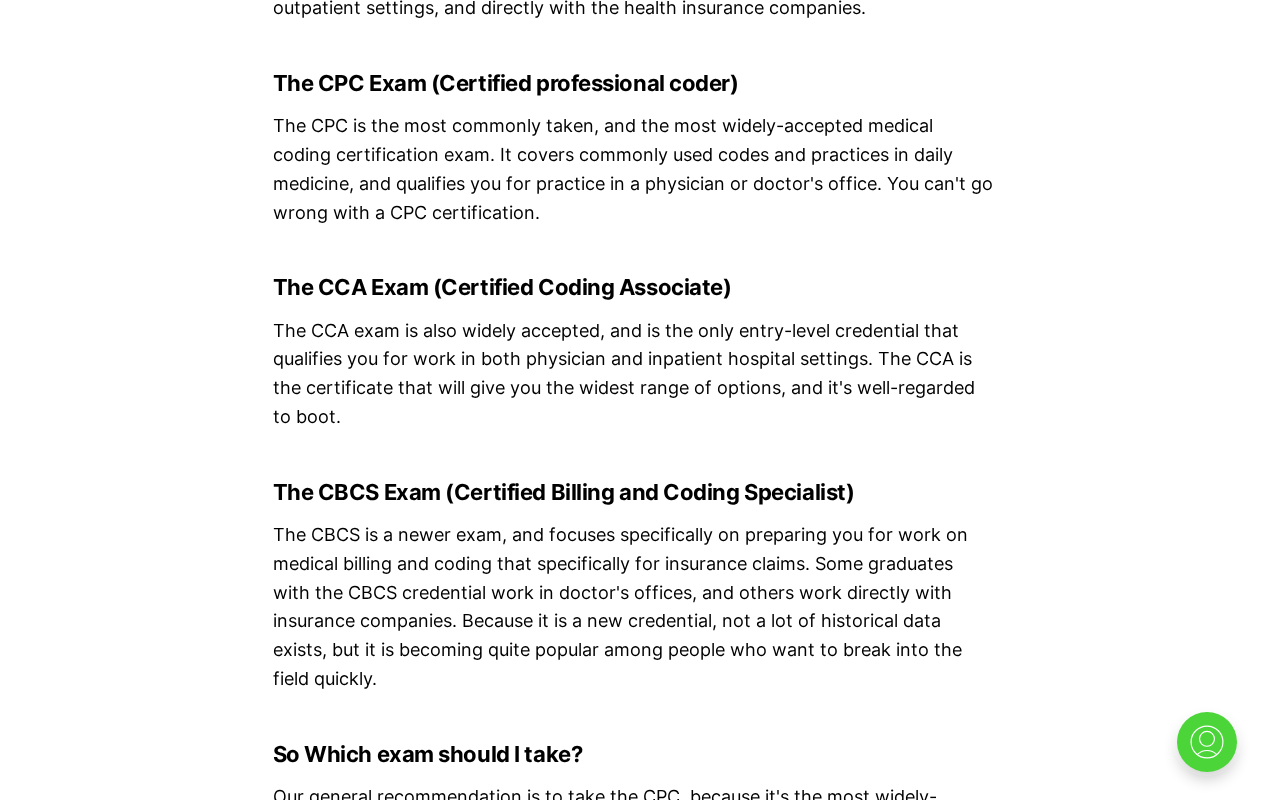 scroll, scrollTop: 5297, scrollLeft: 0, axis: vertical 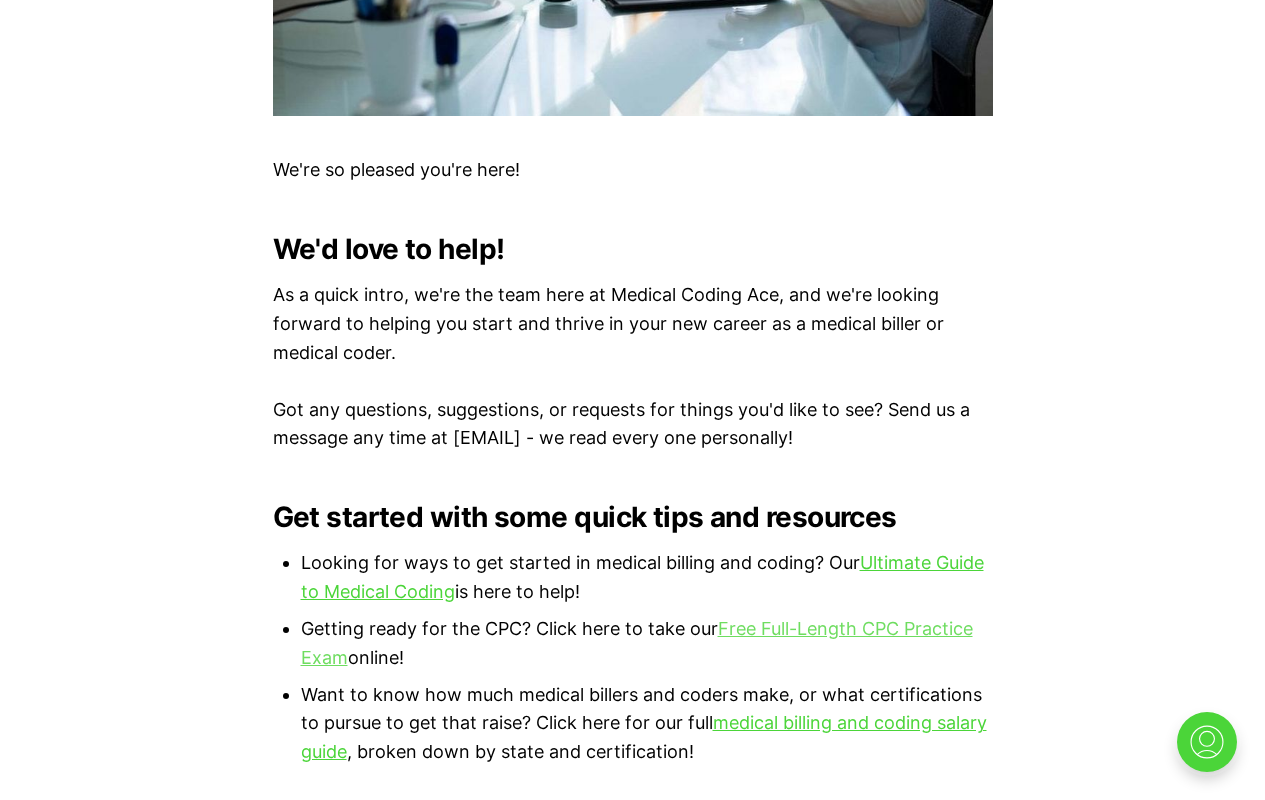 click on "Free Full-Length CPC Practice Exam" at bounding box center [637, 643] 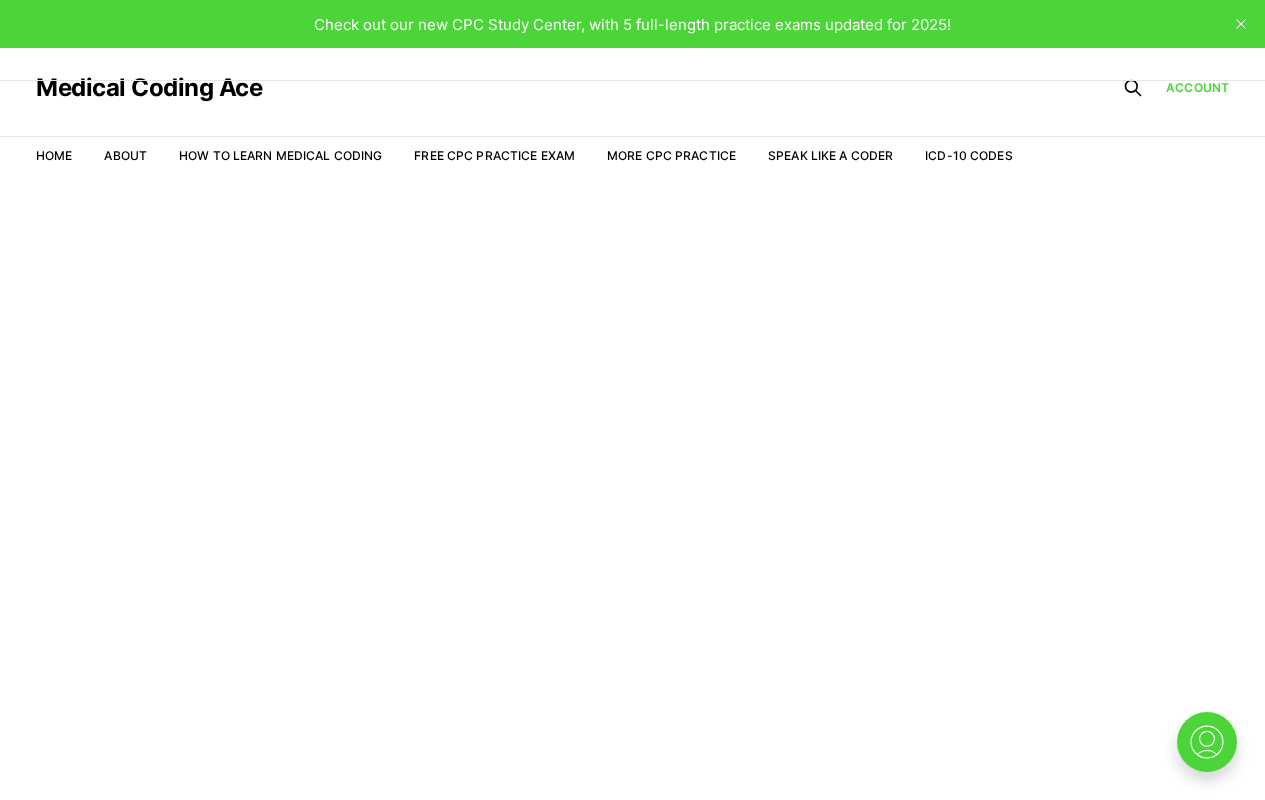 scroll, scrollTop: 0, scrollLeft: 0, axis: both 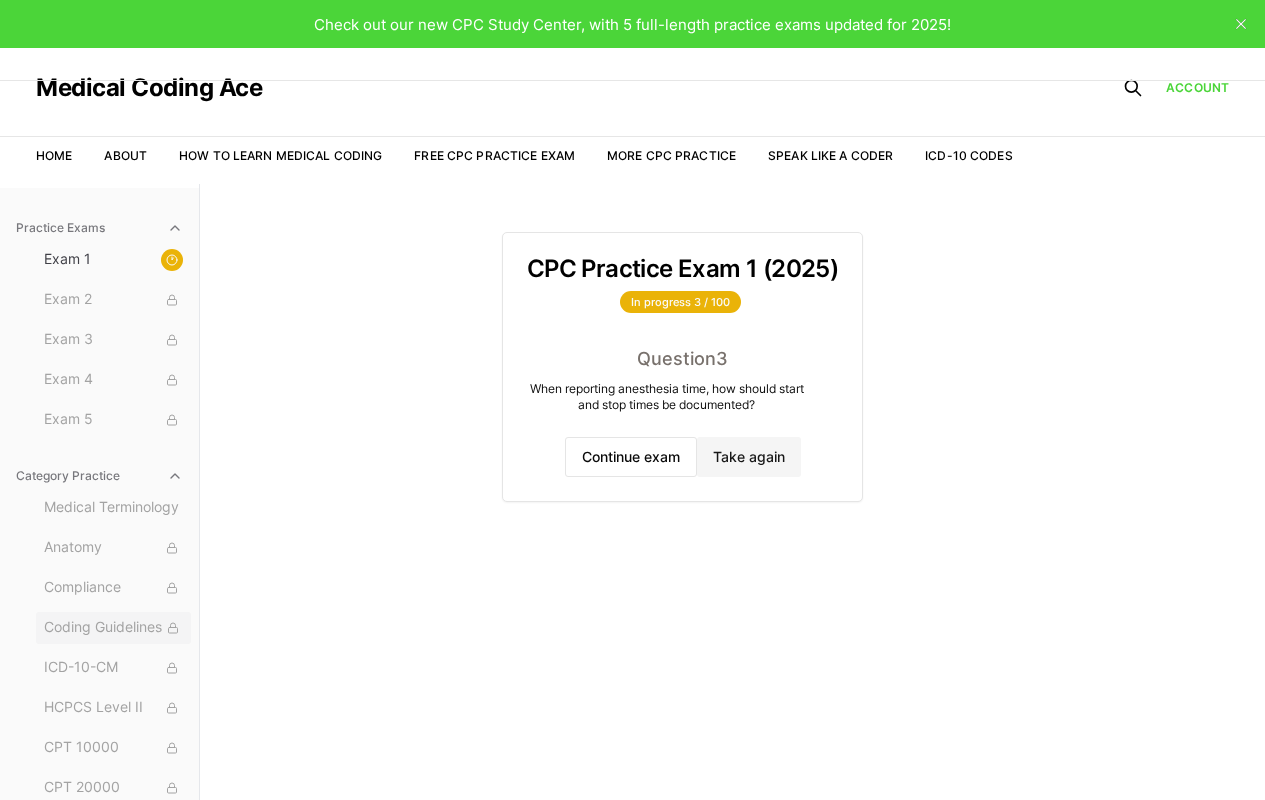 click on "Coding Guidelines" at bounding box center [113, 628] 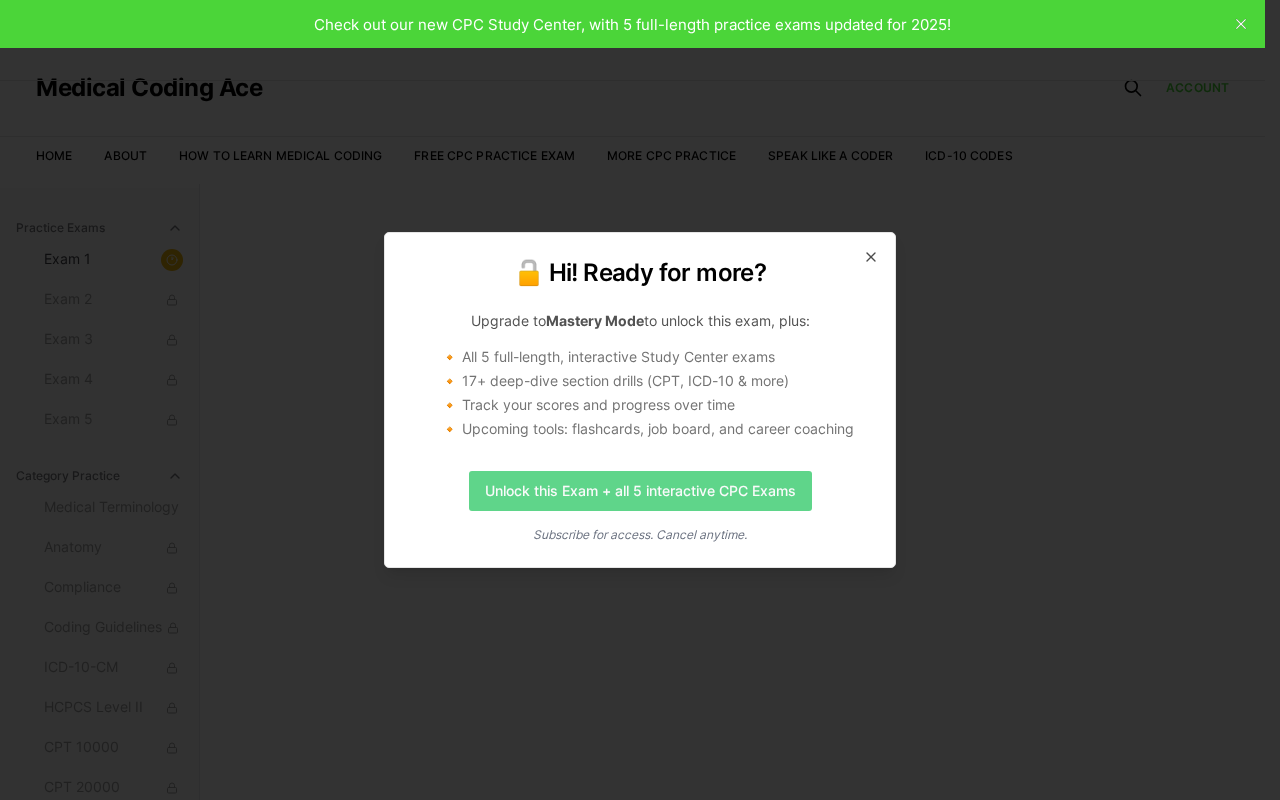 click on "Unlock this Exam + all 5 interactive CPC Exams" at bounding box center [640, 491] 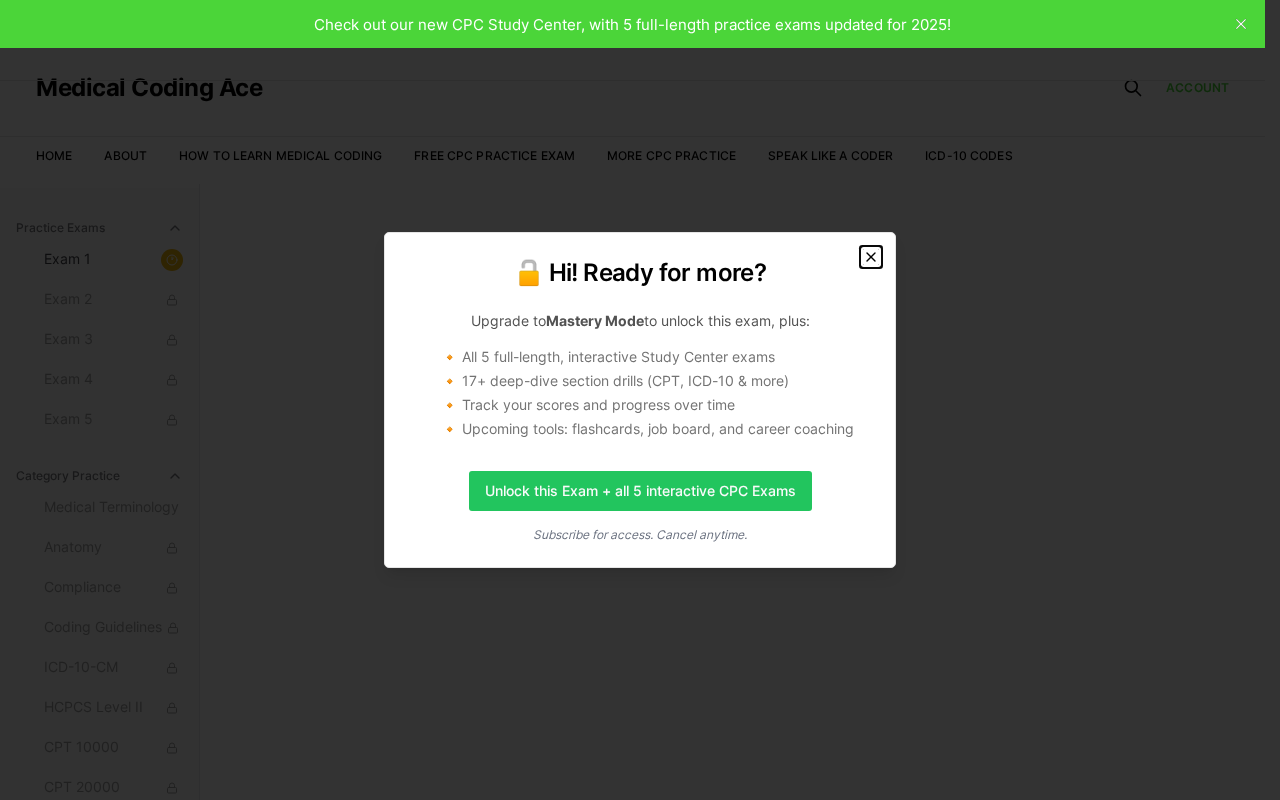 click 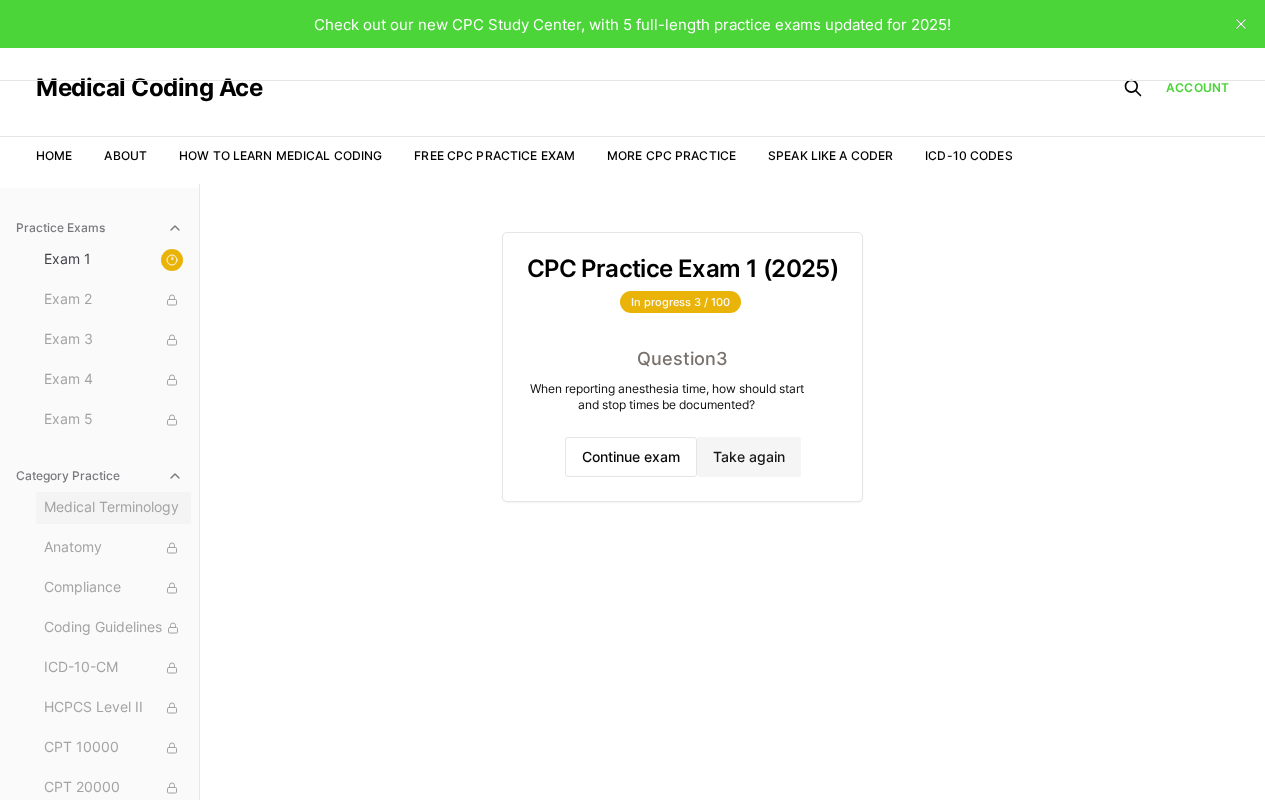 click on "Medical Terminology" at bounding box center [113, 508] 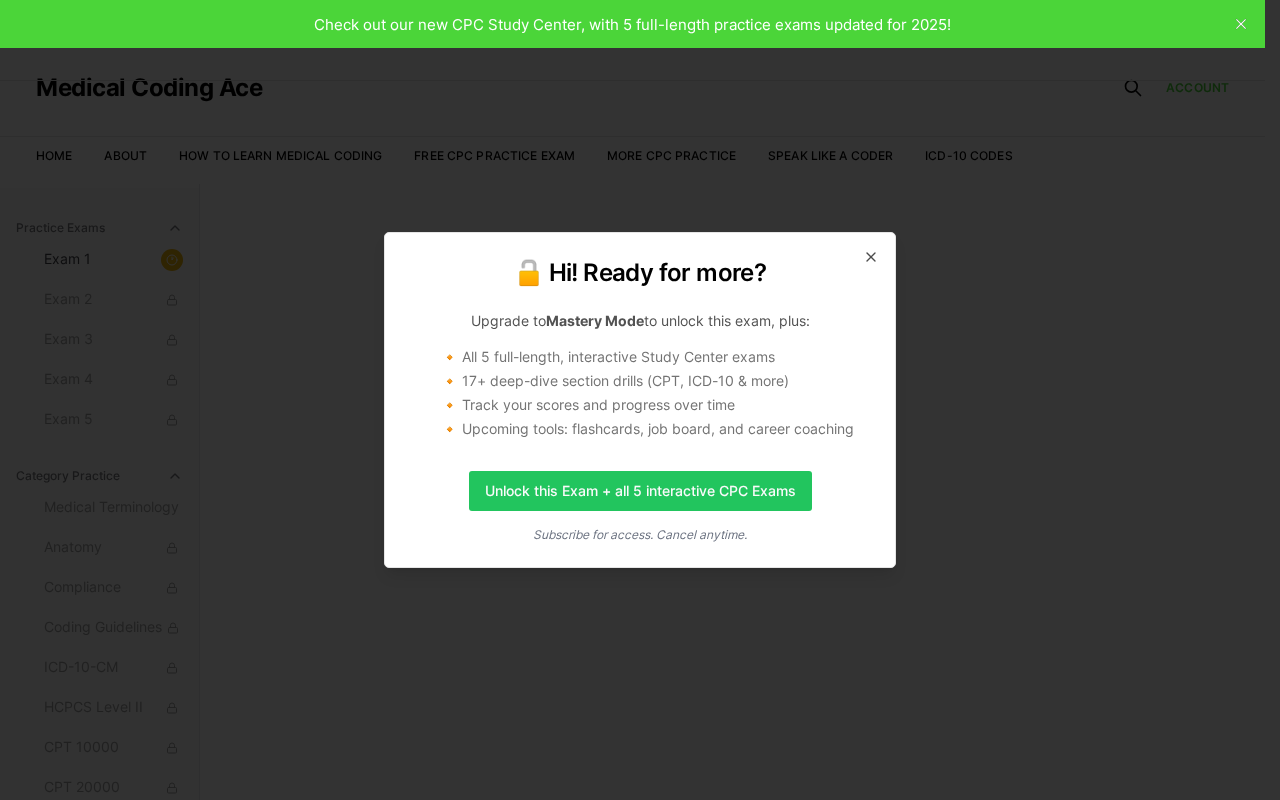 click on "🔓 Hi! Ready for more? Upgrade to  Mastery Mode  to unlock this exam, plus: 🔸 All 5 full-length, interactive Study Center exams 🔸 17+ deep-dive section drills (CPT, ICD-10 & more) 🔸 Track your scores and progress over time 🔸 Upcoming tools: flashcards, job board, and career coaching Unlock this Exam + all 5 interactive CPC Exams Subscribe for access. Cancel anytime. Close" at bounding box center (640, 400) 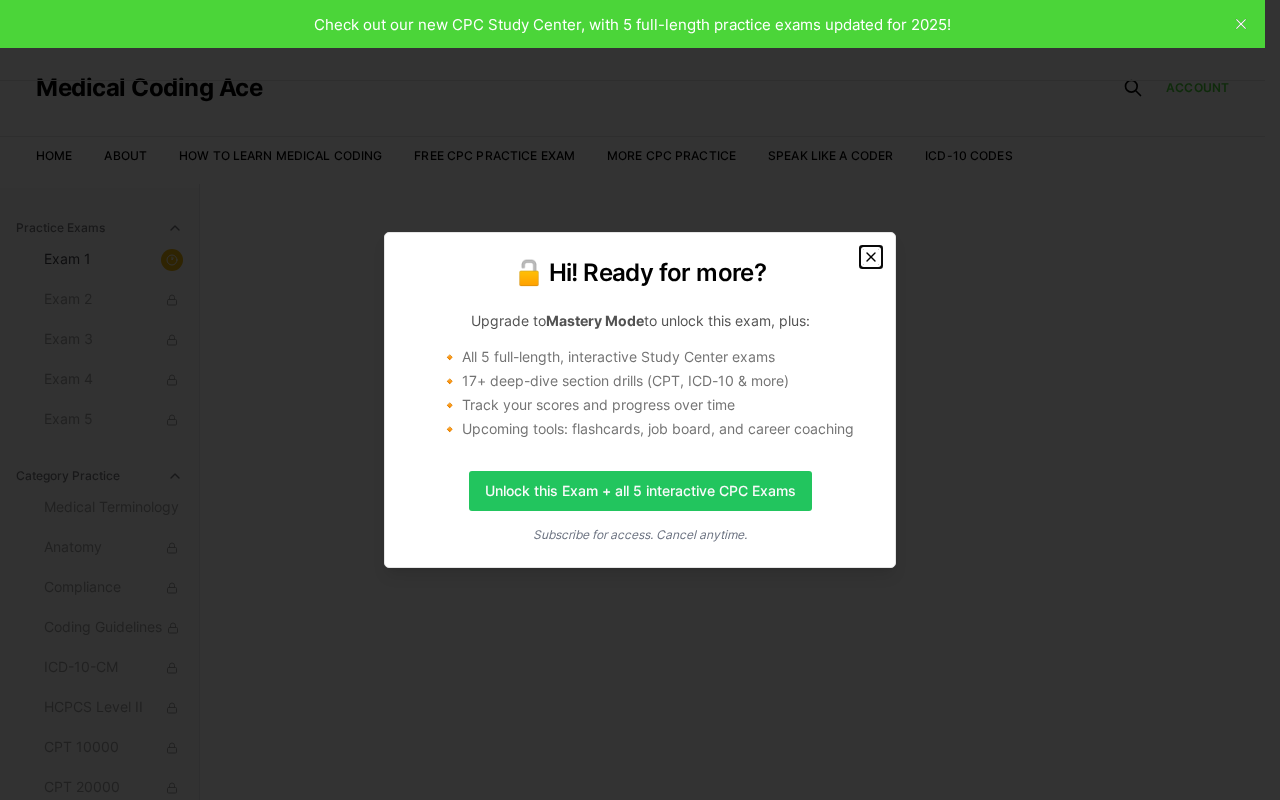 click 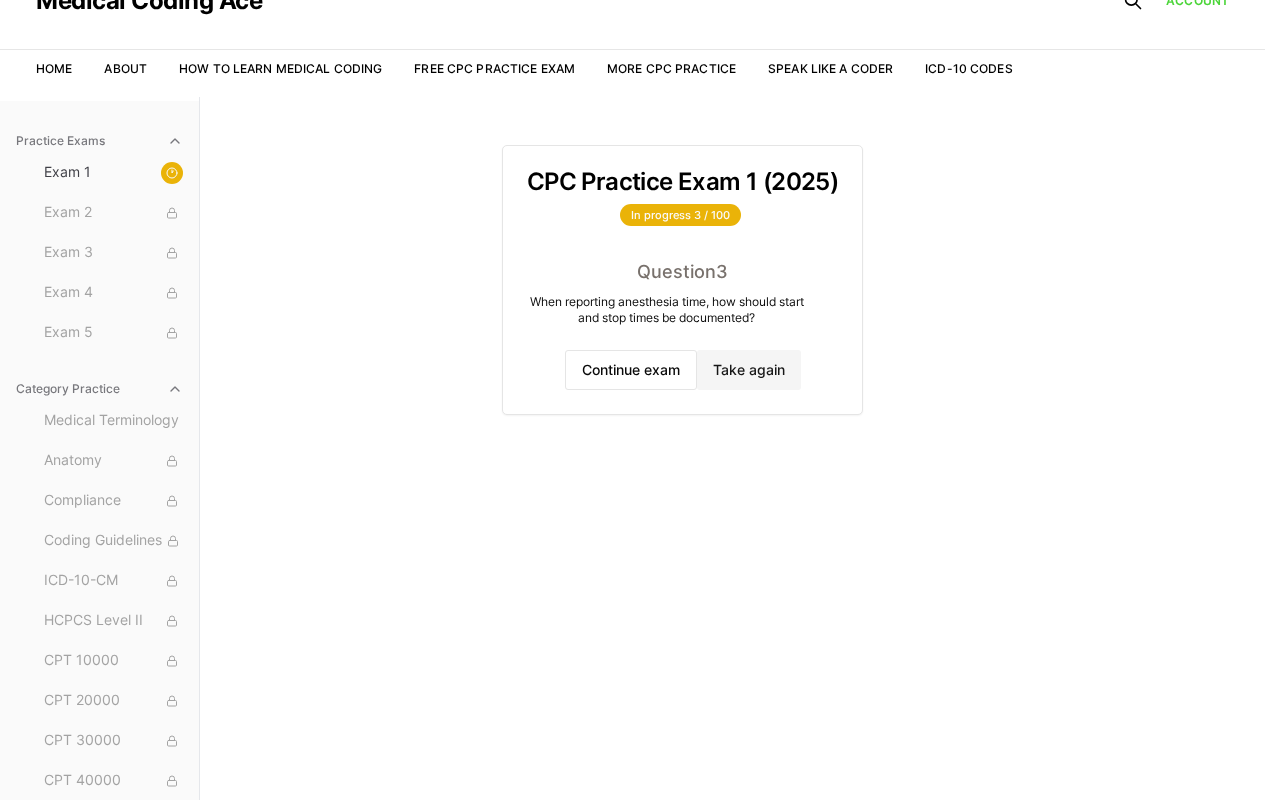 scroll, scrollTop: 184, scrollLeft: 0, axis: vertical 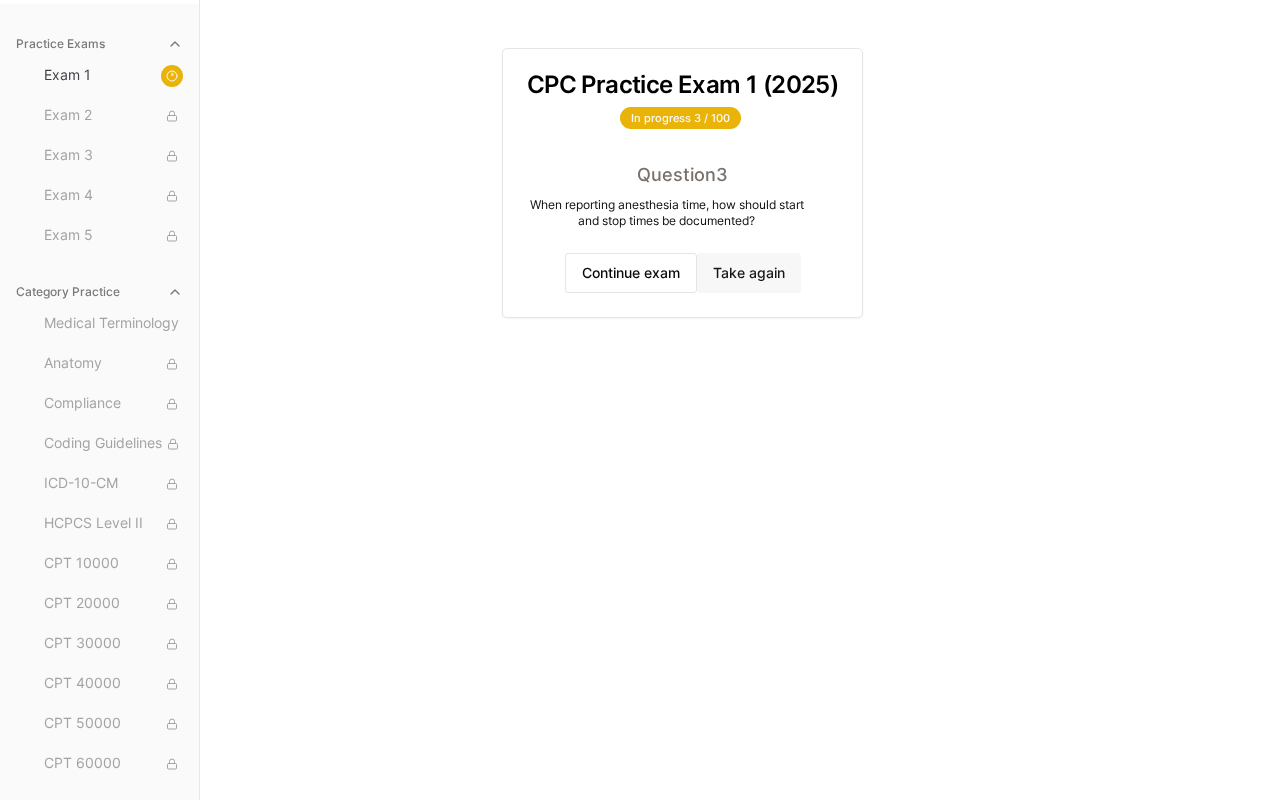 click on "Take again" at bounding box center (749, 273) 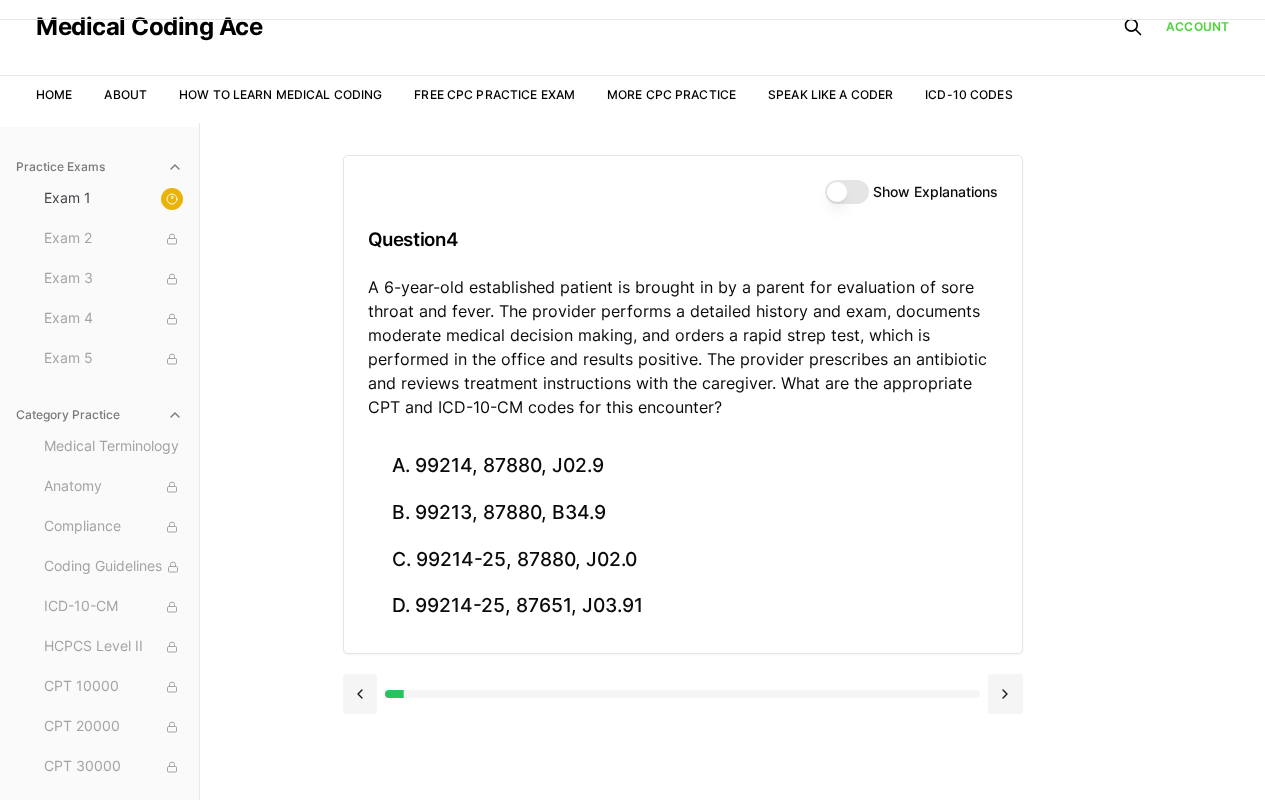 scroll, scrollTop: 49, scrollLeft: 0, axis: vertical 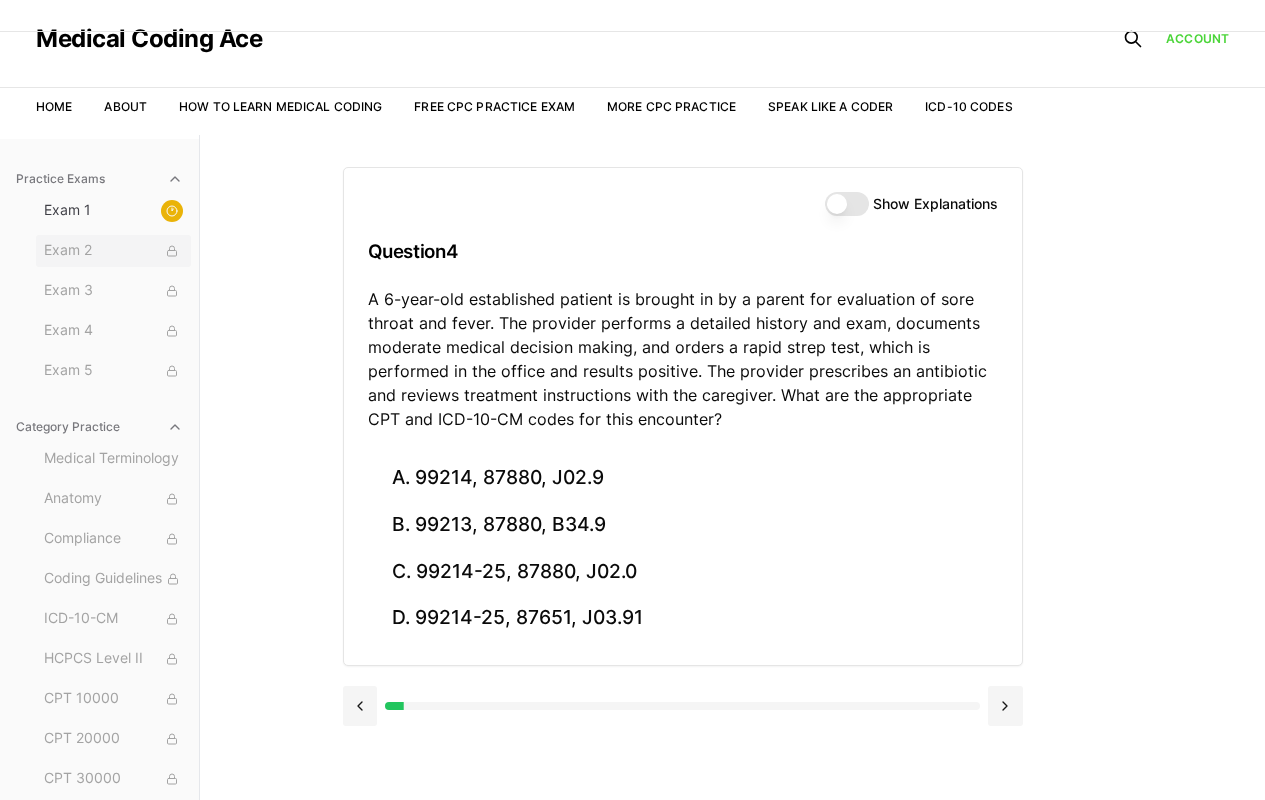 click on "Exam 2" at bounding box center (113, 251) 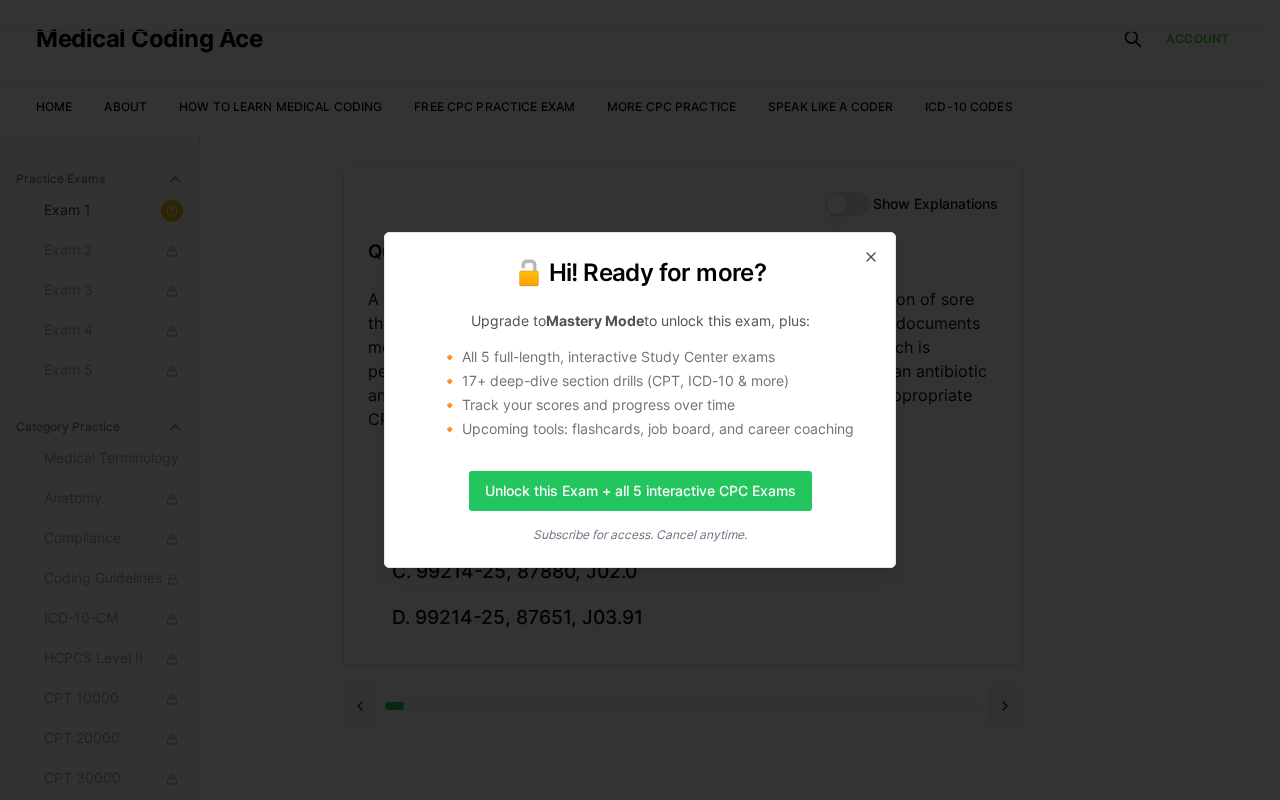 click on "🔓 Hi! Ready for more? Upgrade to  Mastery Mode  to unlock this exam, plus: 🔸 All 5 full-length, interactive Study Center exams 🔸 17+ deep-dive section drills (CPT, ICD-10 & more) 🔸 Track your scores and progress over time 🔸 Upcoming tools: flashcards, job board, and career coaching Unlock this Exam + all 5 interactive CPC Exams Subscribe for access. Cancel anytime. Close" at bounding box center (640, 400) 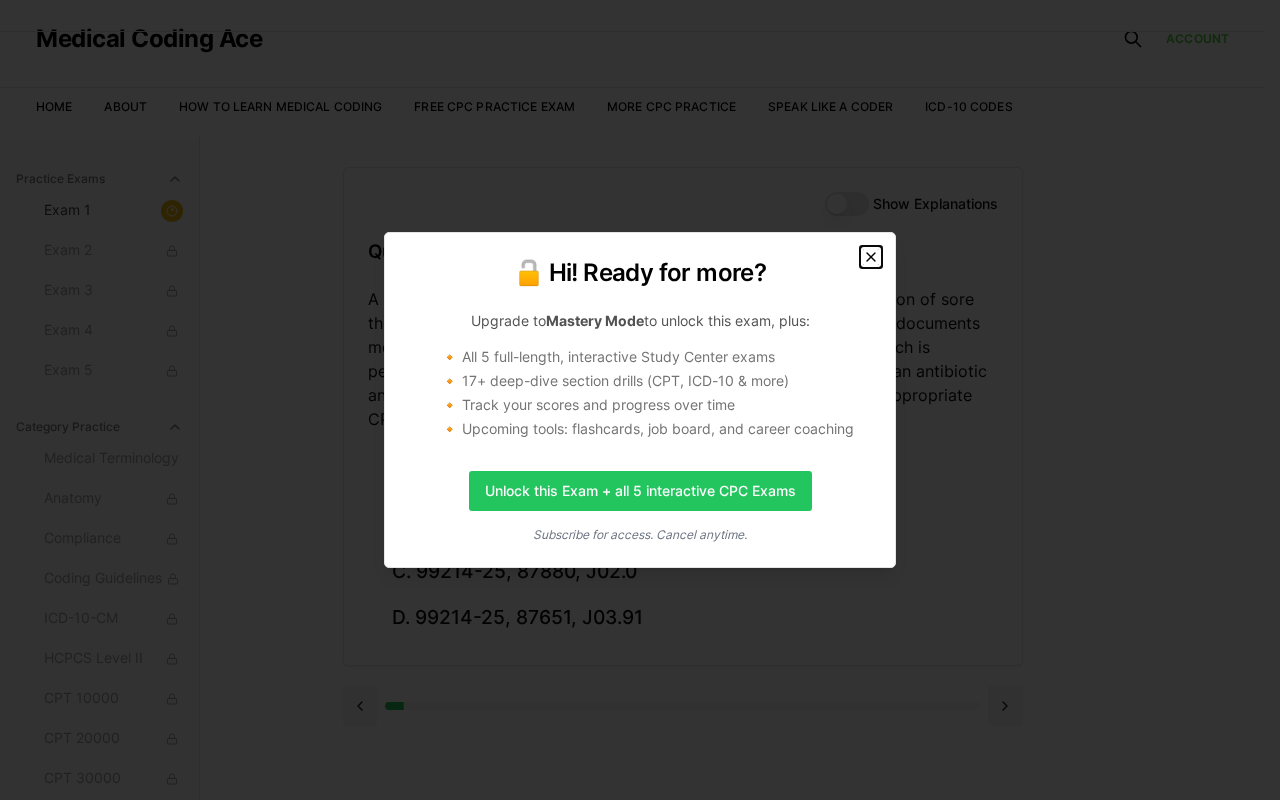 click 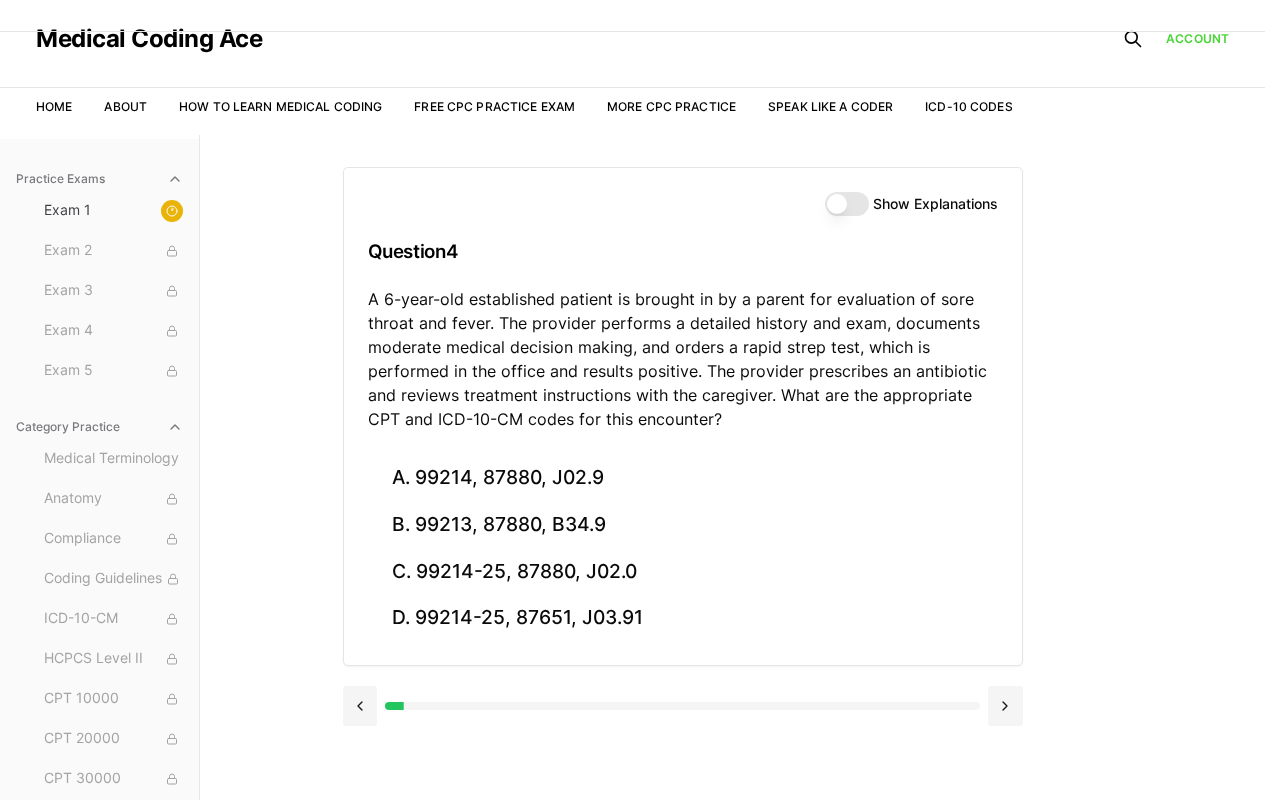 click on "Show Explanations" at bounding box center [847, 204] 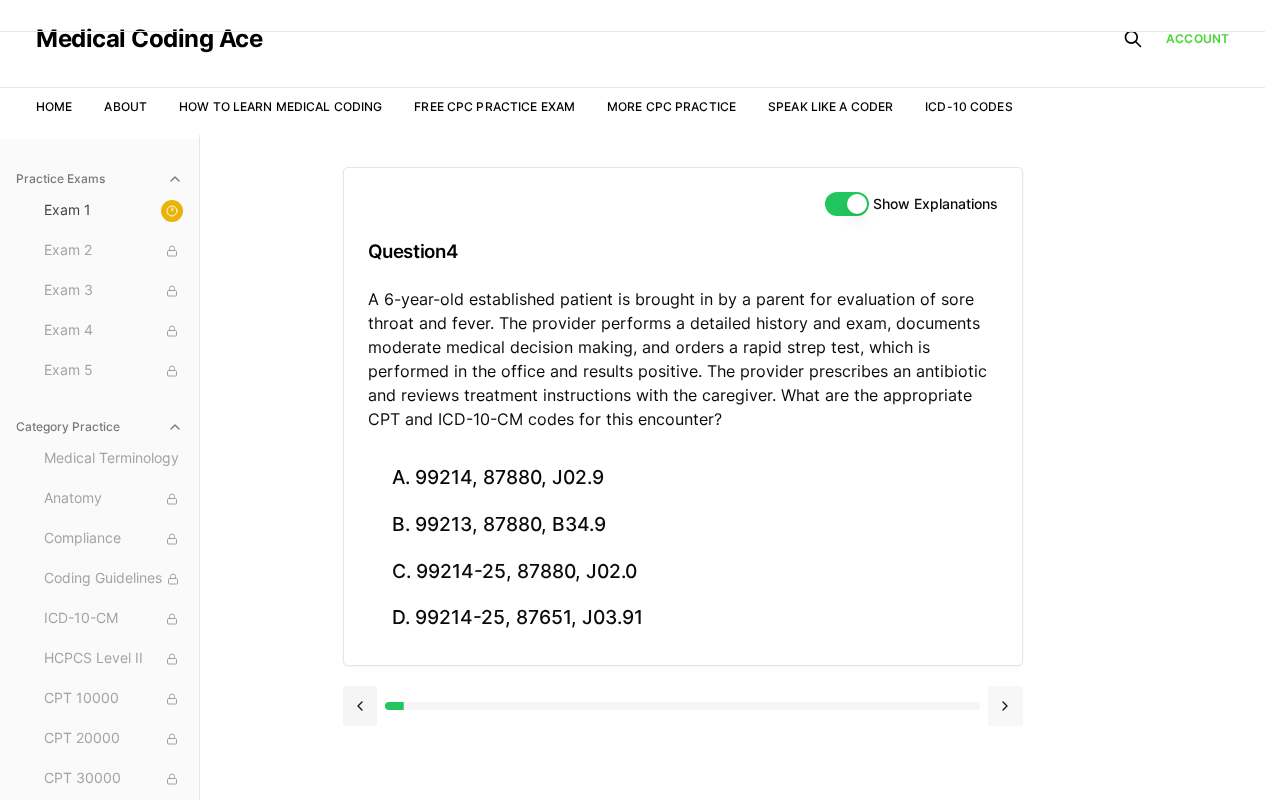 click at bounding box center (1005, 706) 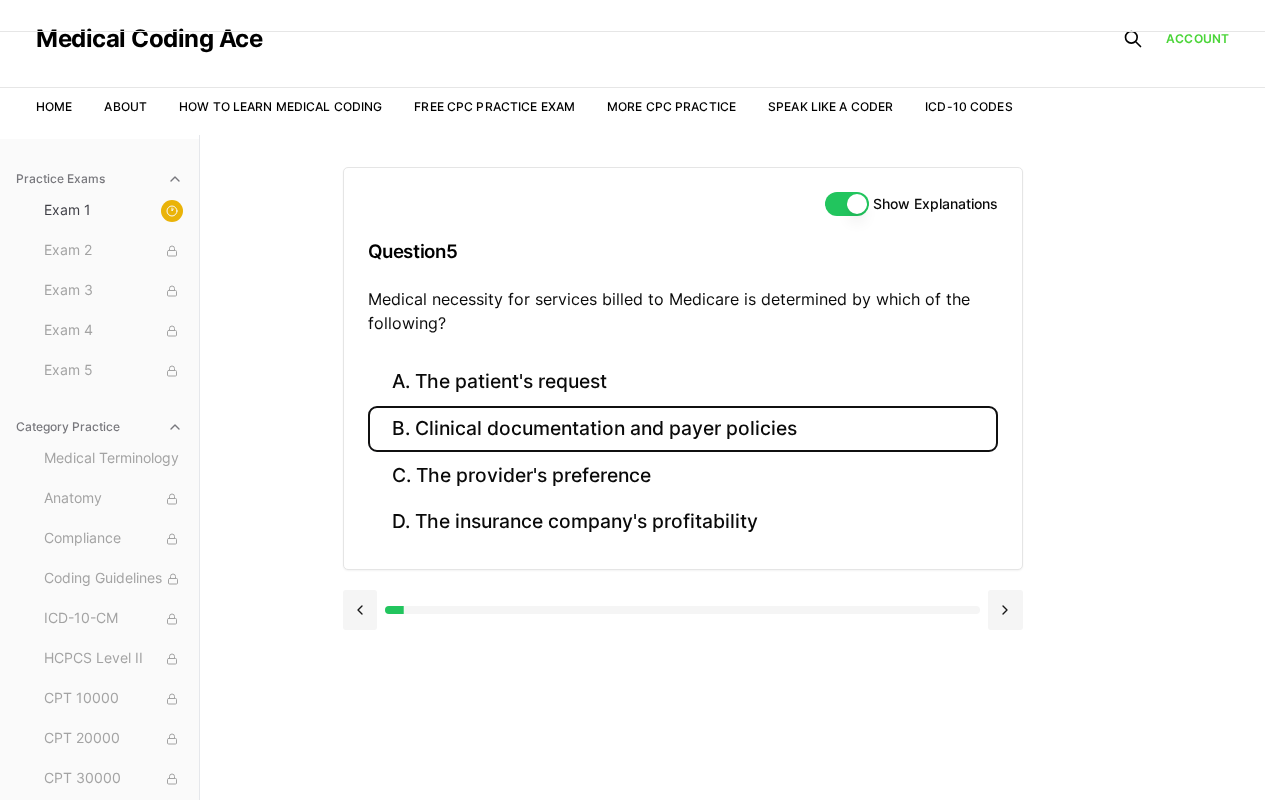 click on "B. Clinical documentation and payer policies" at bounding box center [683, 429] 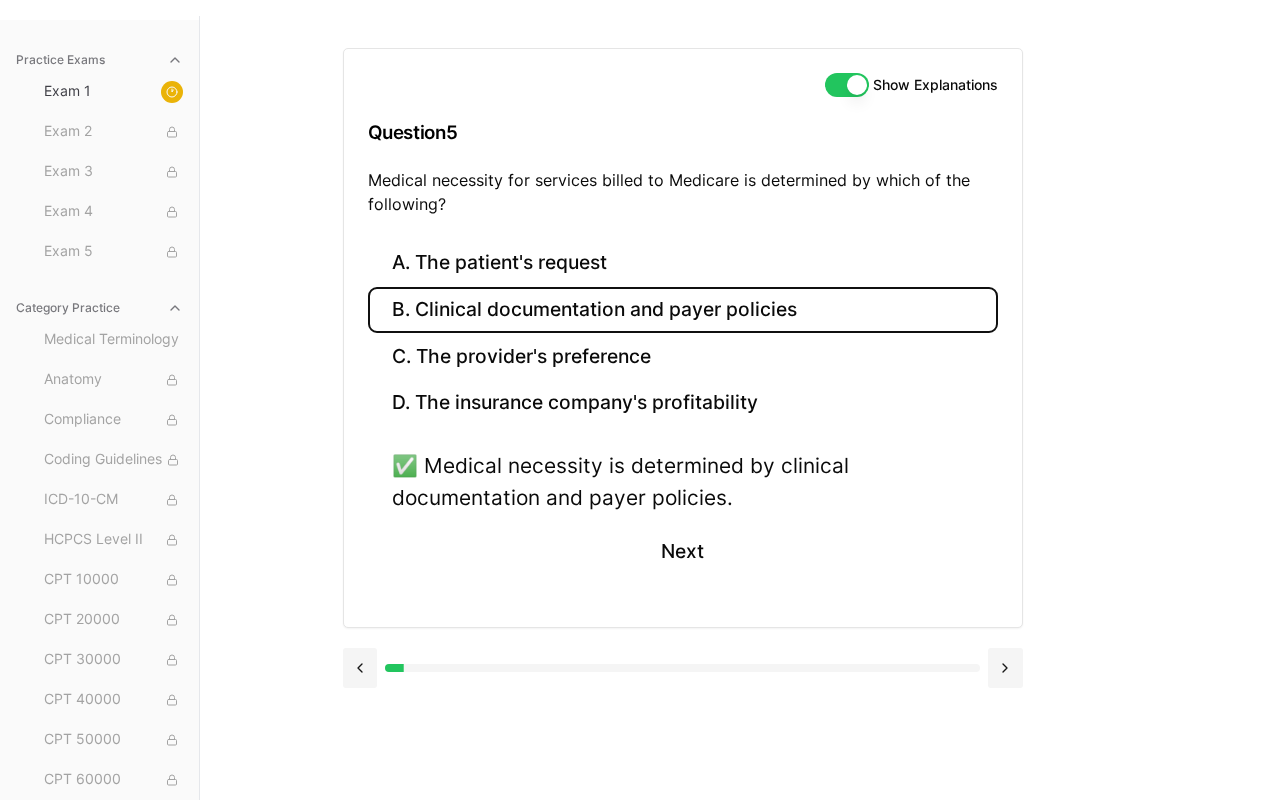 scroll, scrollTop: 175, scrollLeft: 0, axis: vertical 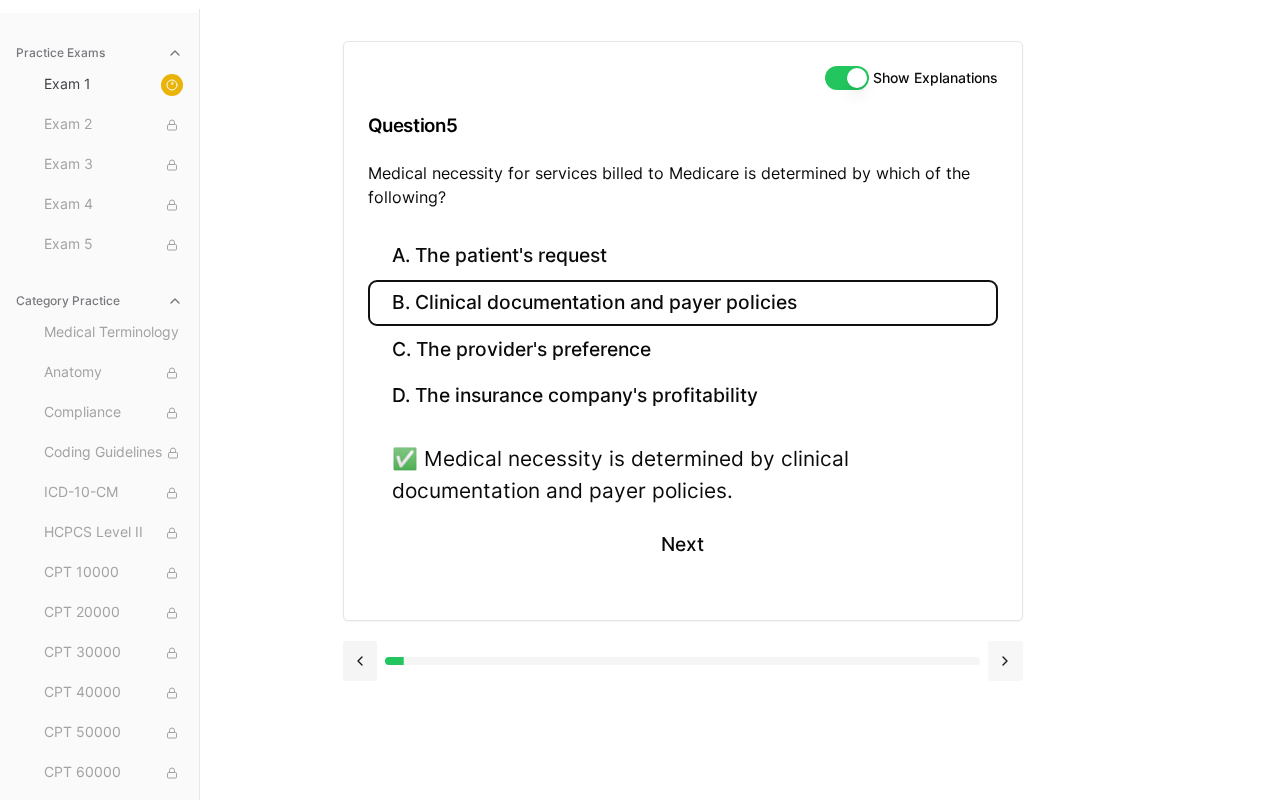 click at bounding box center (1005, 661) 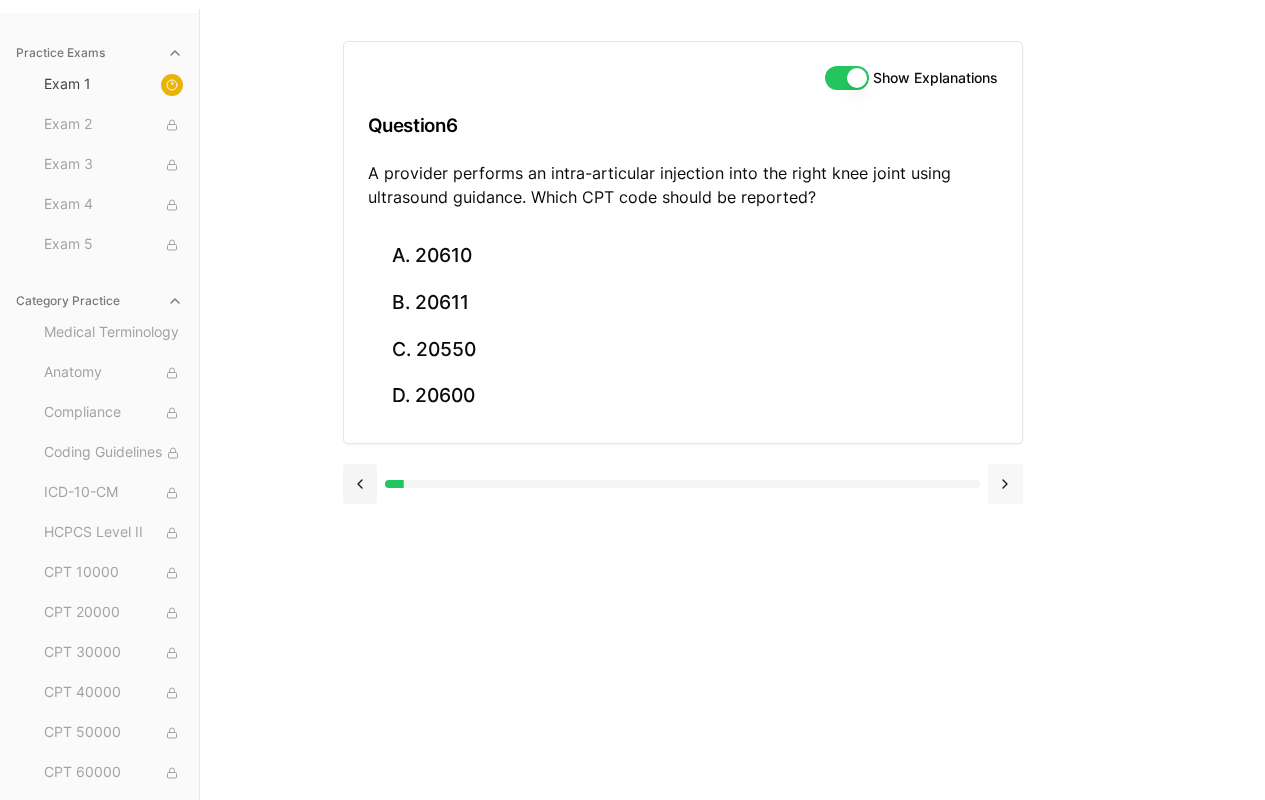 click at bounding box center [1005, 484] 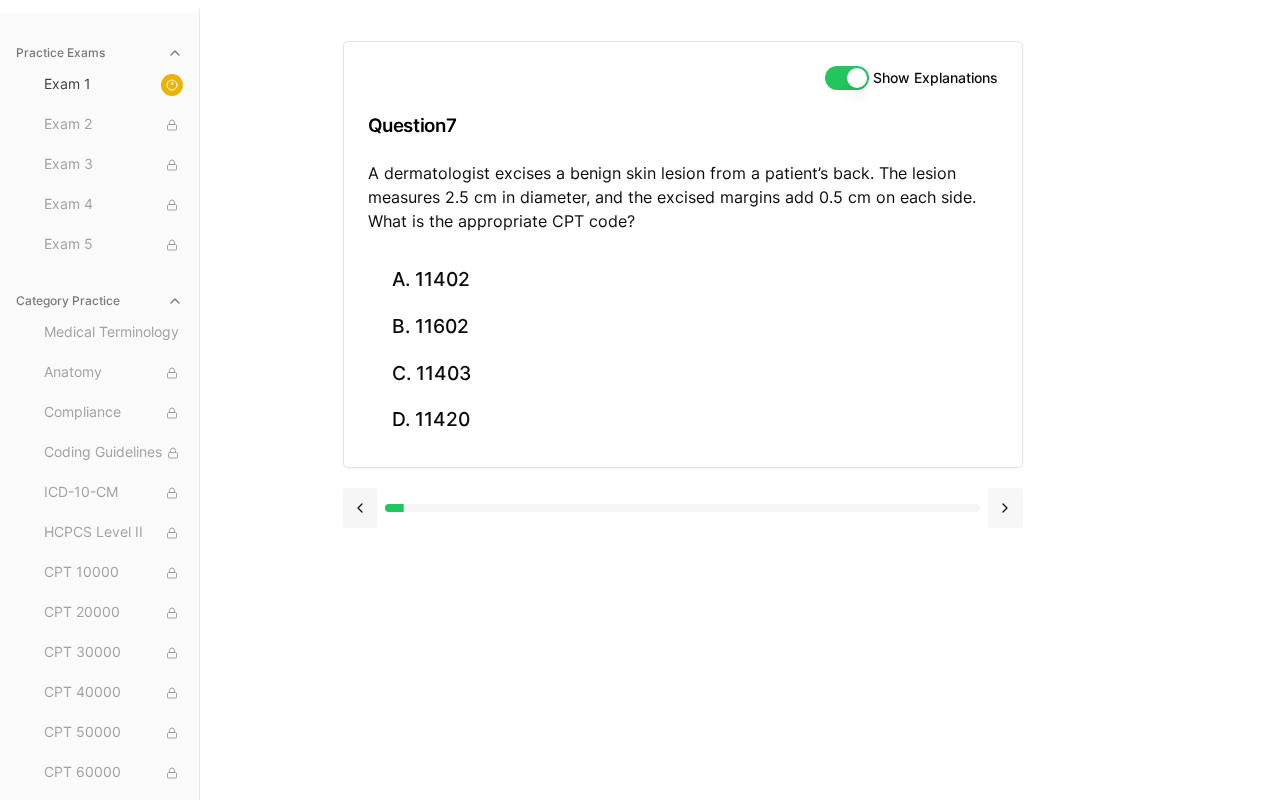 click at bounding box center (1005, 508) 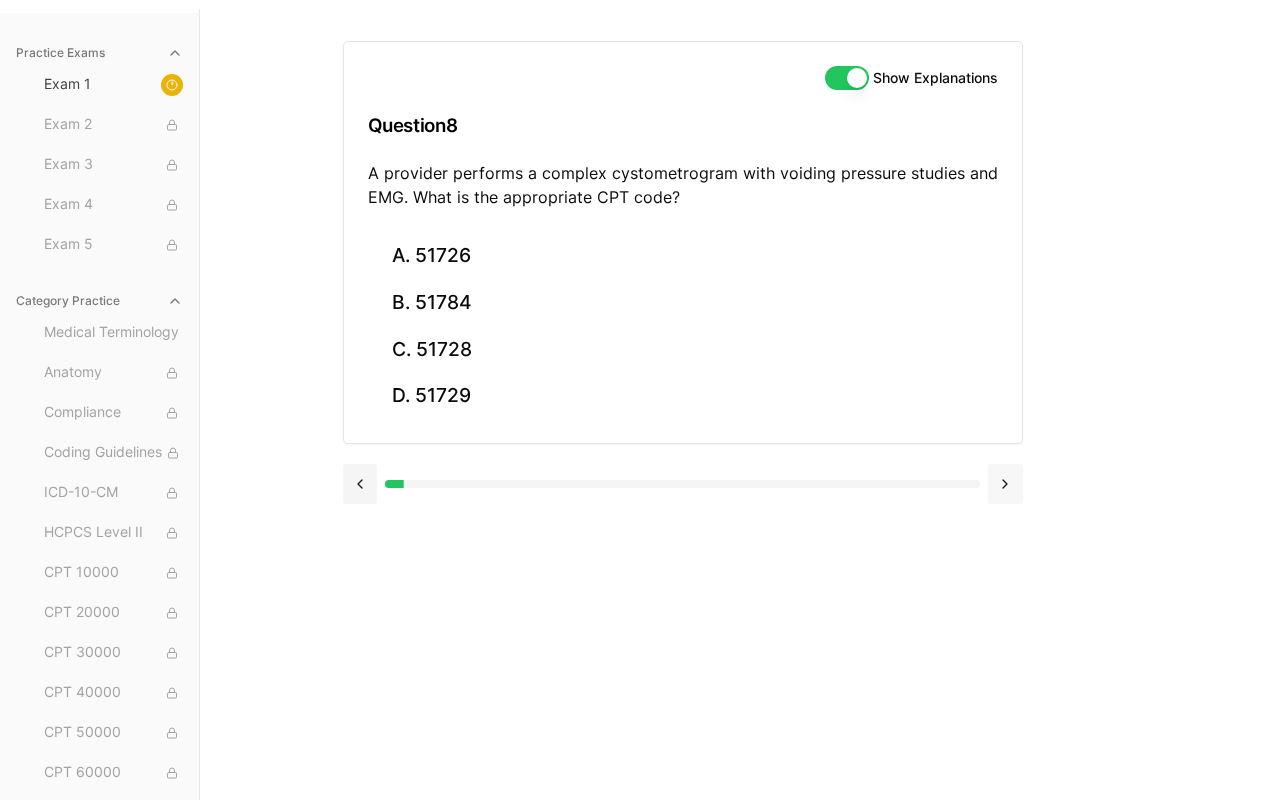 click at bounding box center [1005, 484] 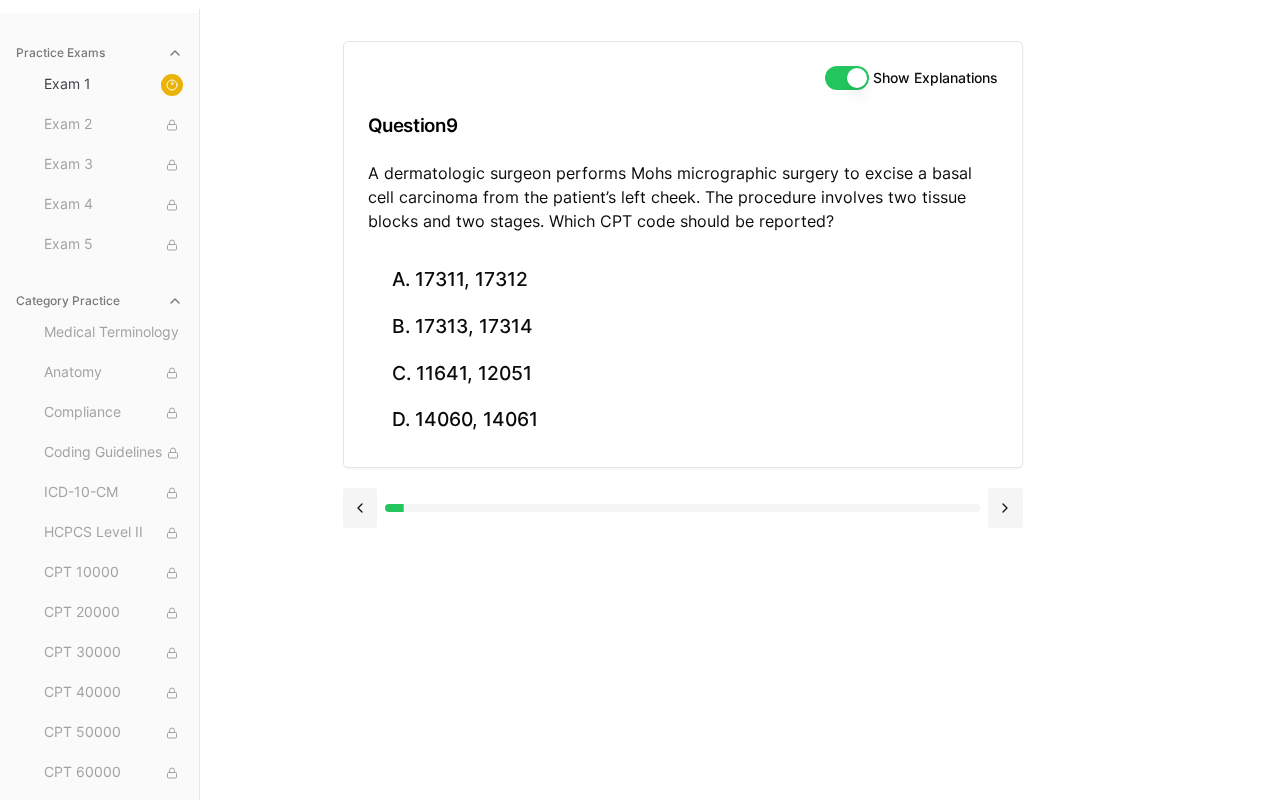 scroll, scrollTop: 0, scrollLeft: 0, axis: both 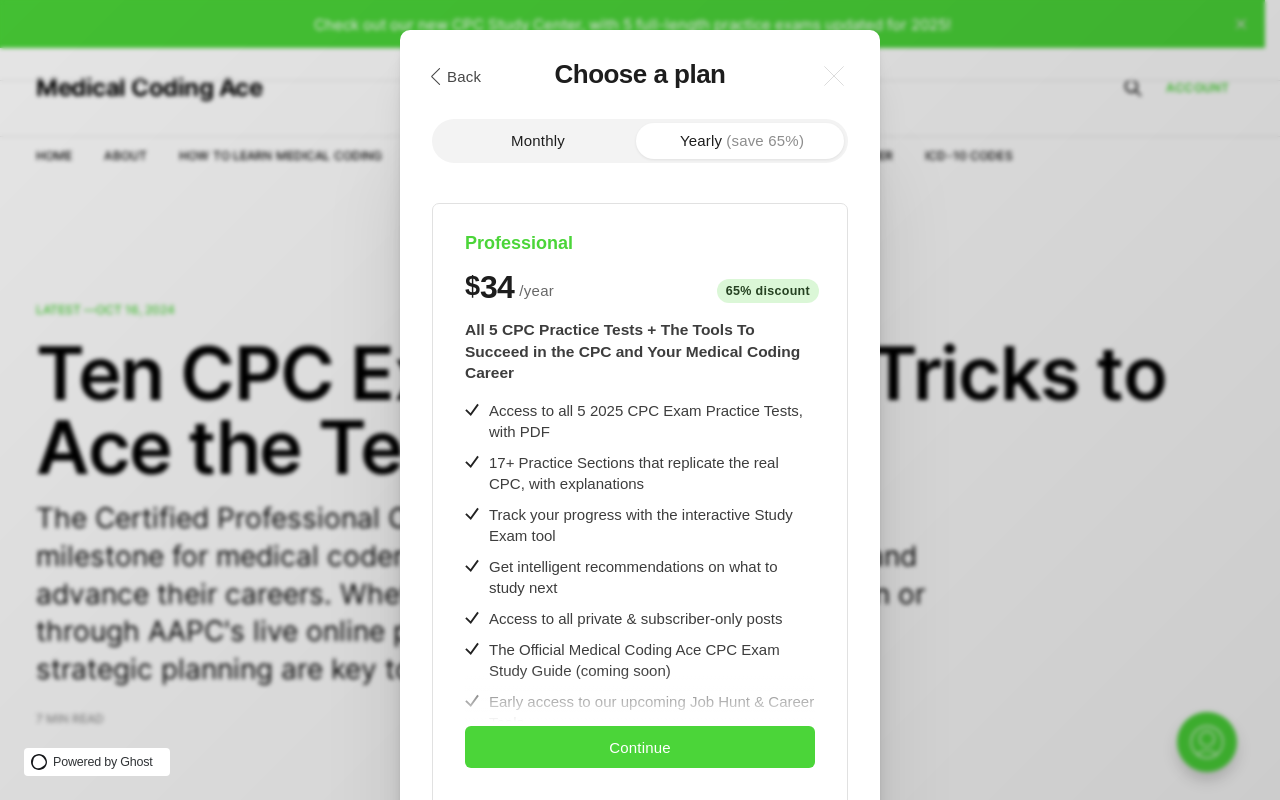 click on "Monthly" at bounding box center (538, 141) 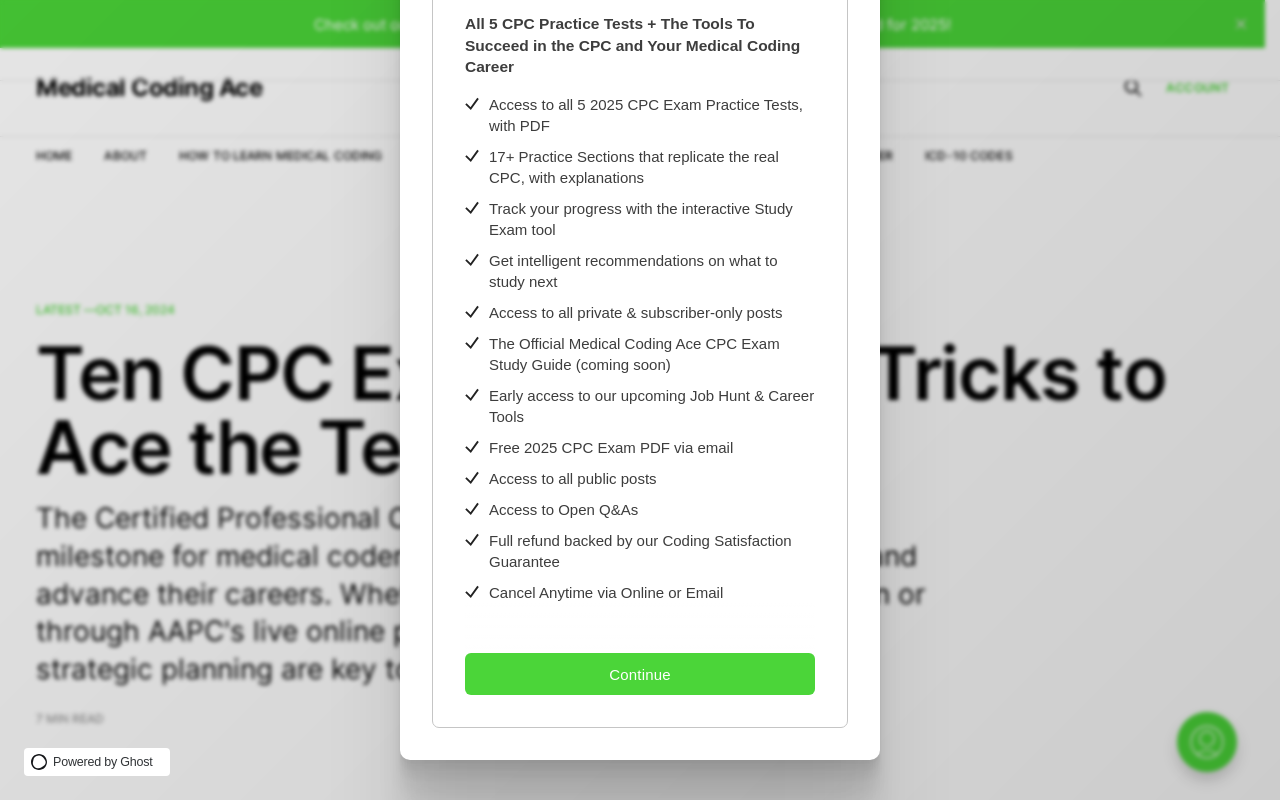 scroll, scrollTop: 0, scrollLeft: 0, axis: both 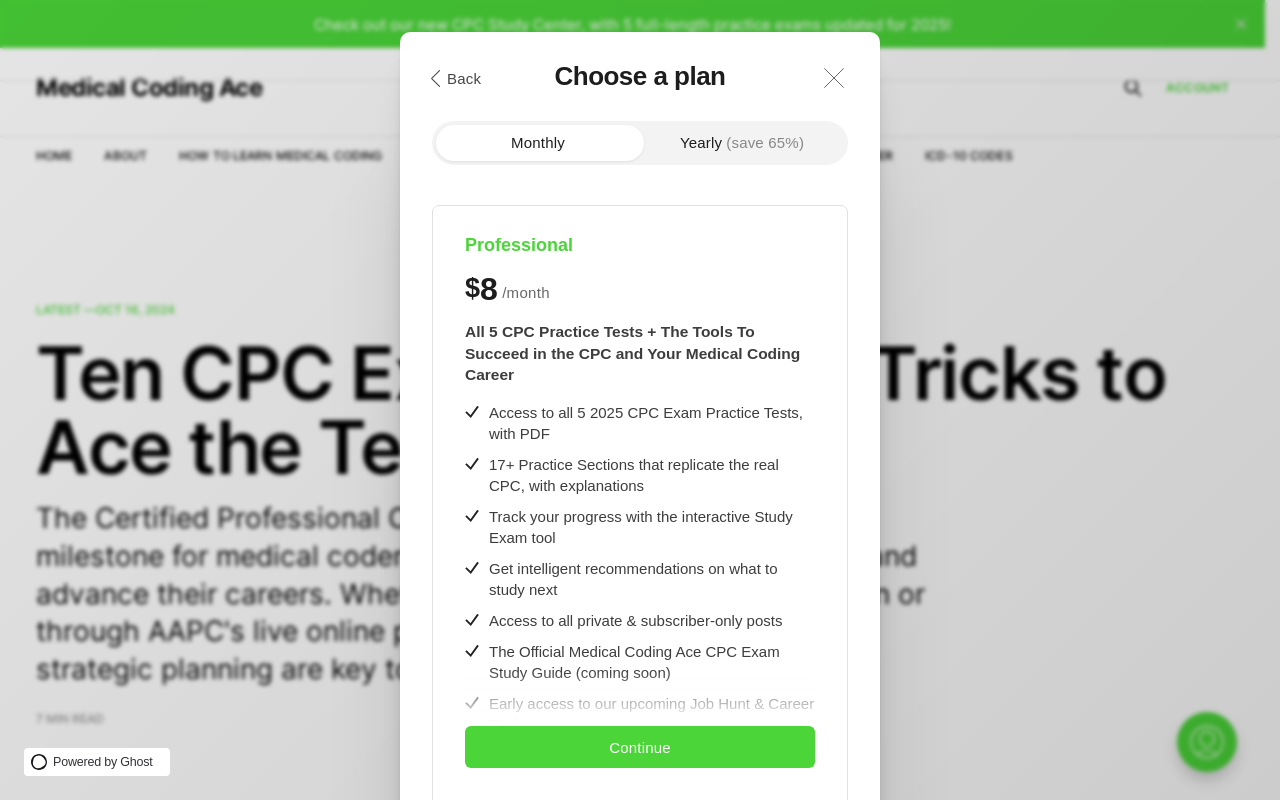 click on ".a{fill:none;stroke:currentColor;stroke-linecap:round;stroke-linejoin:round;stroke-width:1.2px !important;}" 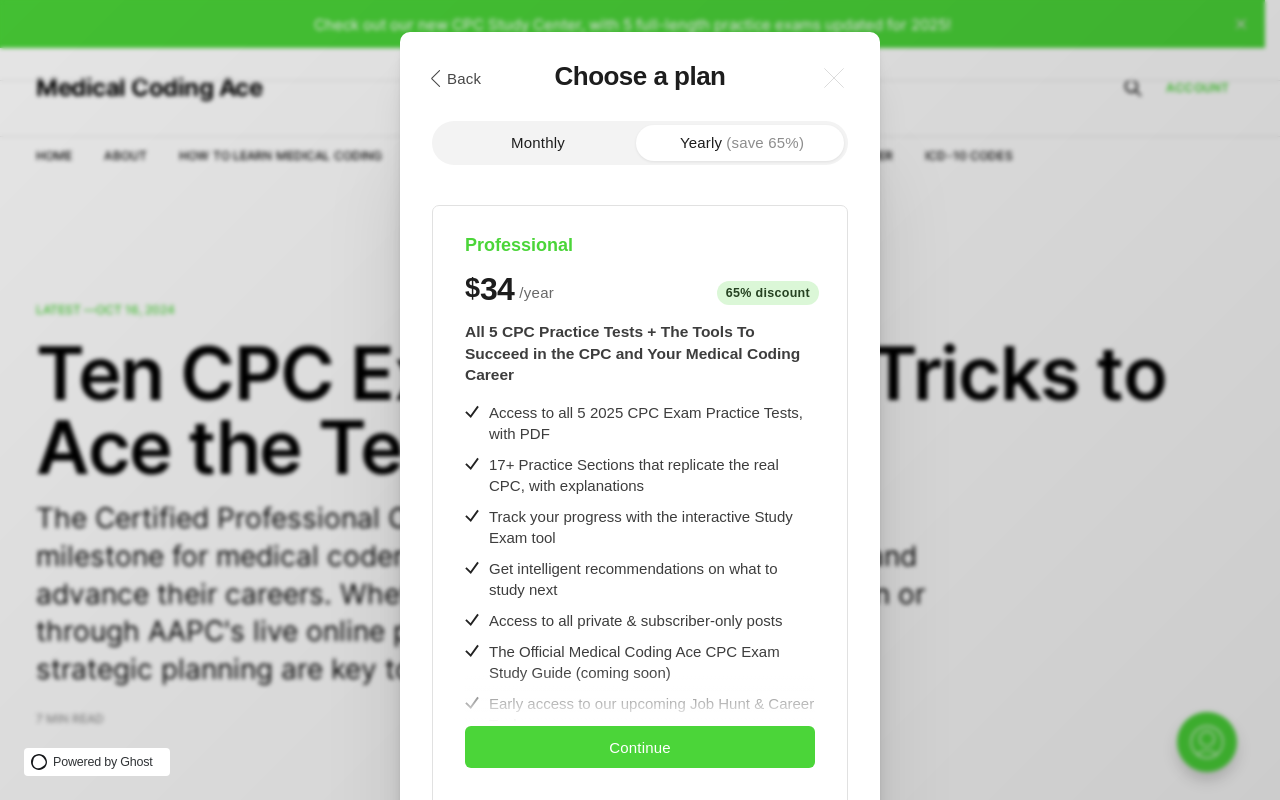 scroll, scrollTop: 0, scrollLeft: 0, axis: both 